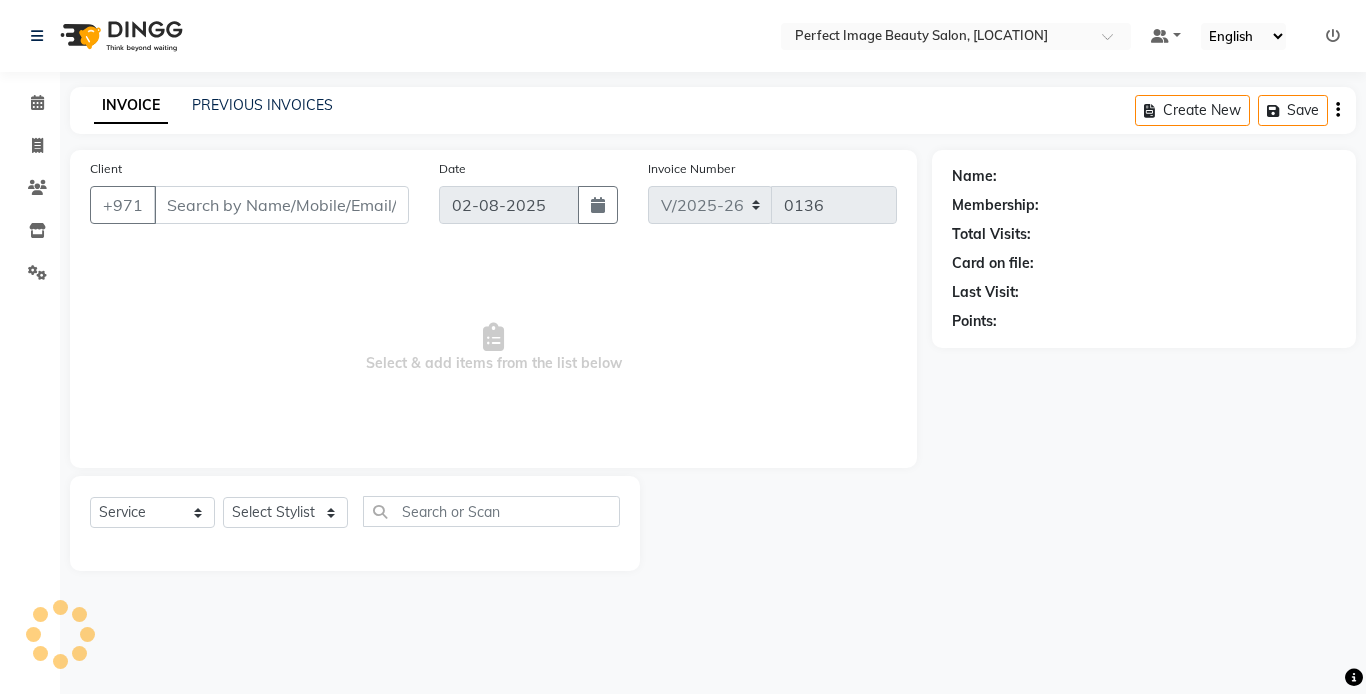 select on "8564" 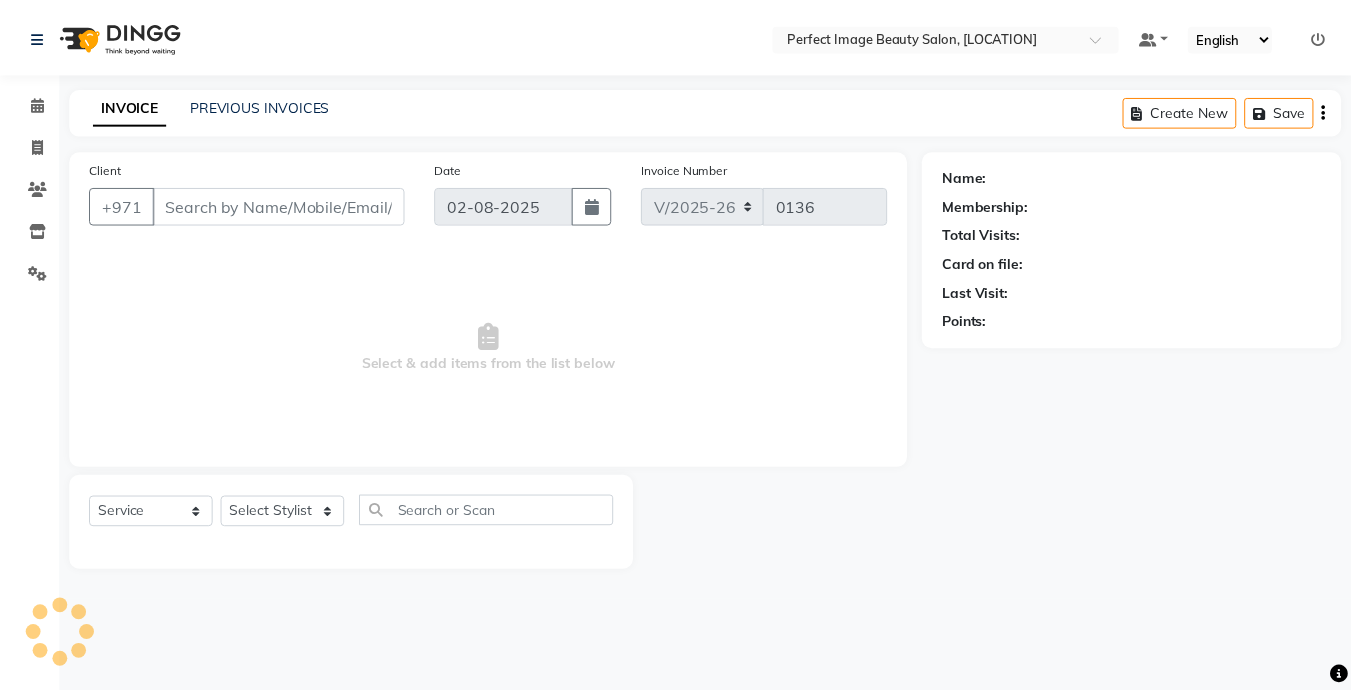 scroll, scrollTop: 0, scrollLeft: 0, axis: both 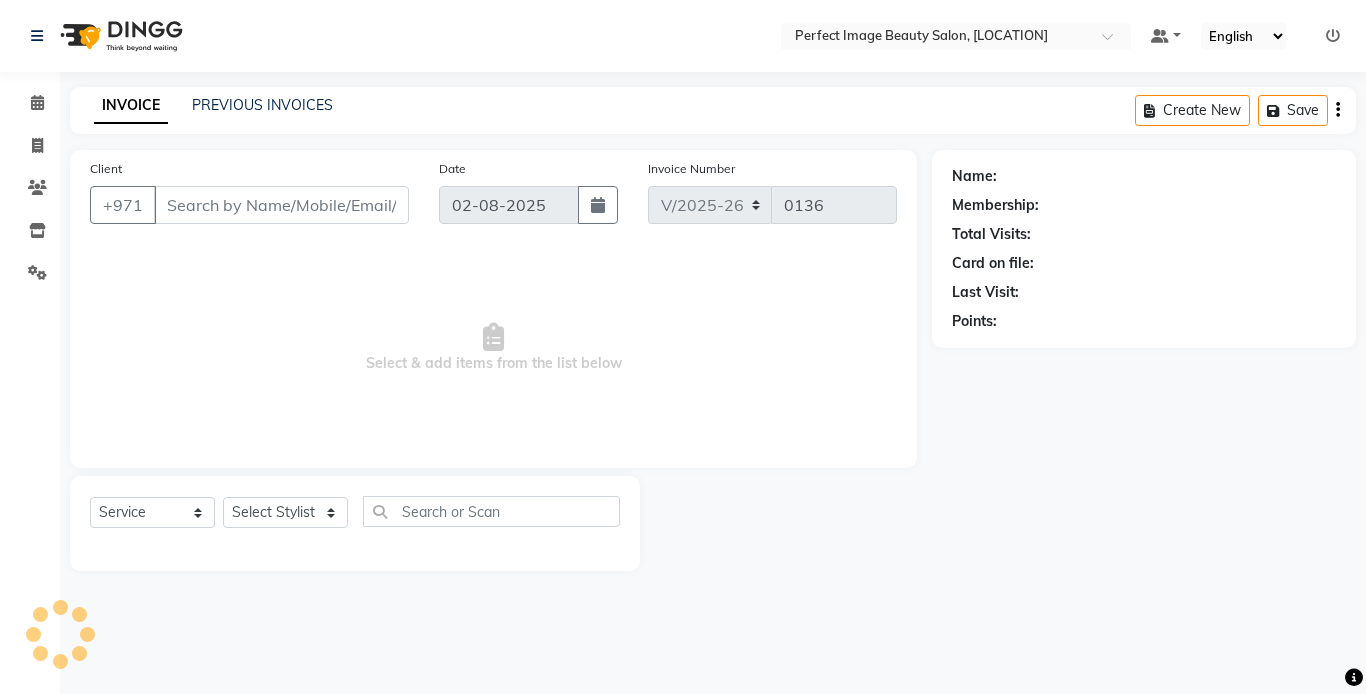 type on "05******21" 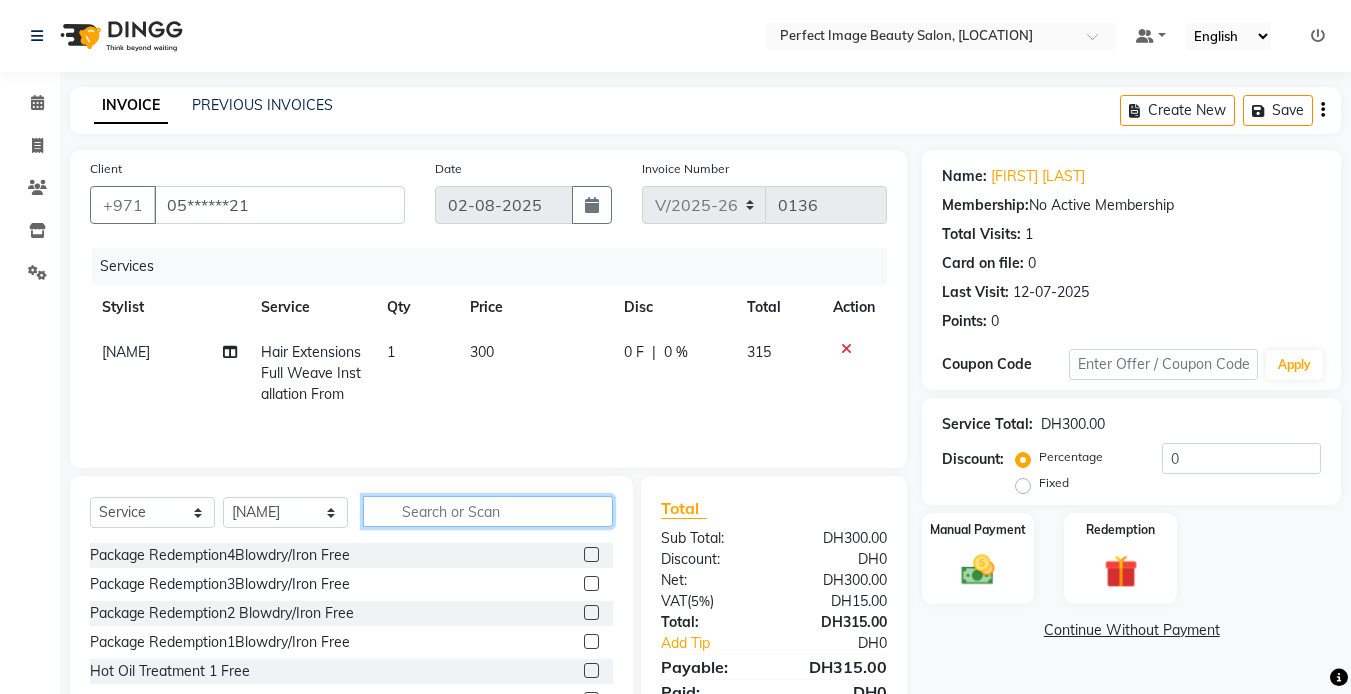 click 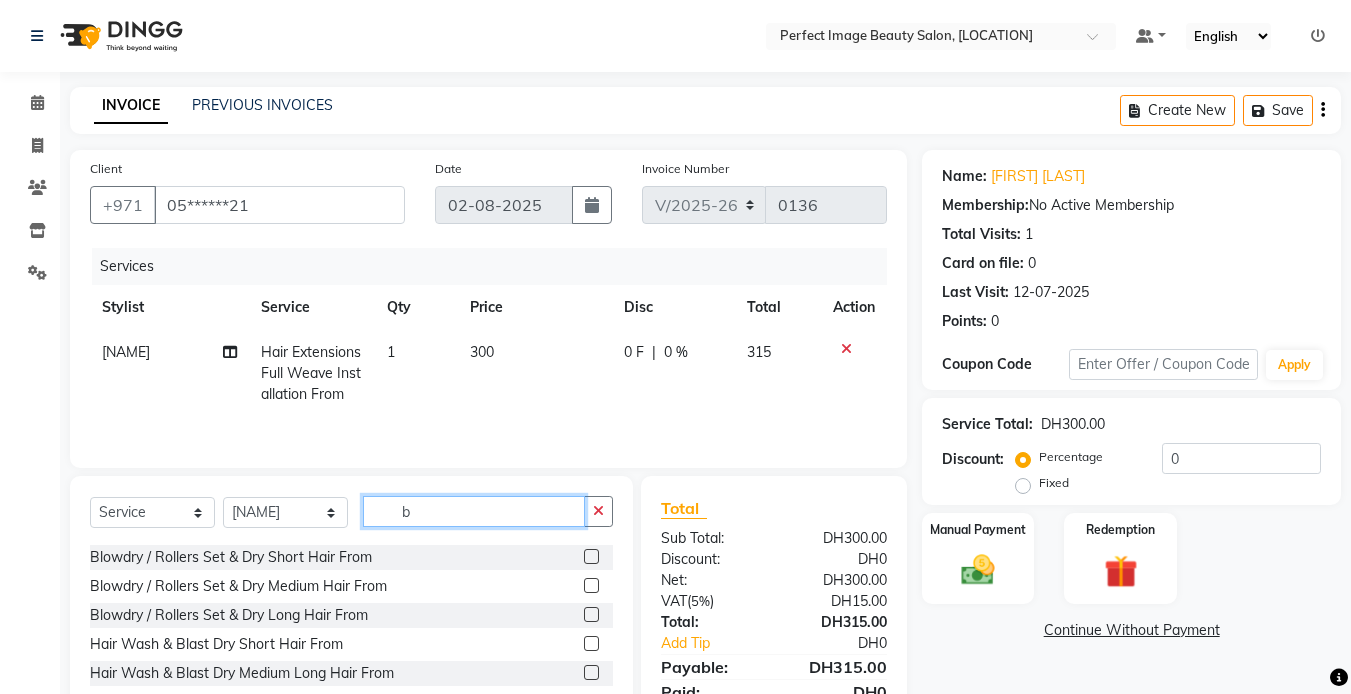 scroll, scrollTop: 175, scrollLeft: 0, axis: vertical 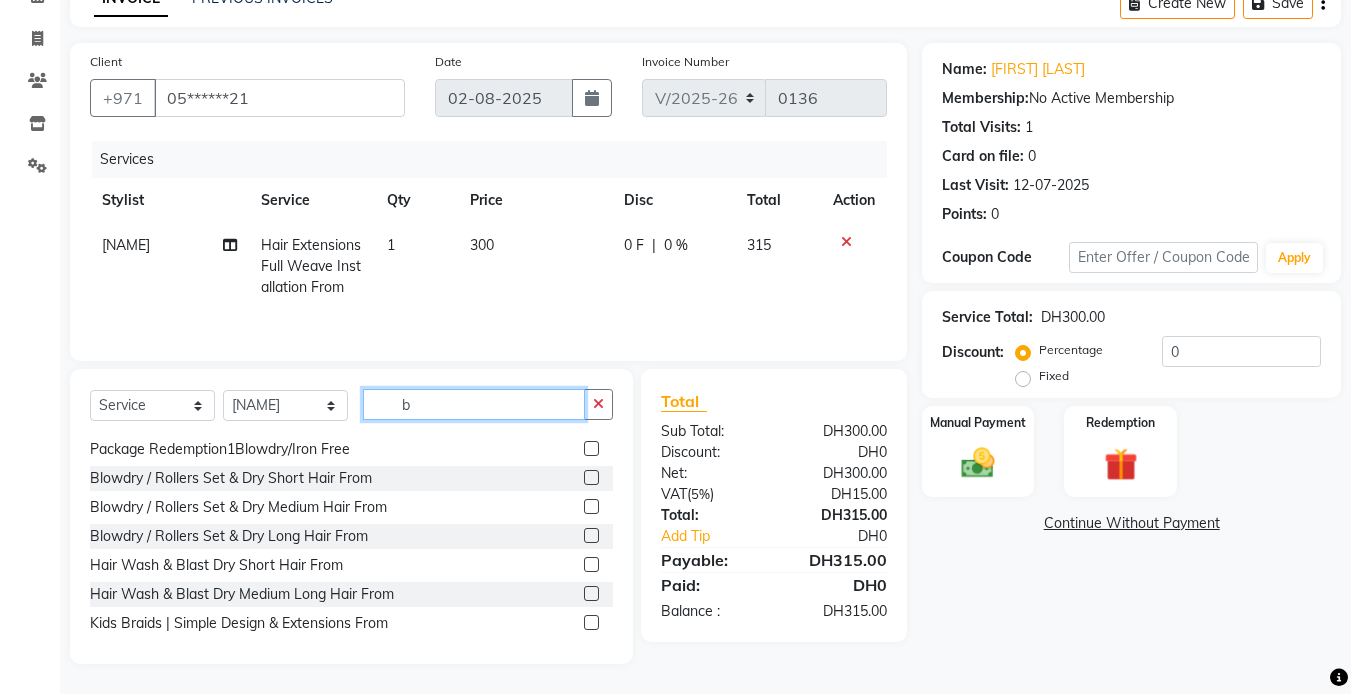 type on "b" 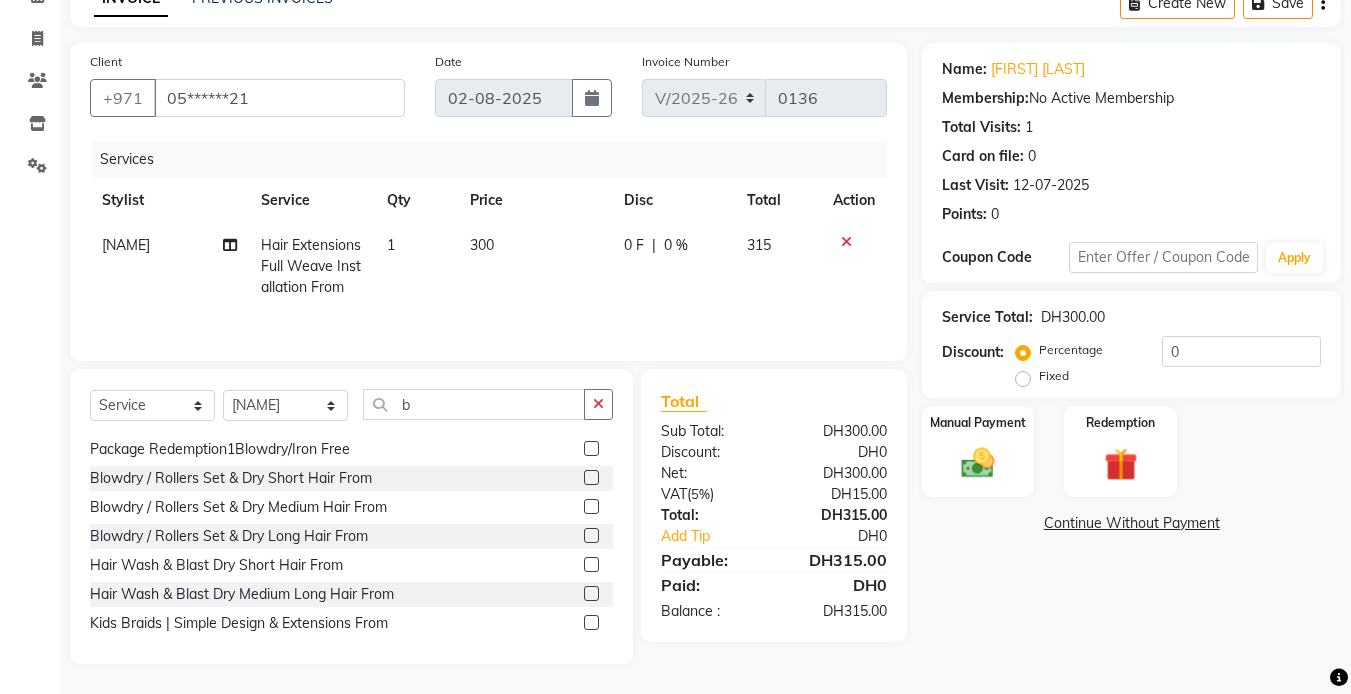 click on "Blowdry / Rollers Set & Dry Medium Hair From" 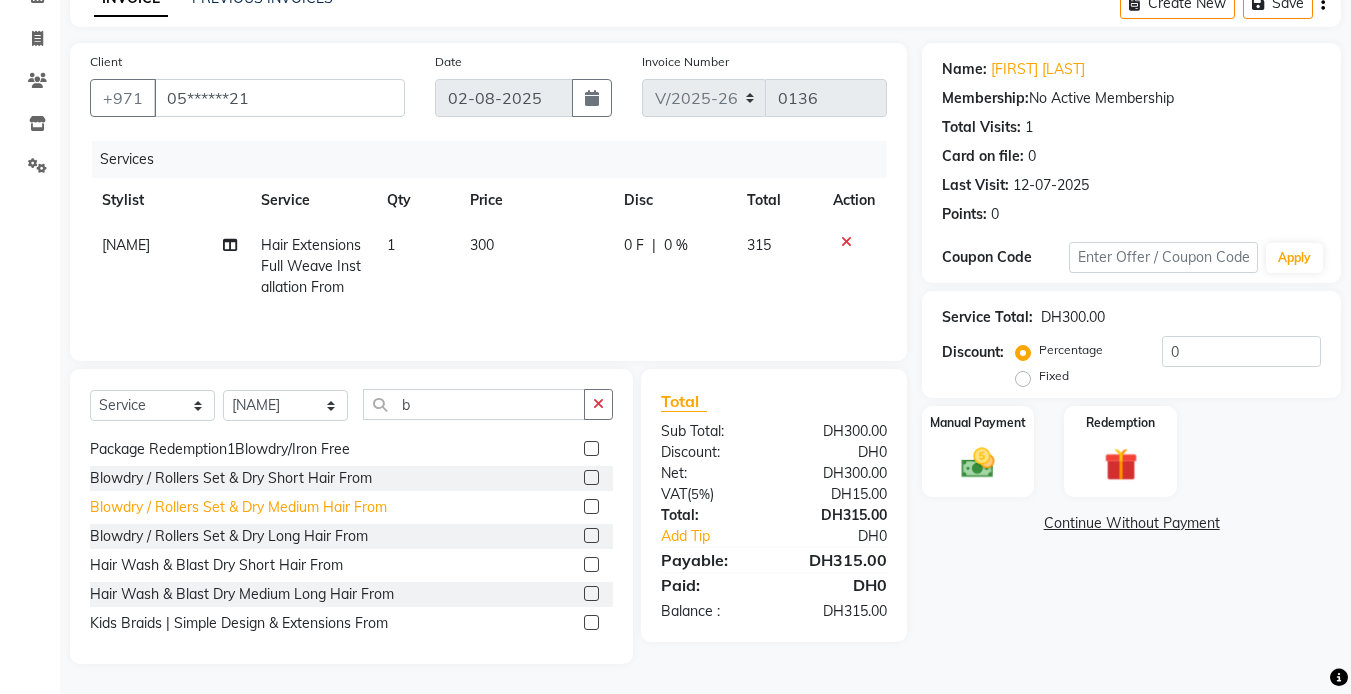 click on "Blowdry / Rollers Set & Dry Medium Hair From" 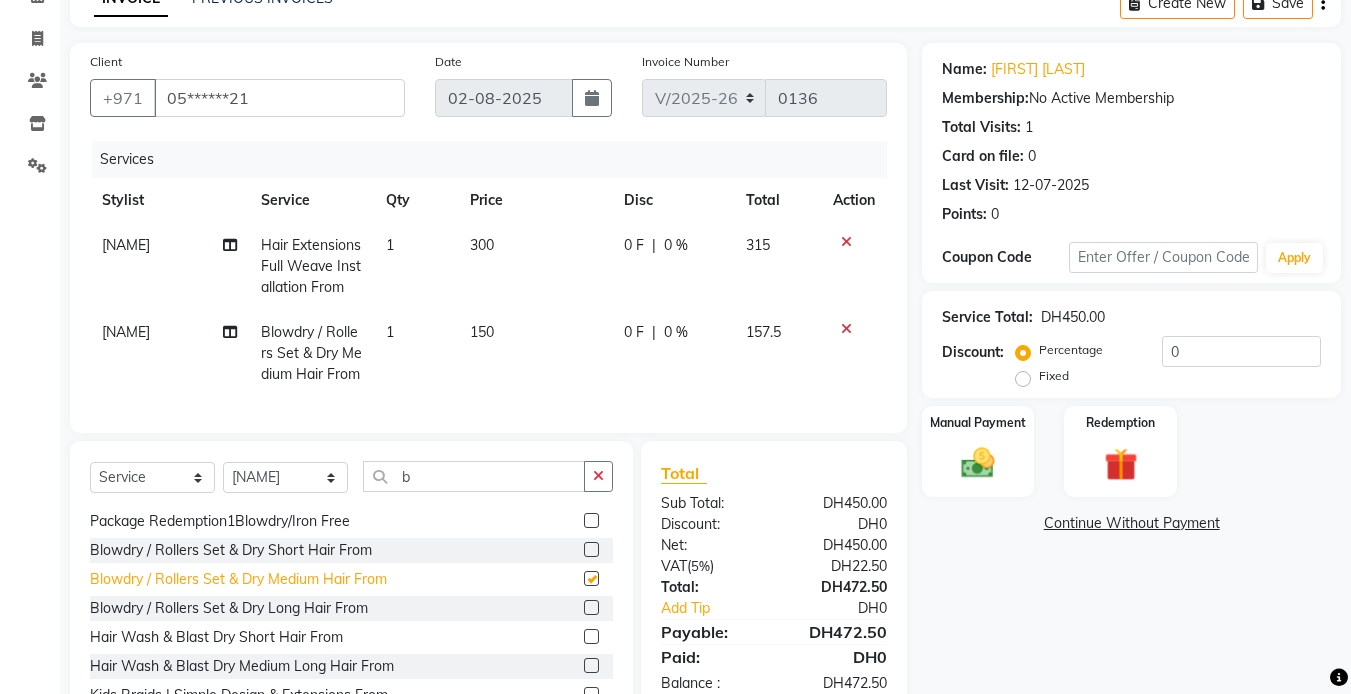 checkbox on "false" 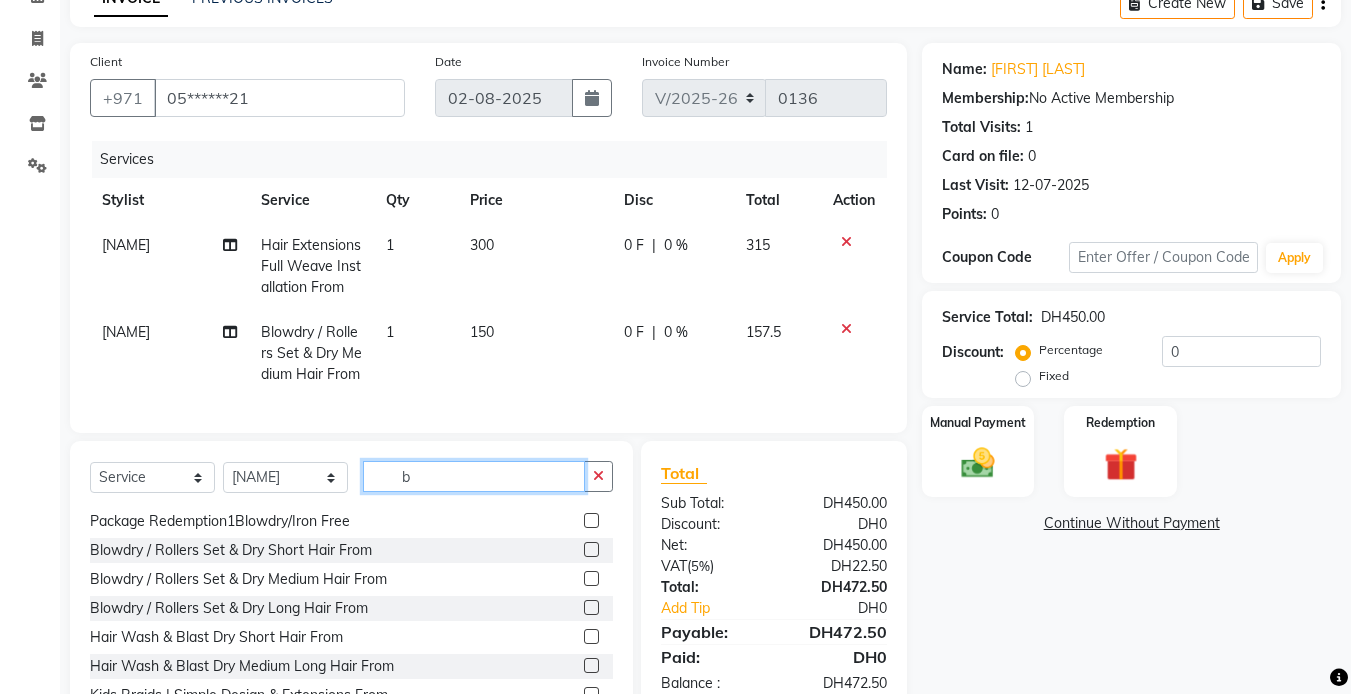 click on "b" 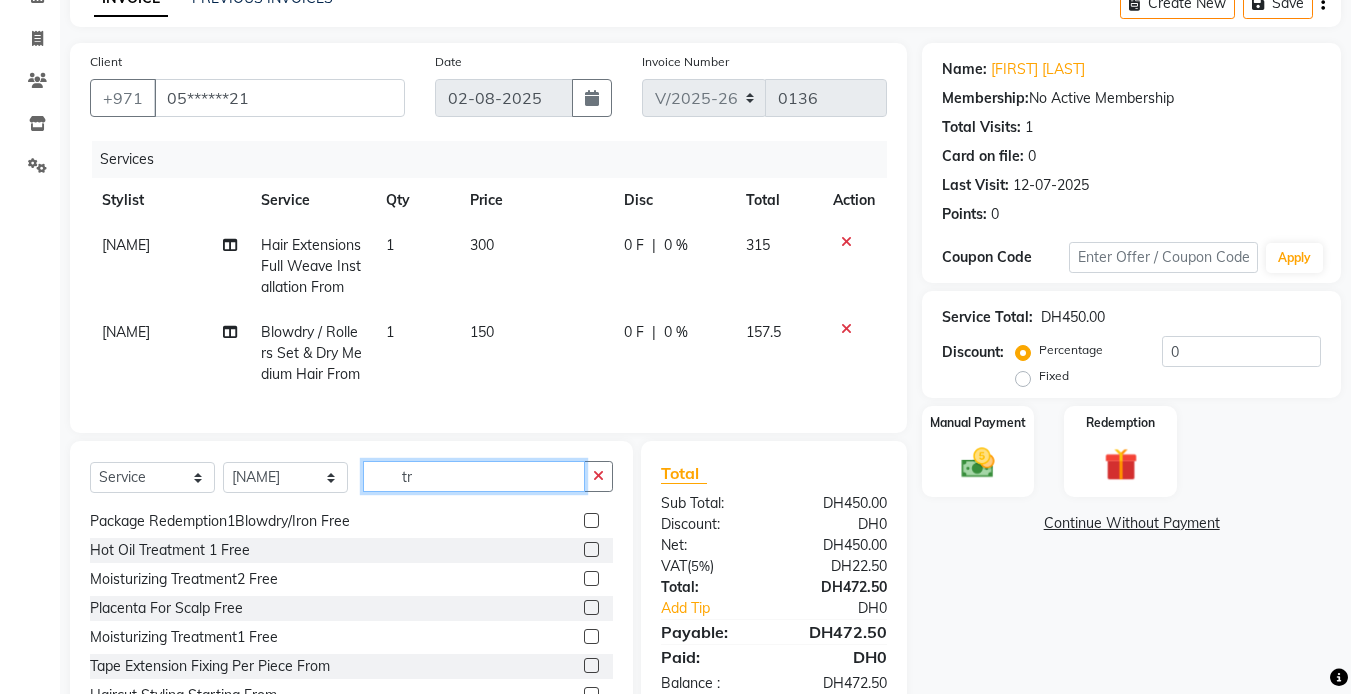 scroll, scrollTop: 0, scrollLeft: 0, axis: both 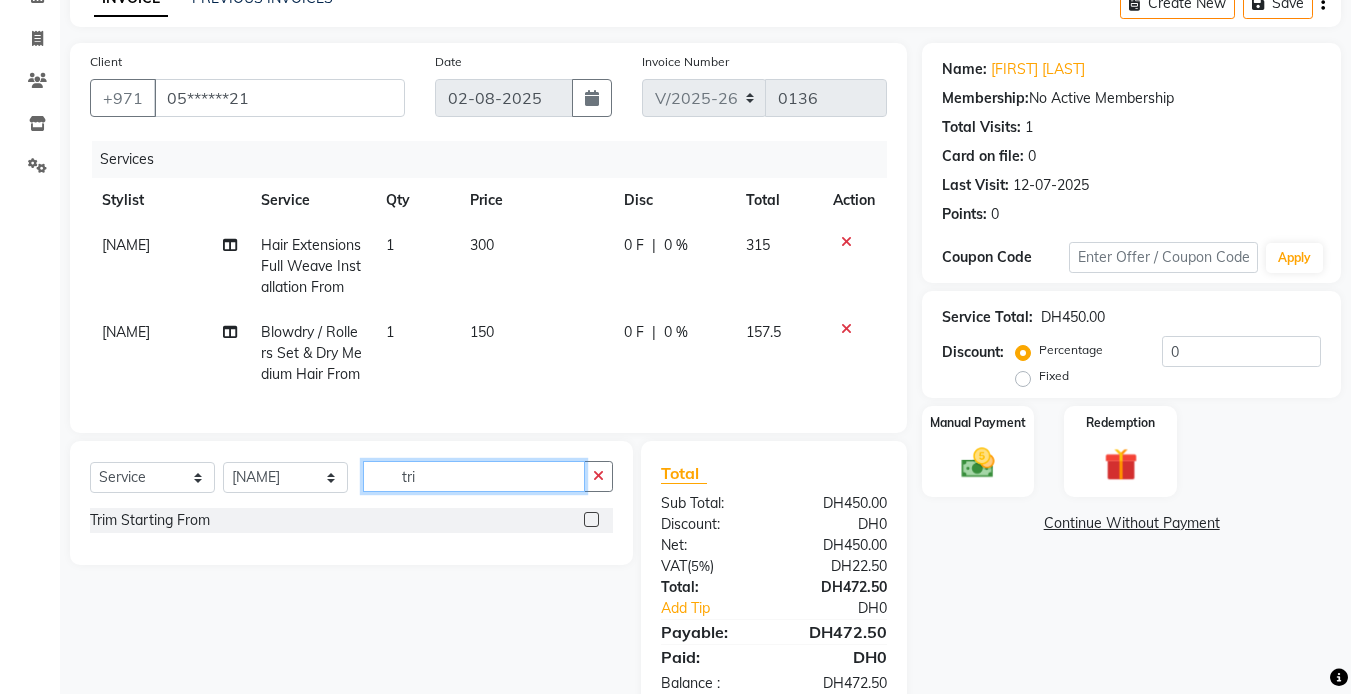 type on "tri" 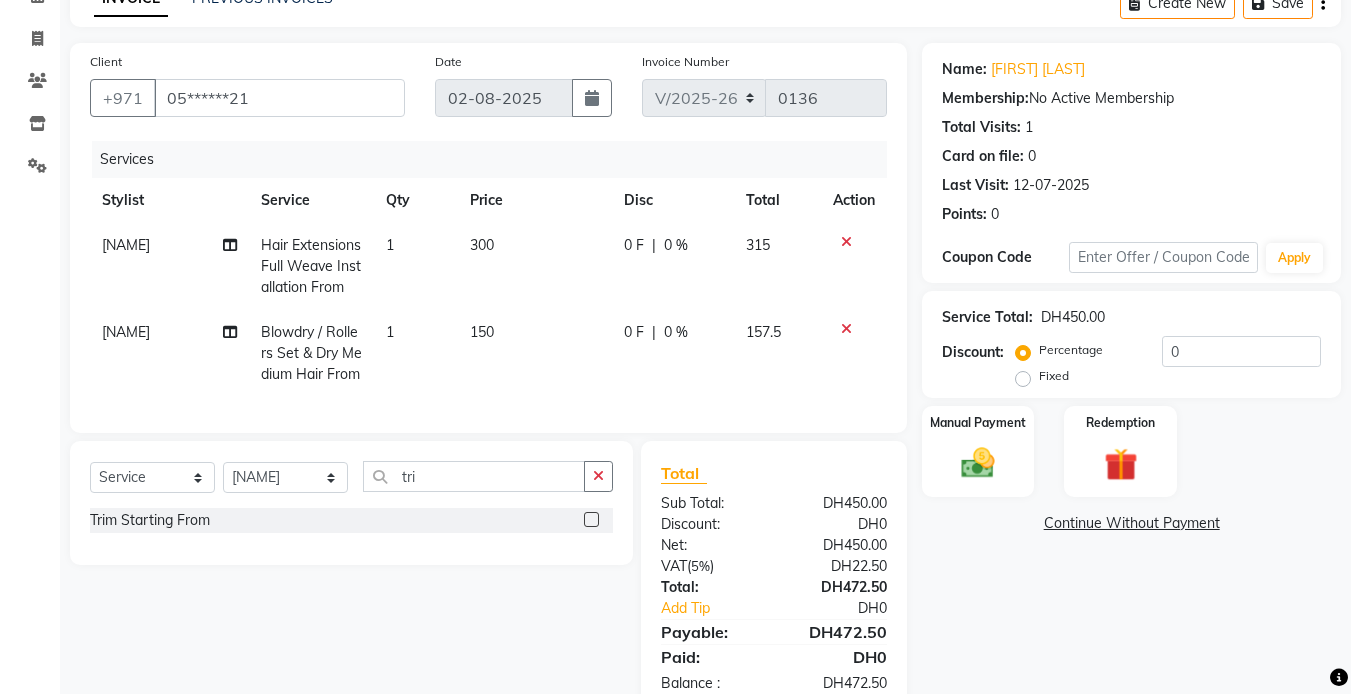 click on "Trim Starting From" 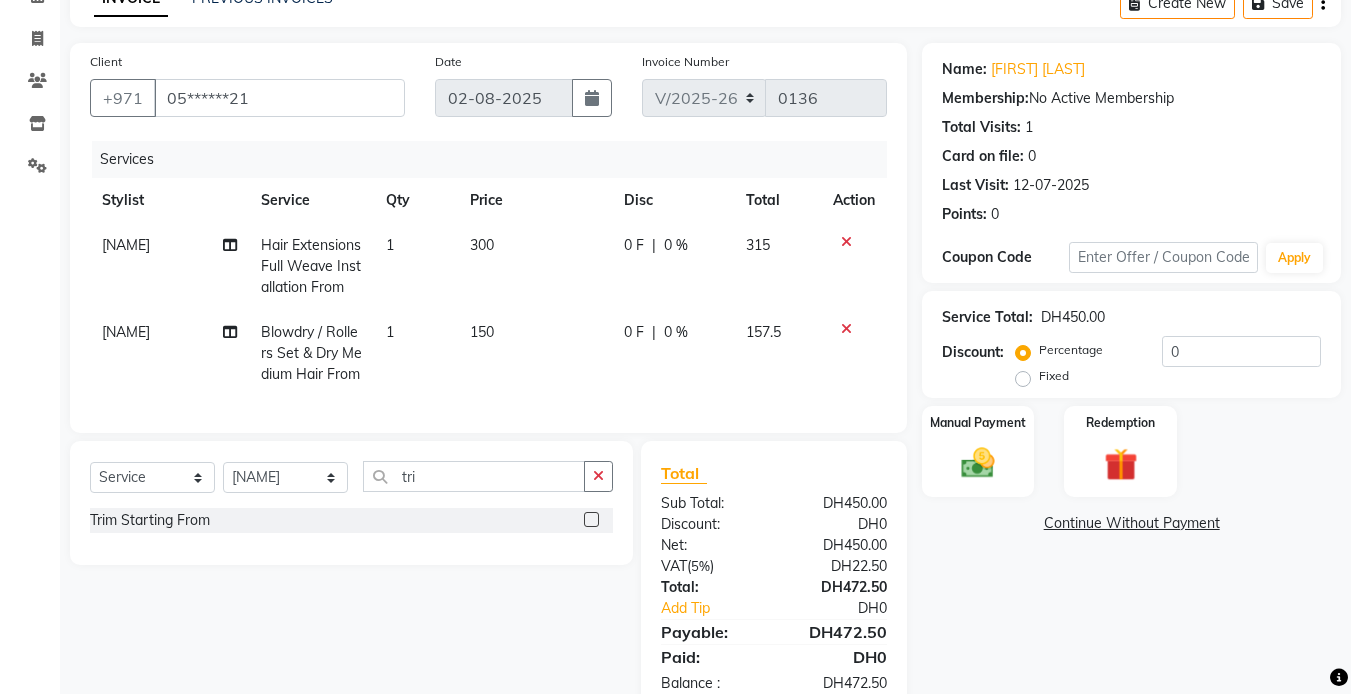 click on "Trim Starting From" 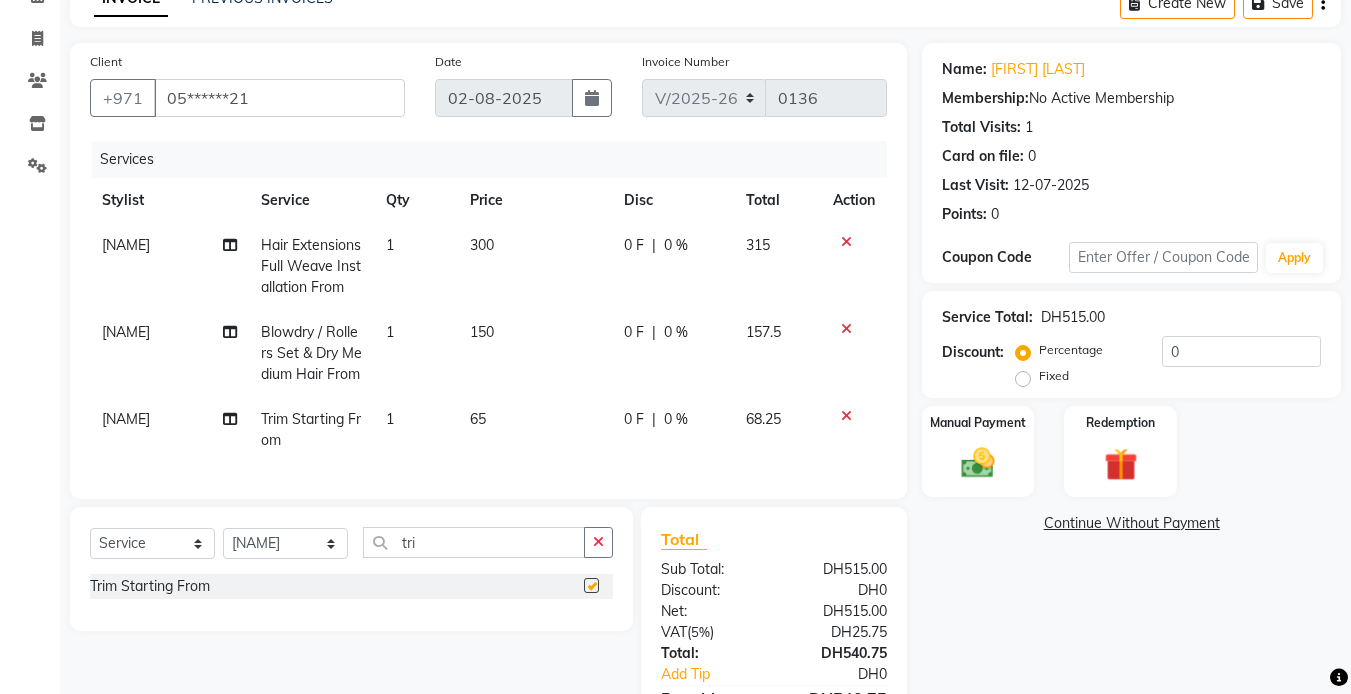 checkbox on "false" 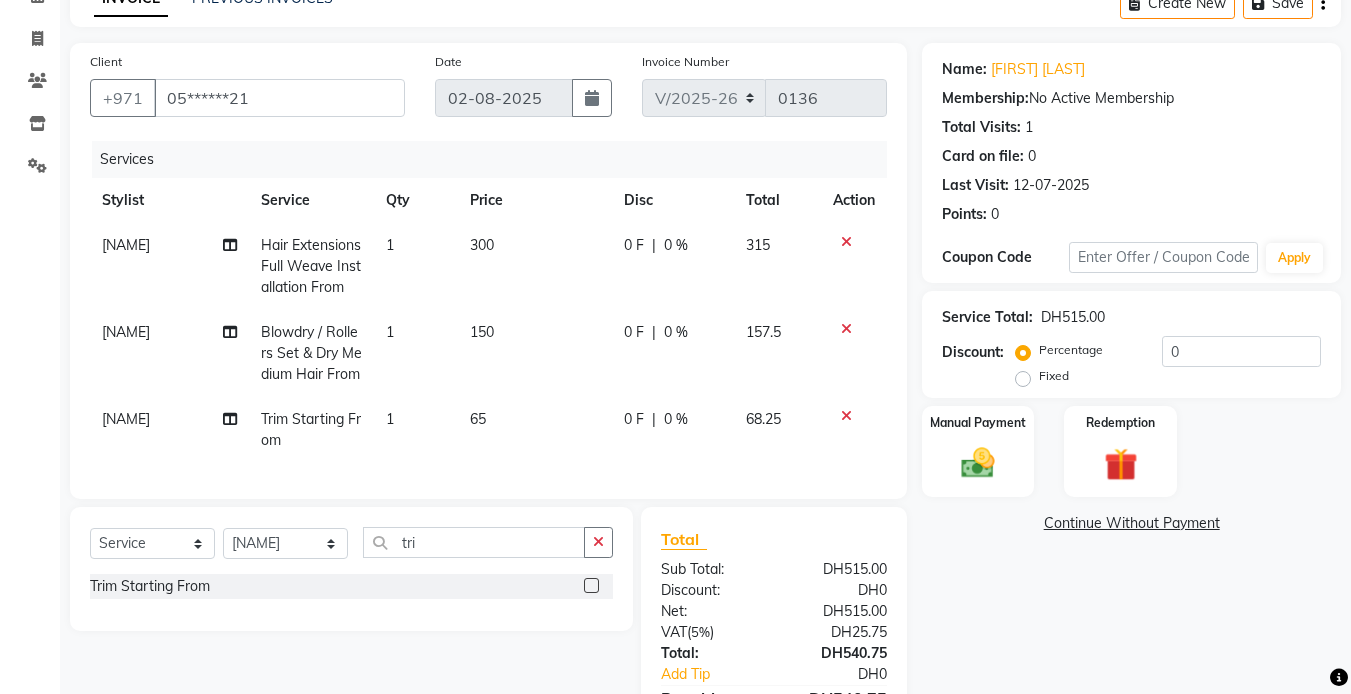 click on "65" 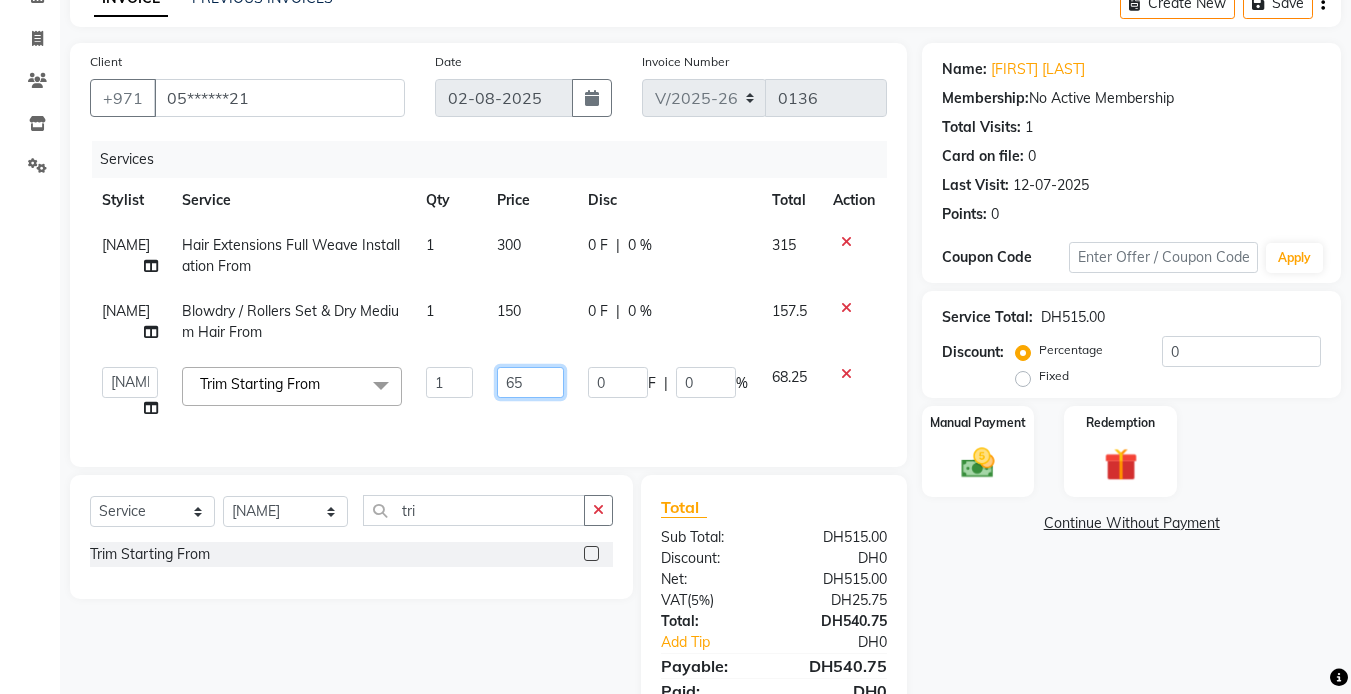 click on "65" 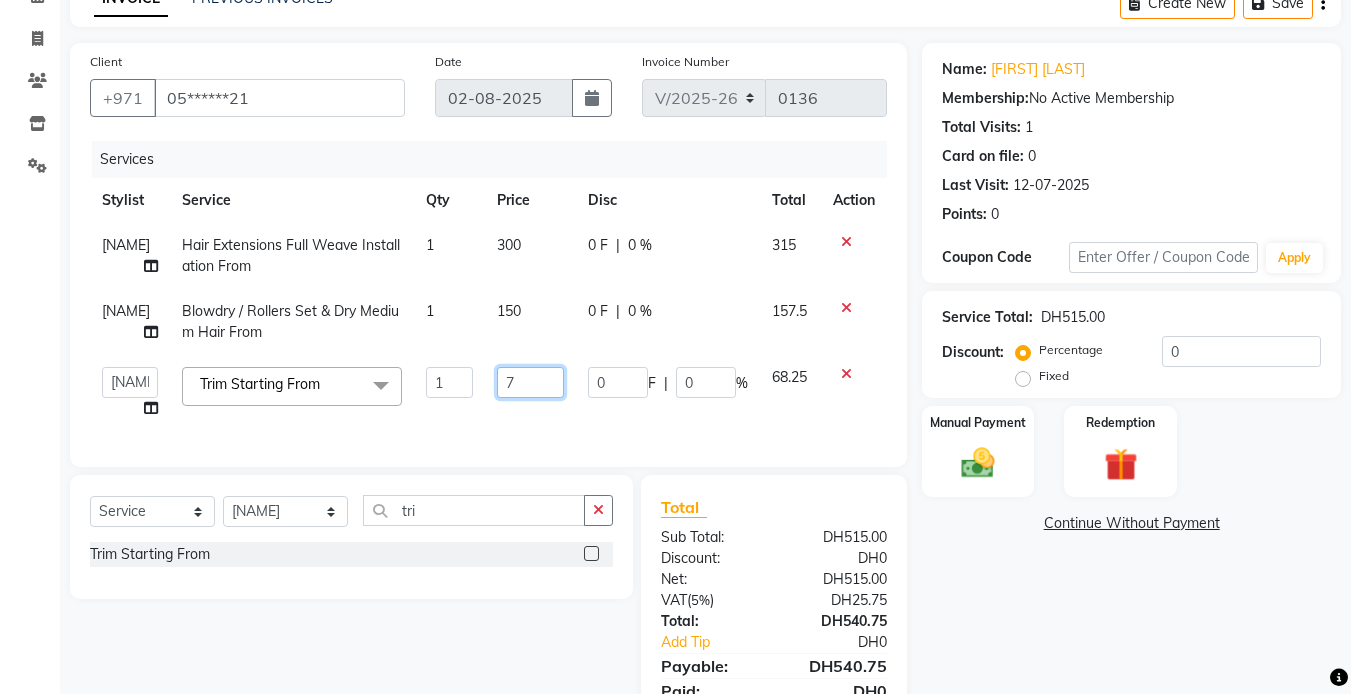 type on "70" 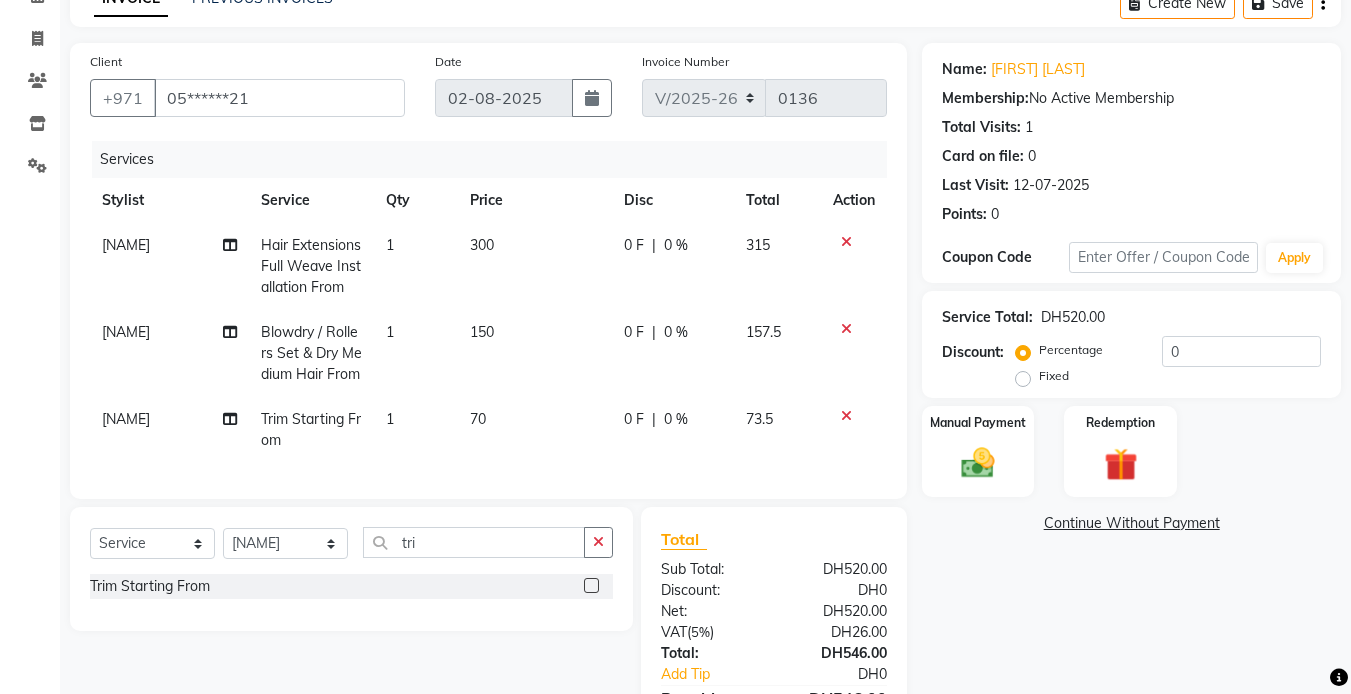 click on "300" 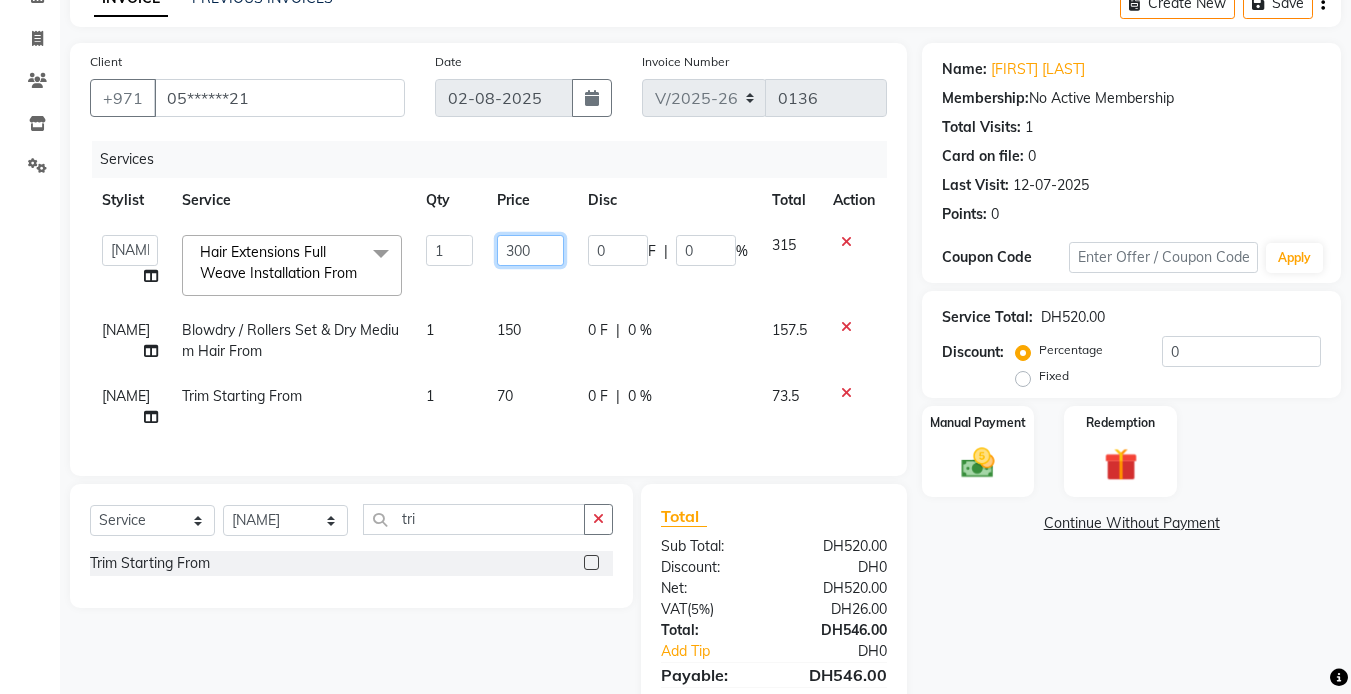 click on "300" 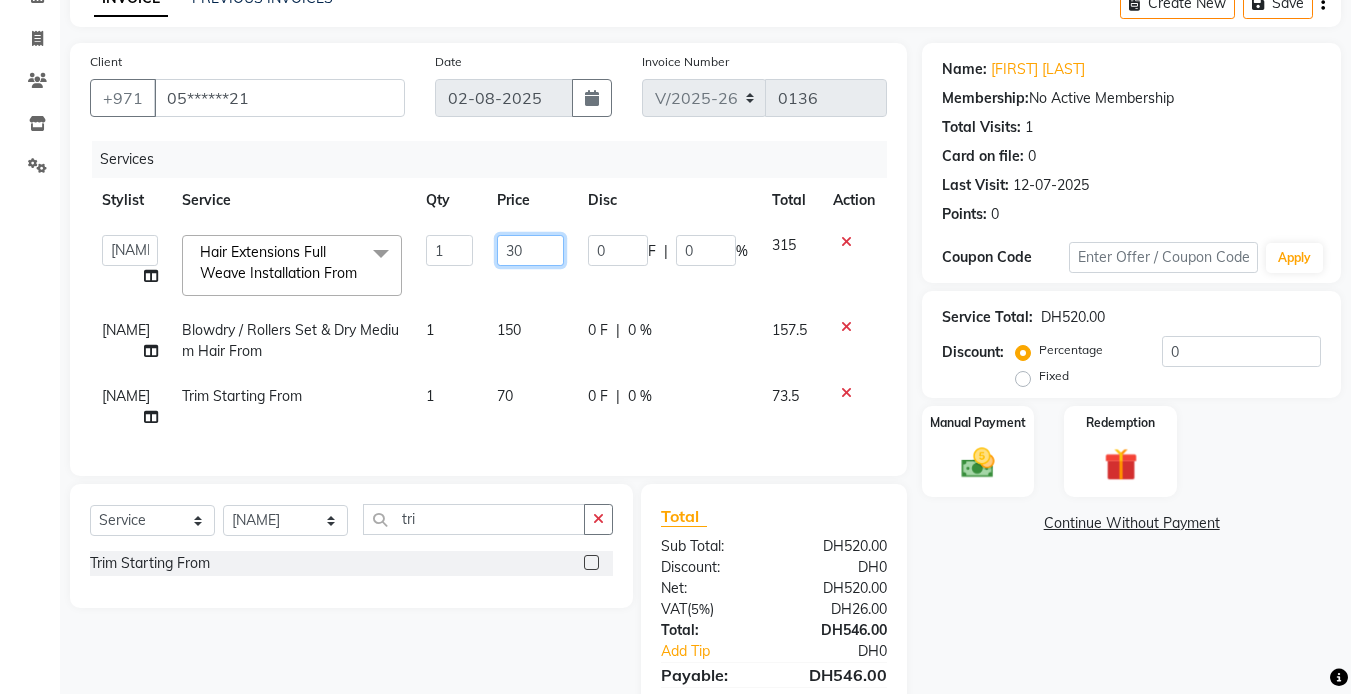 type on "3" 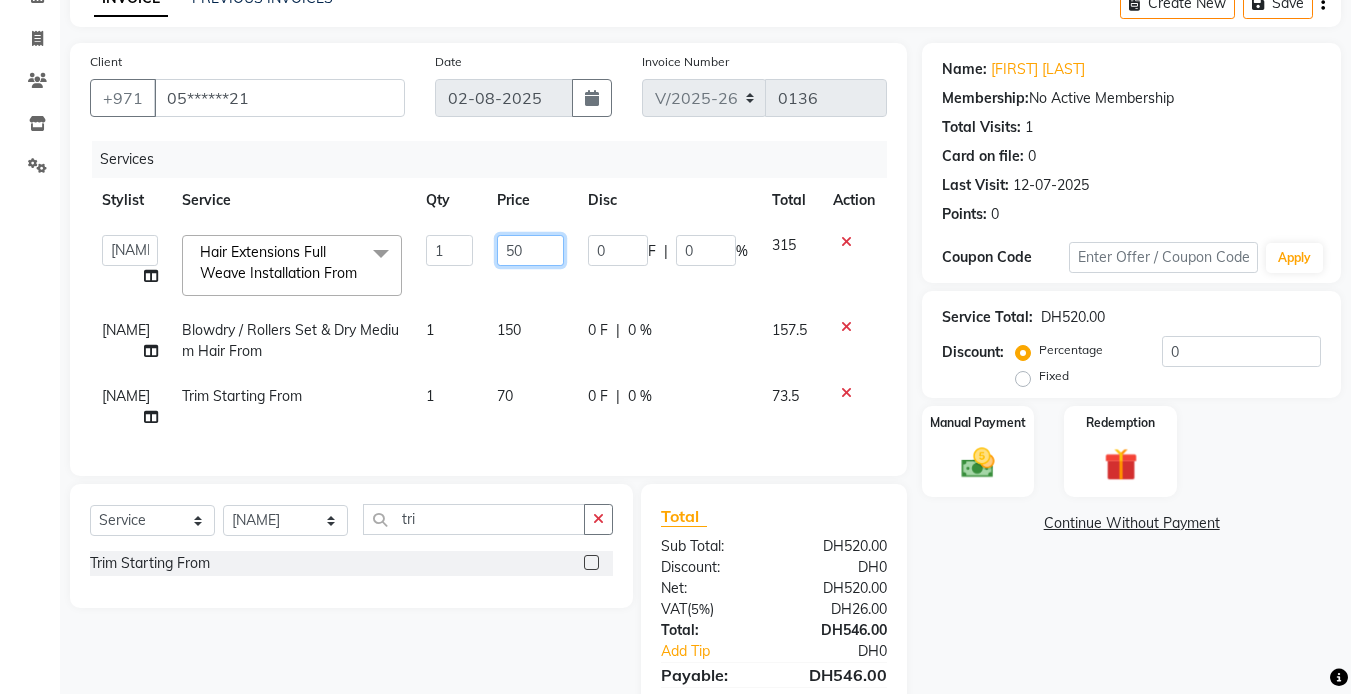 type on "500" 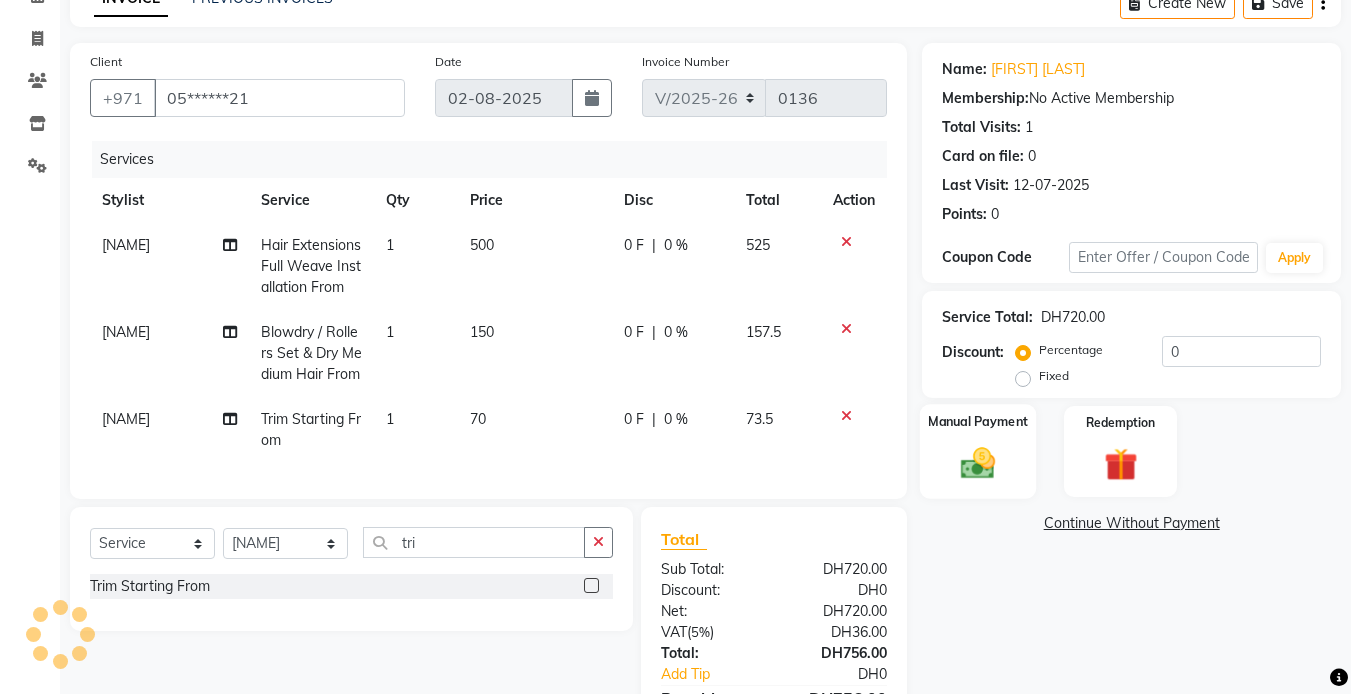 click 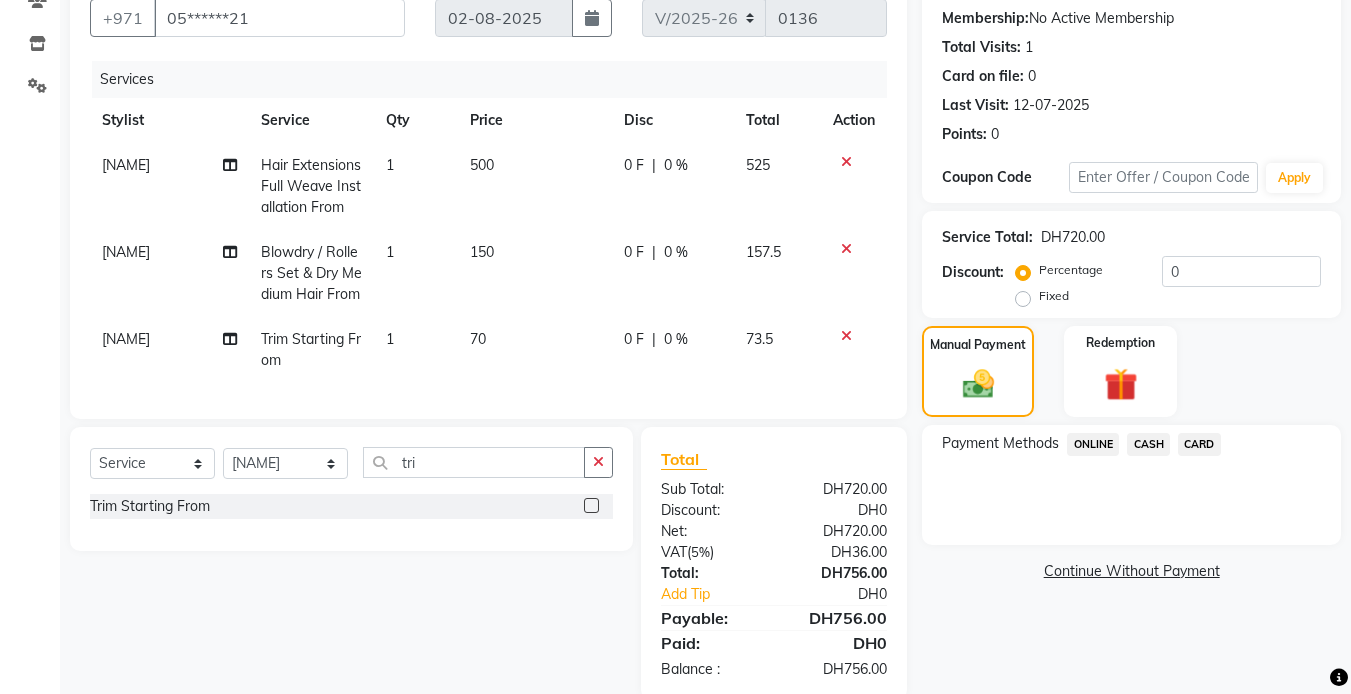 scroll, scrollTop: 238, scrollLeft: 0, axis: vertical 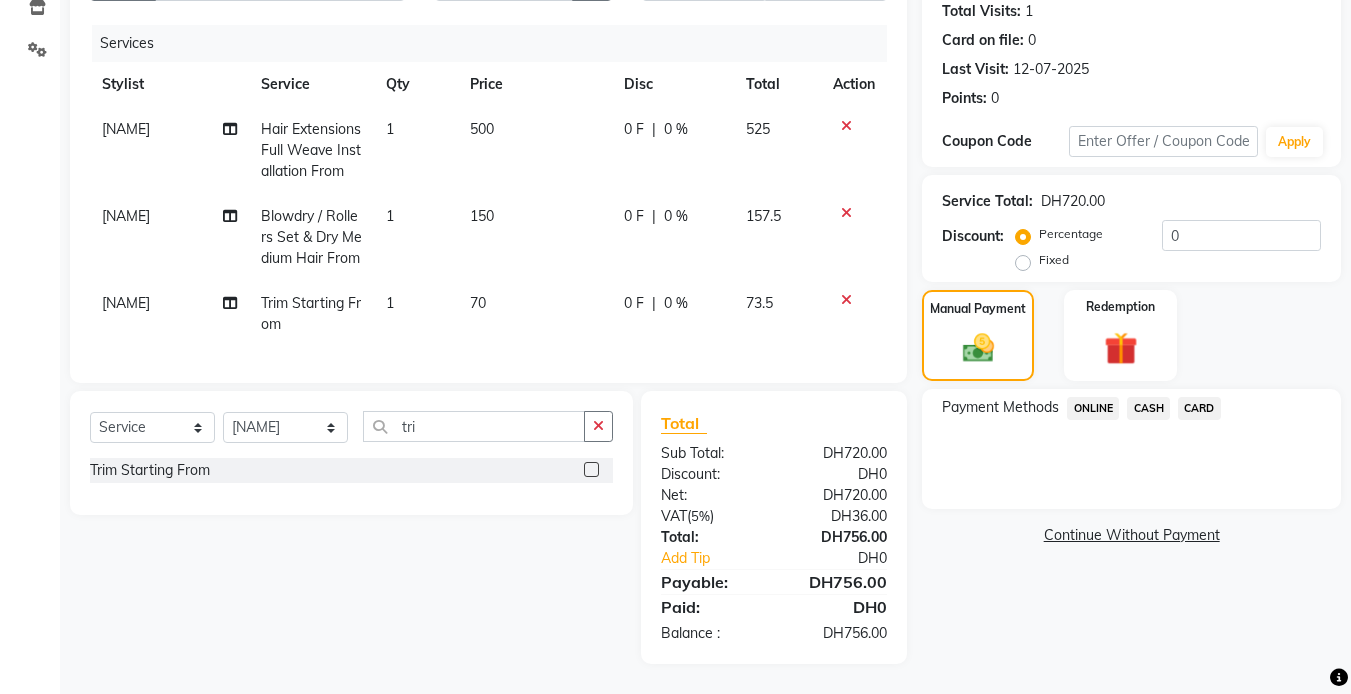 click on "150" 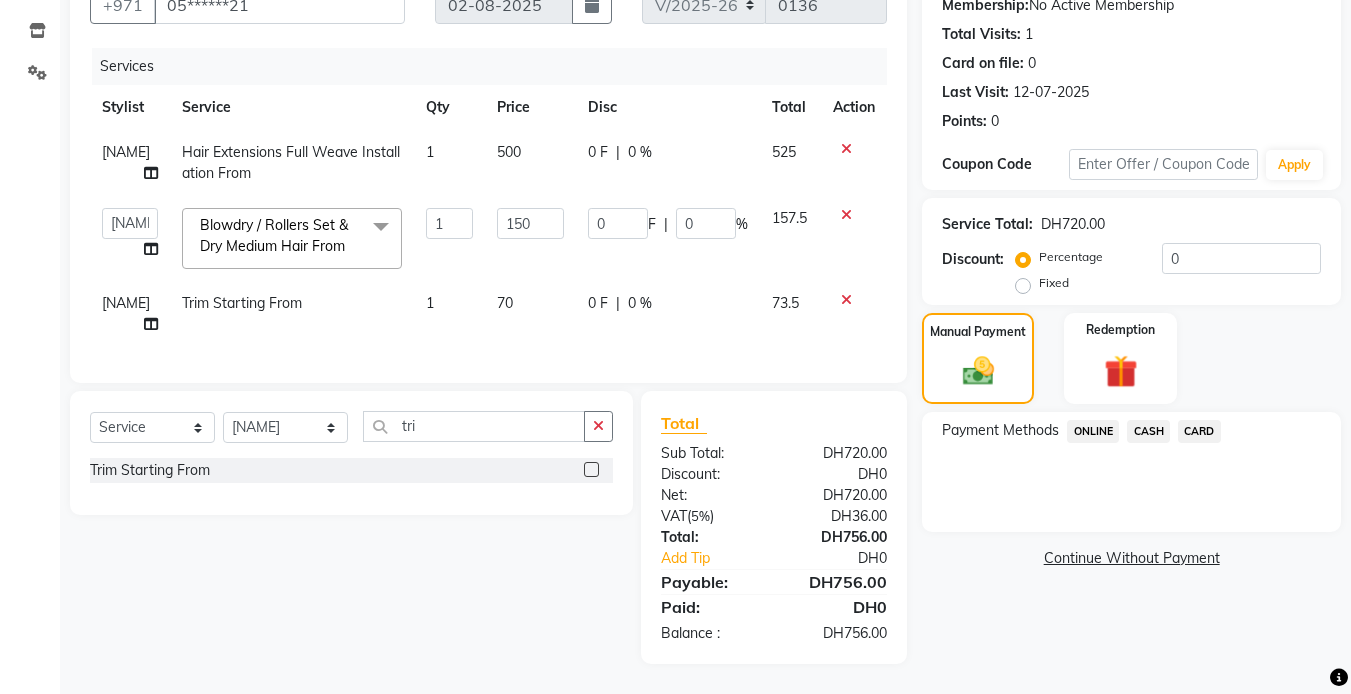 scroll, scrollTop: 194, scrollLeft: 0, axis: vertical 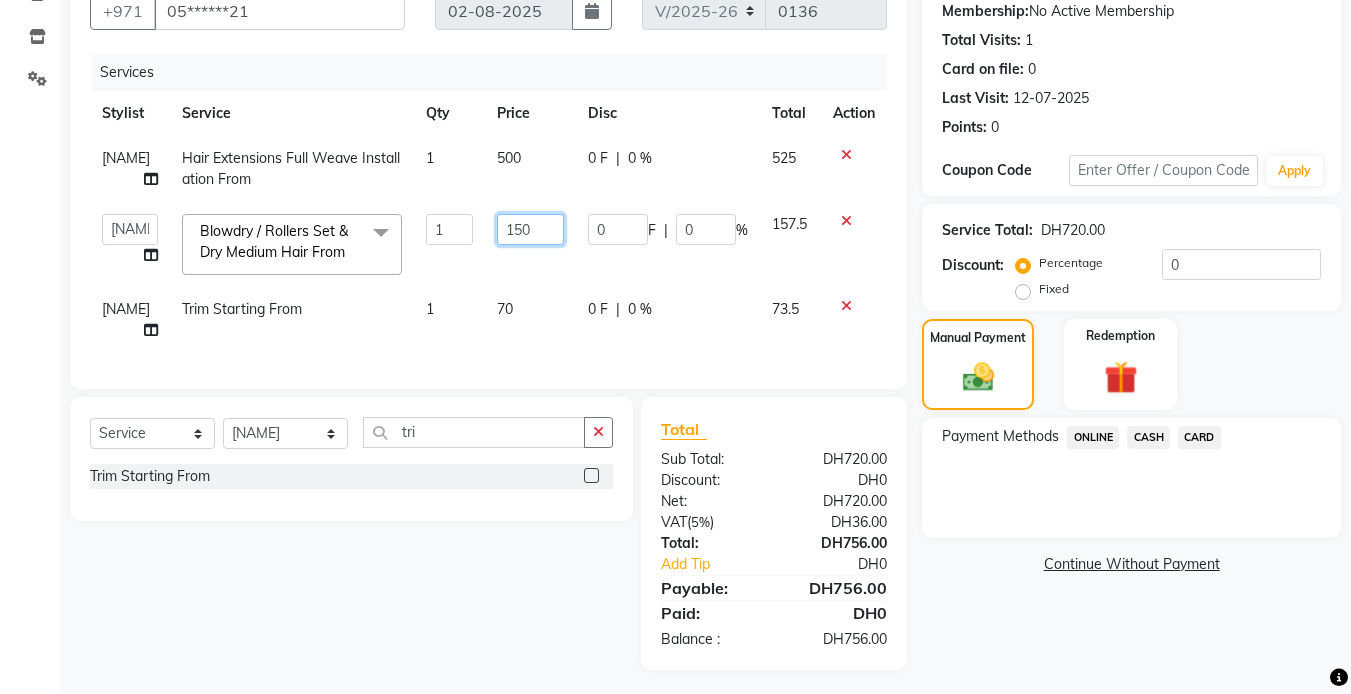 click on "150" 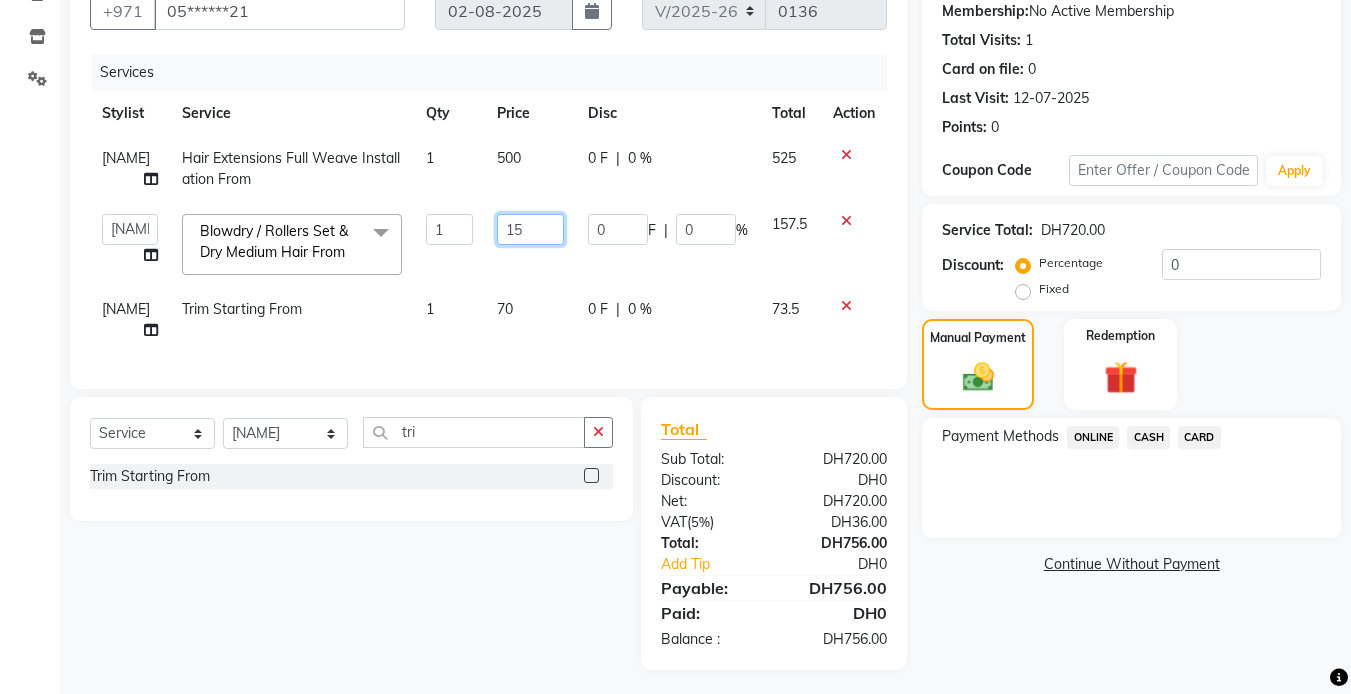 type on "1" 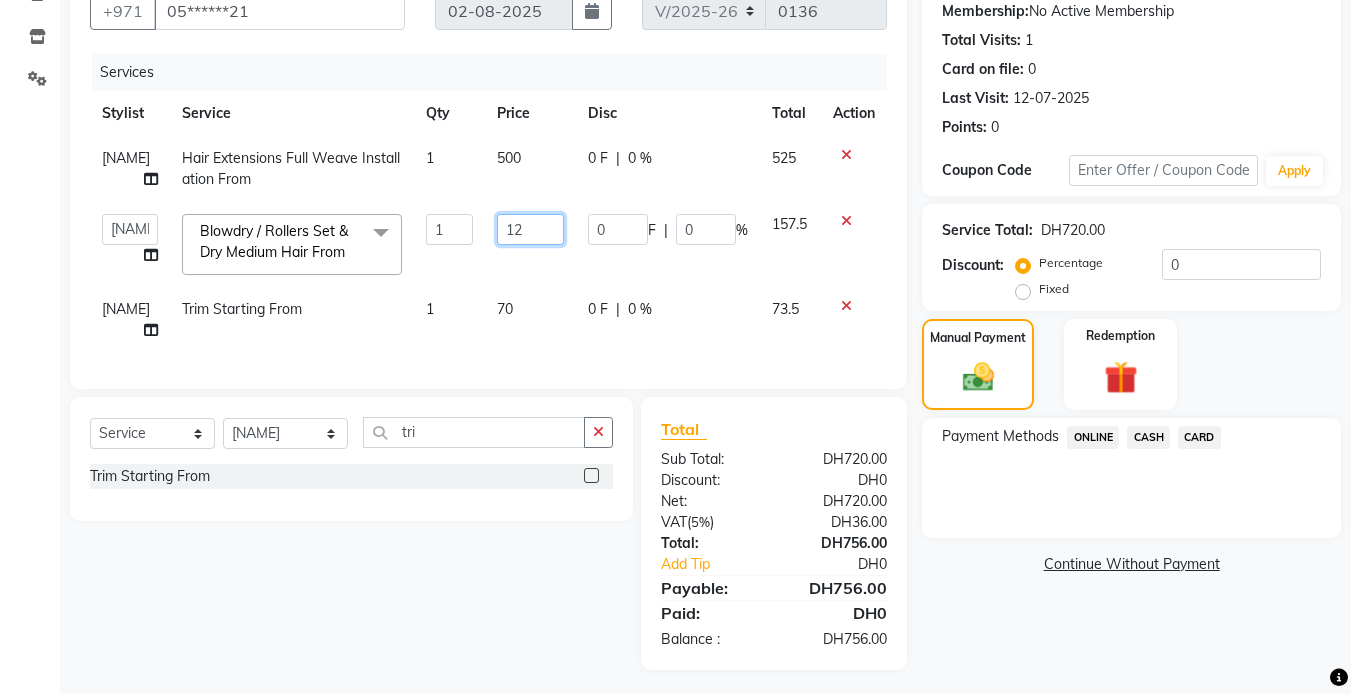 type on "120" 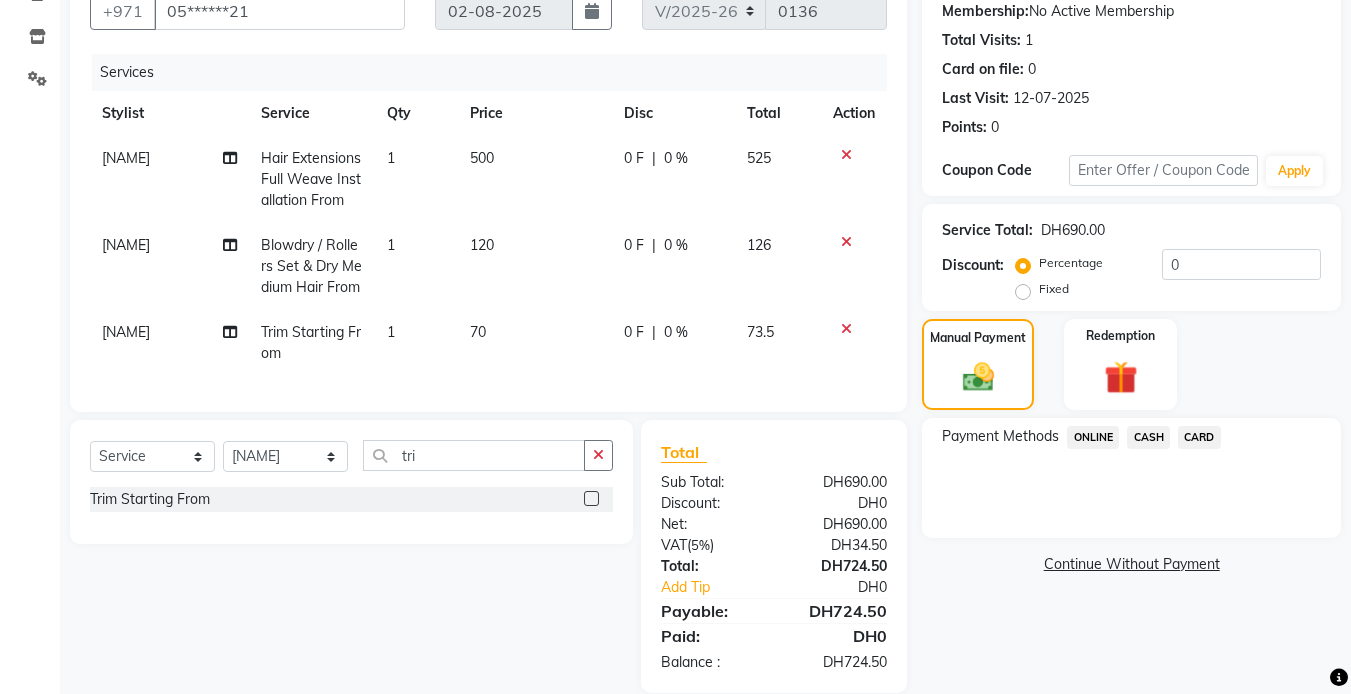 click on "70" 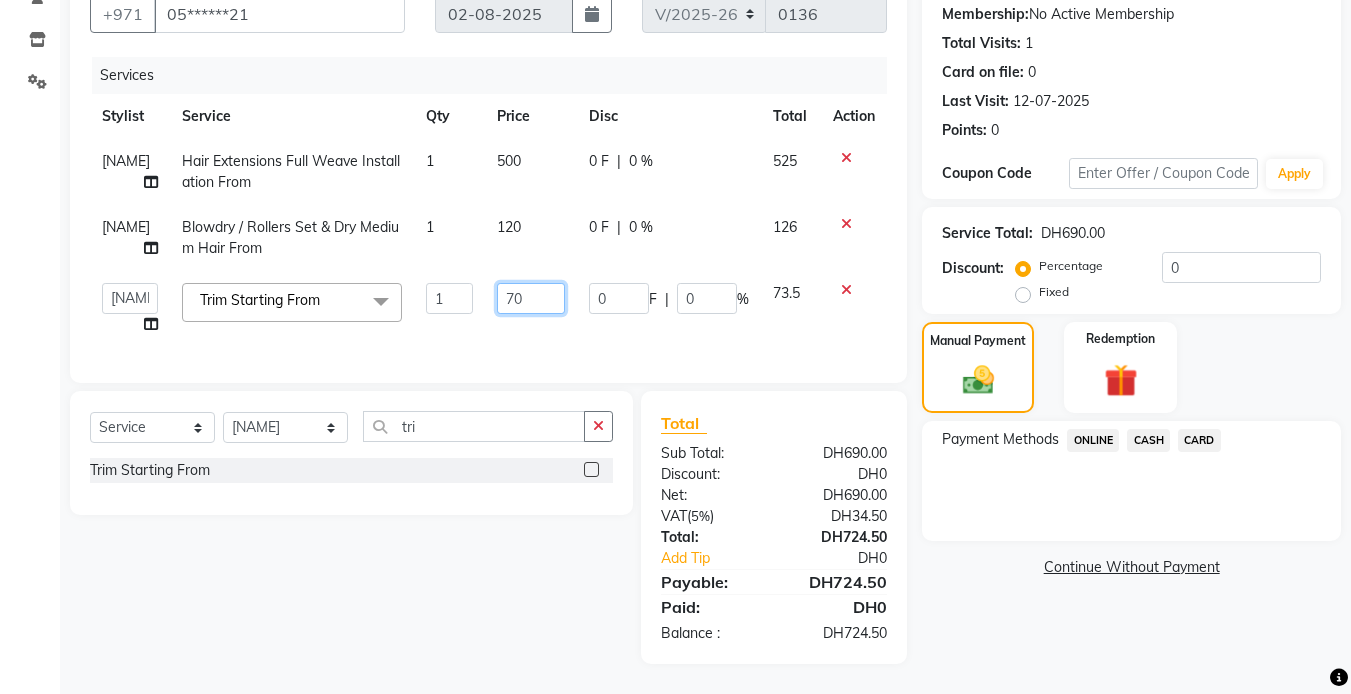 click on "70" 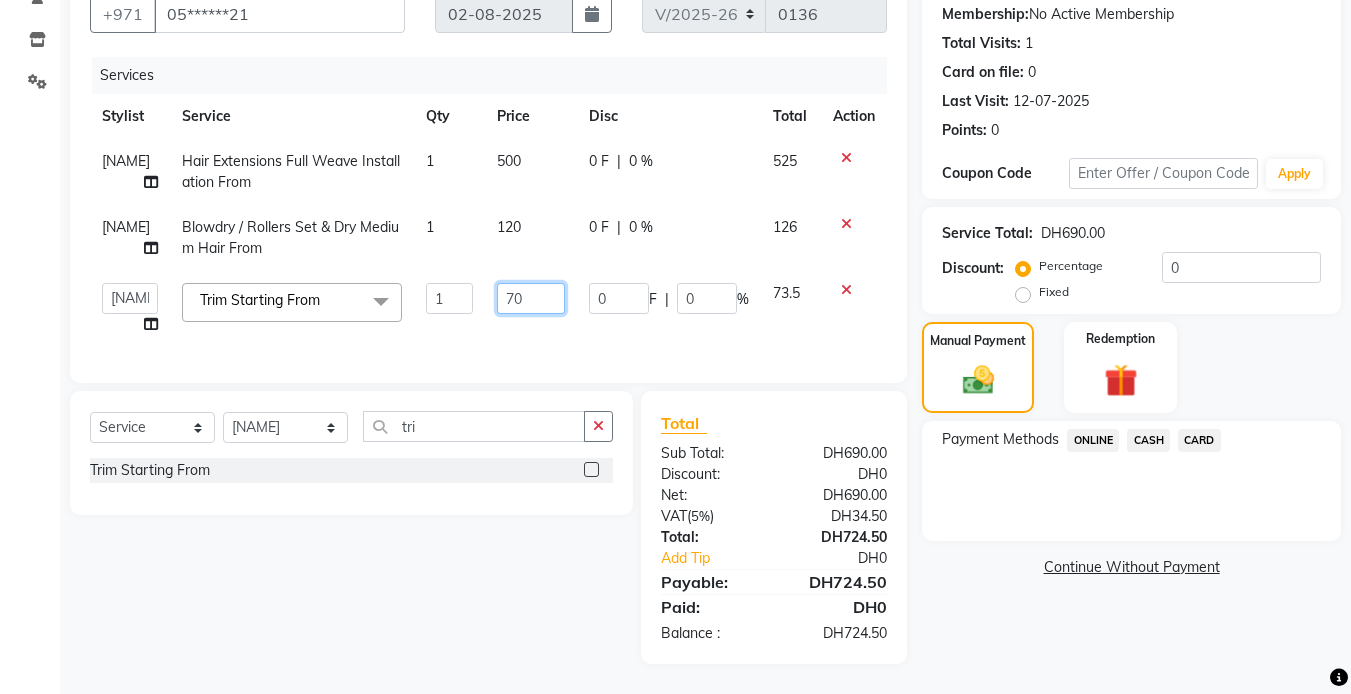 type on "7" 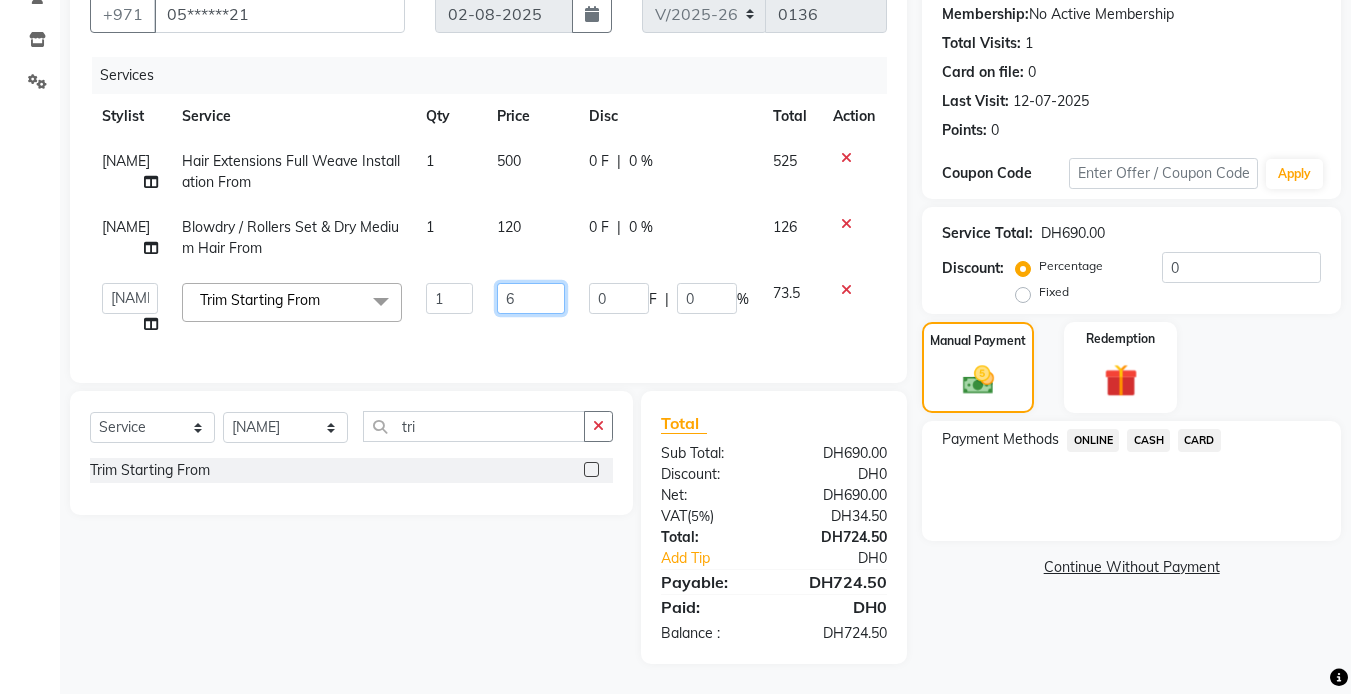 type on "65" 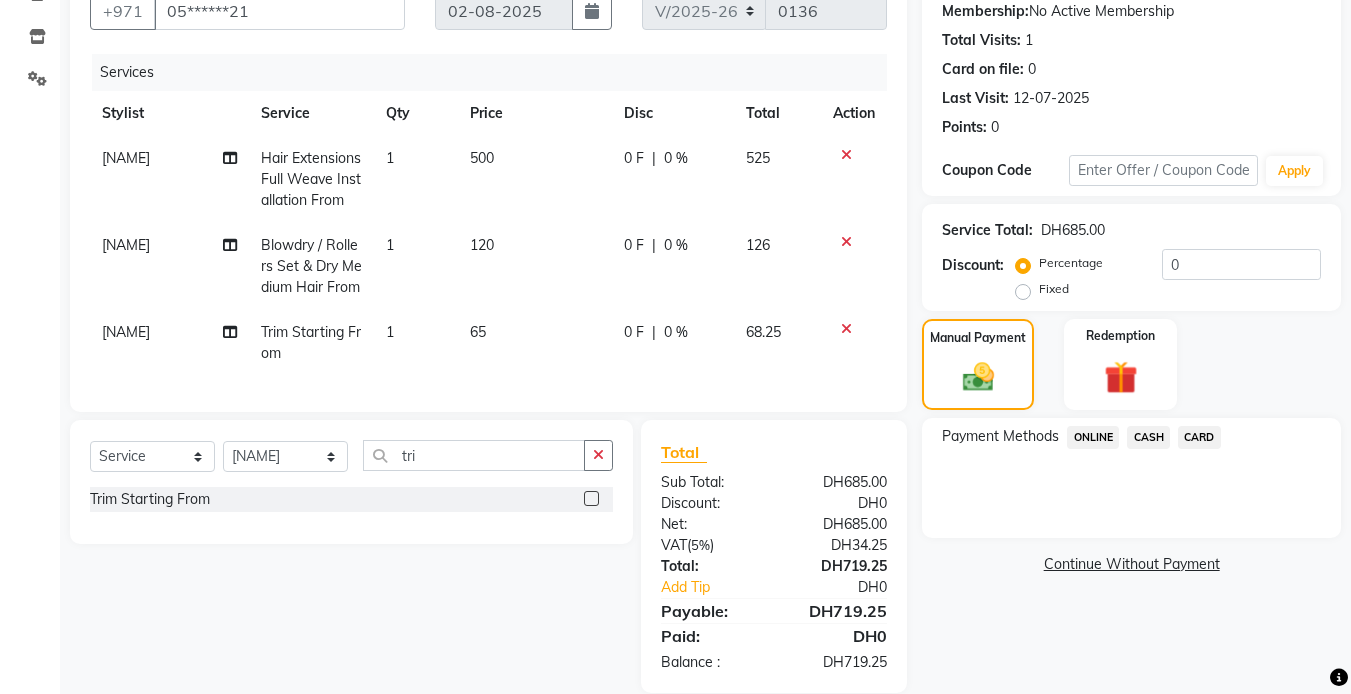click on "68.25" 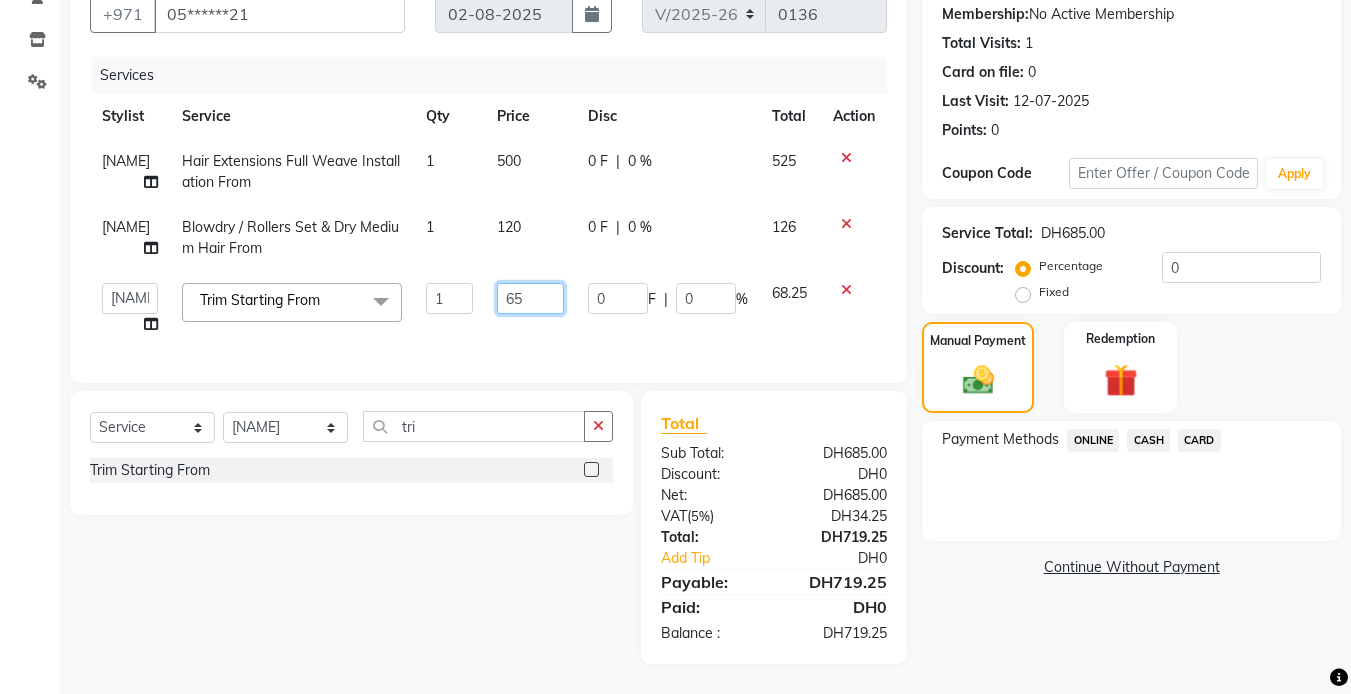 click on "65" 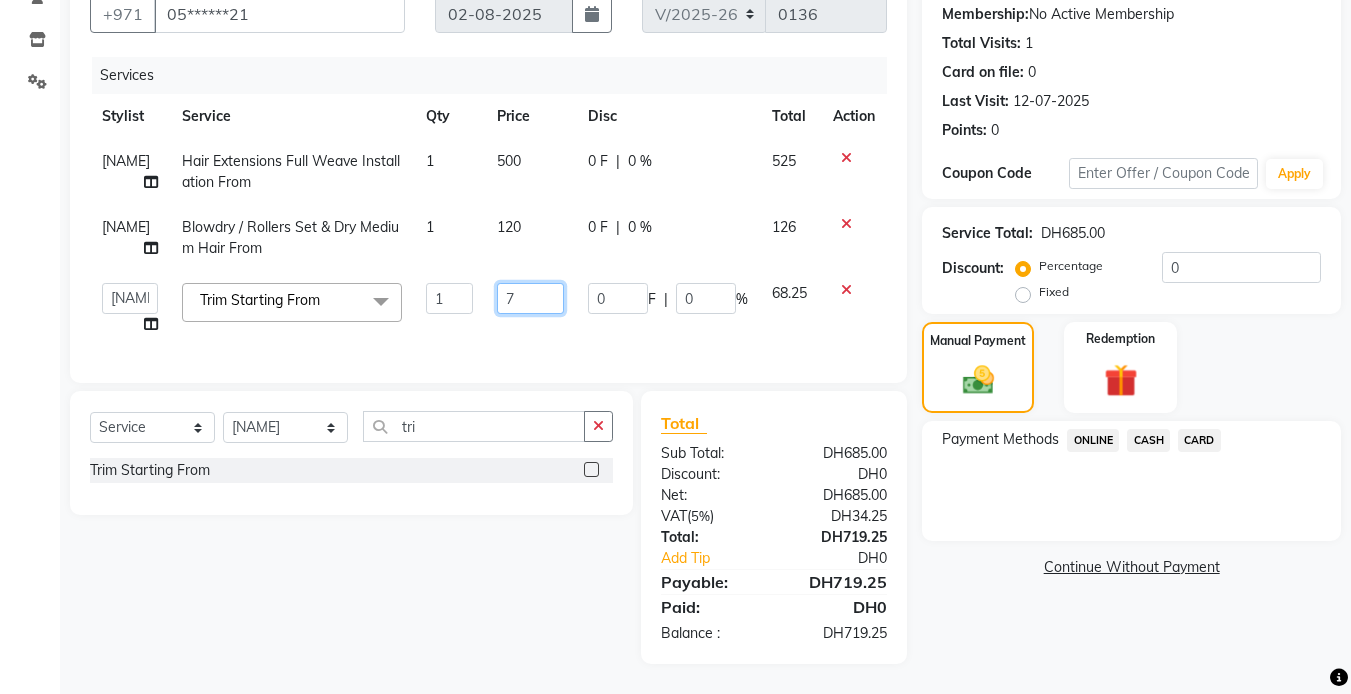 type on "70" 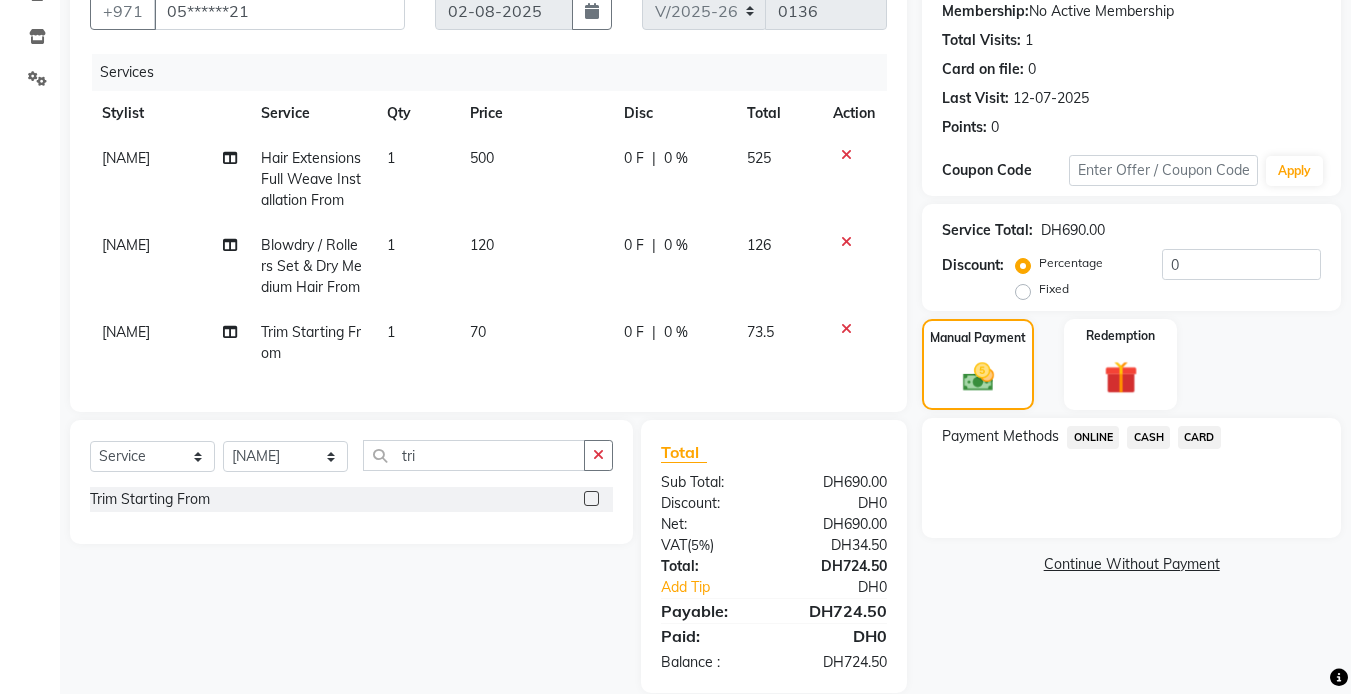 click on "120" 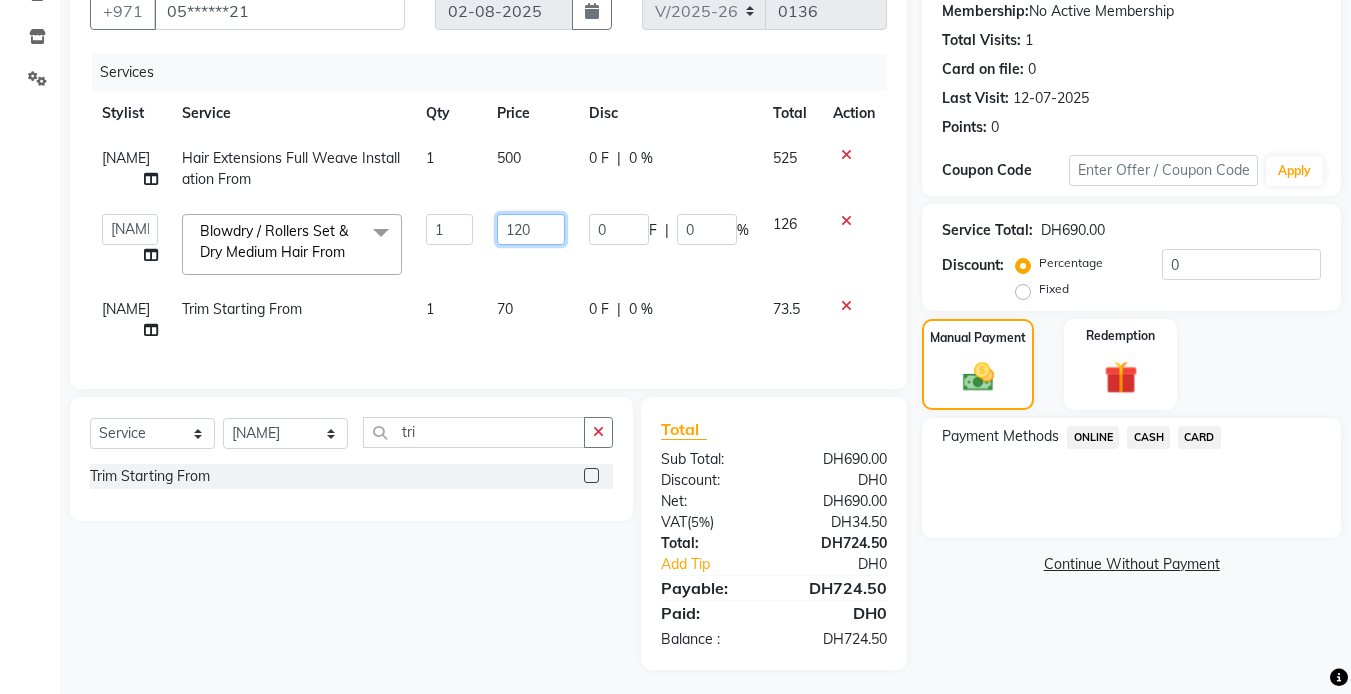 click on "120" 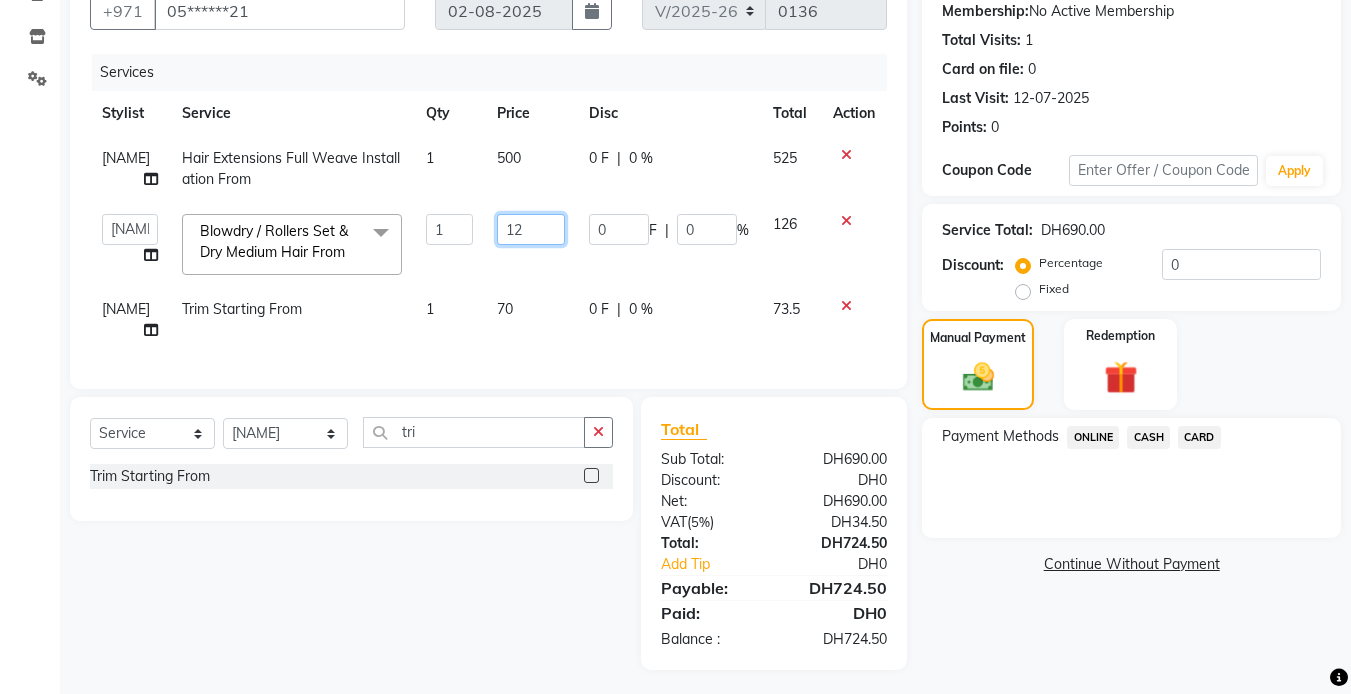 type on "1" 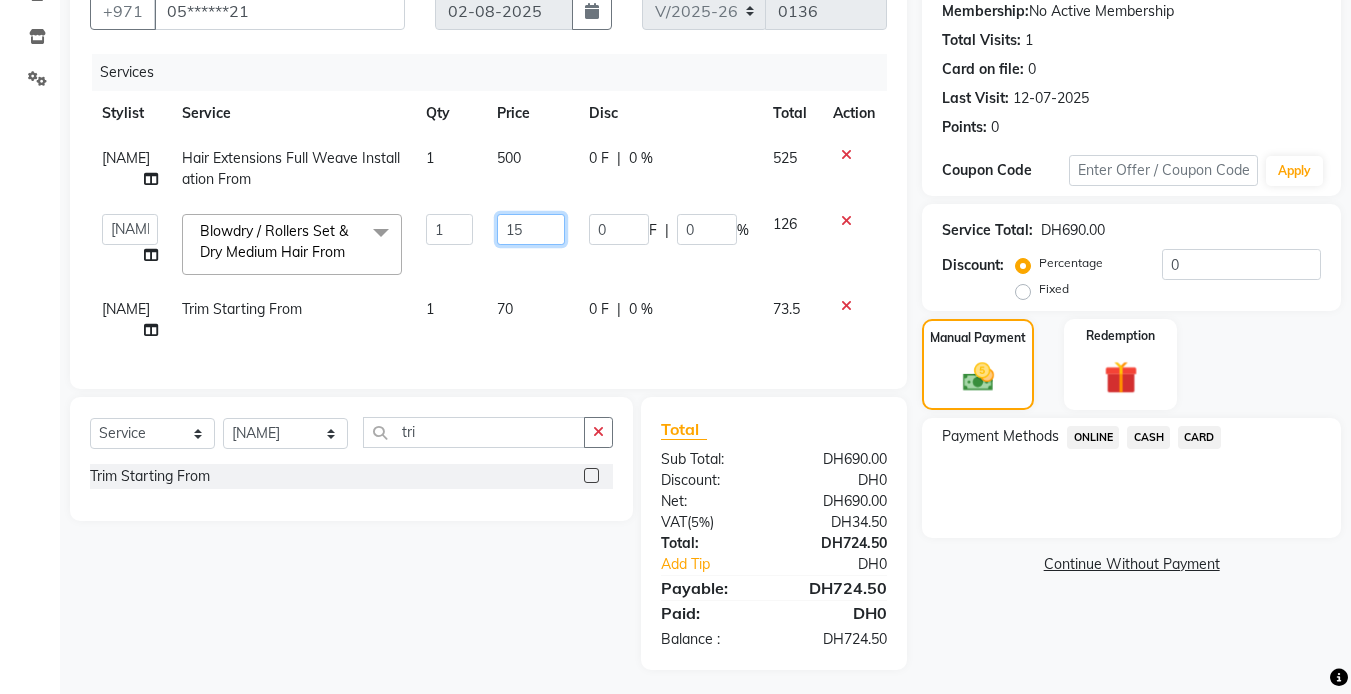 type on "150" 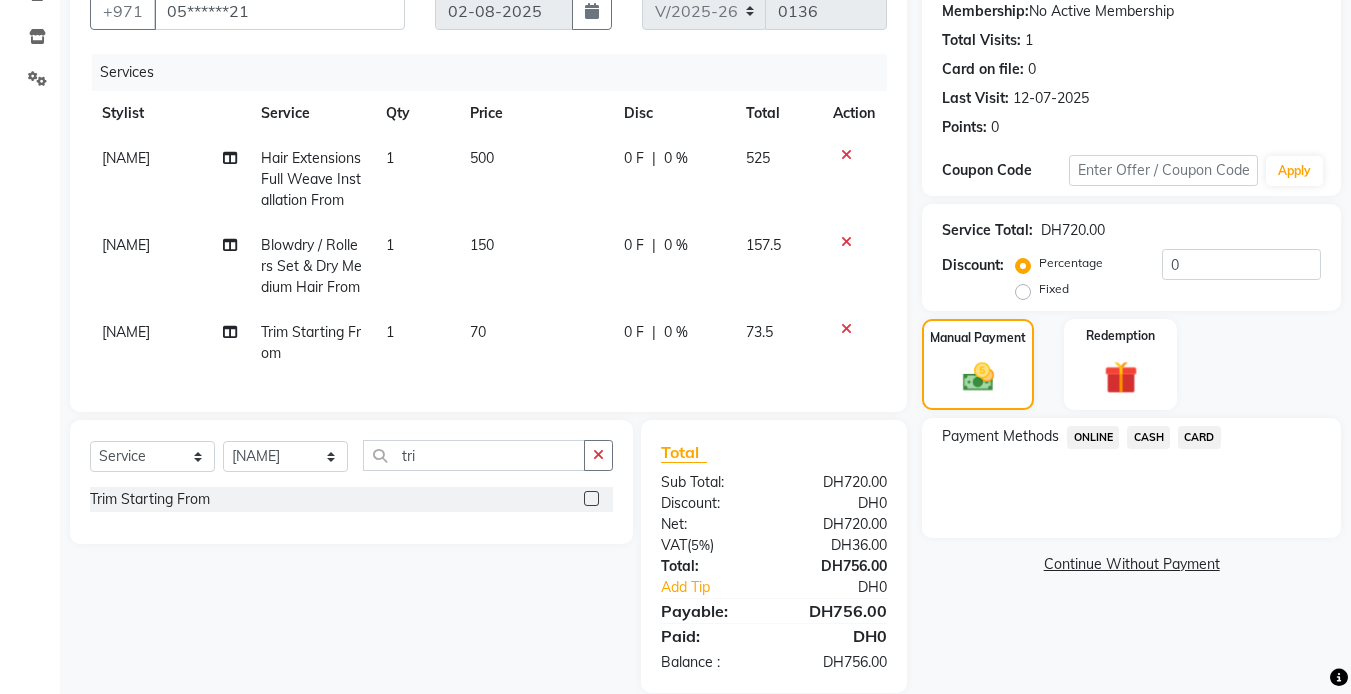 click on "500" 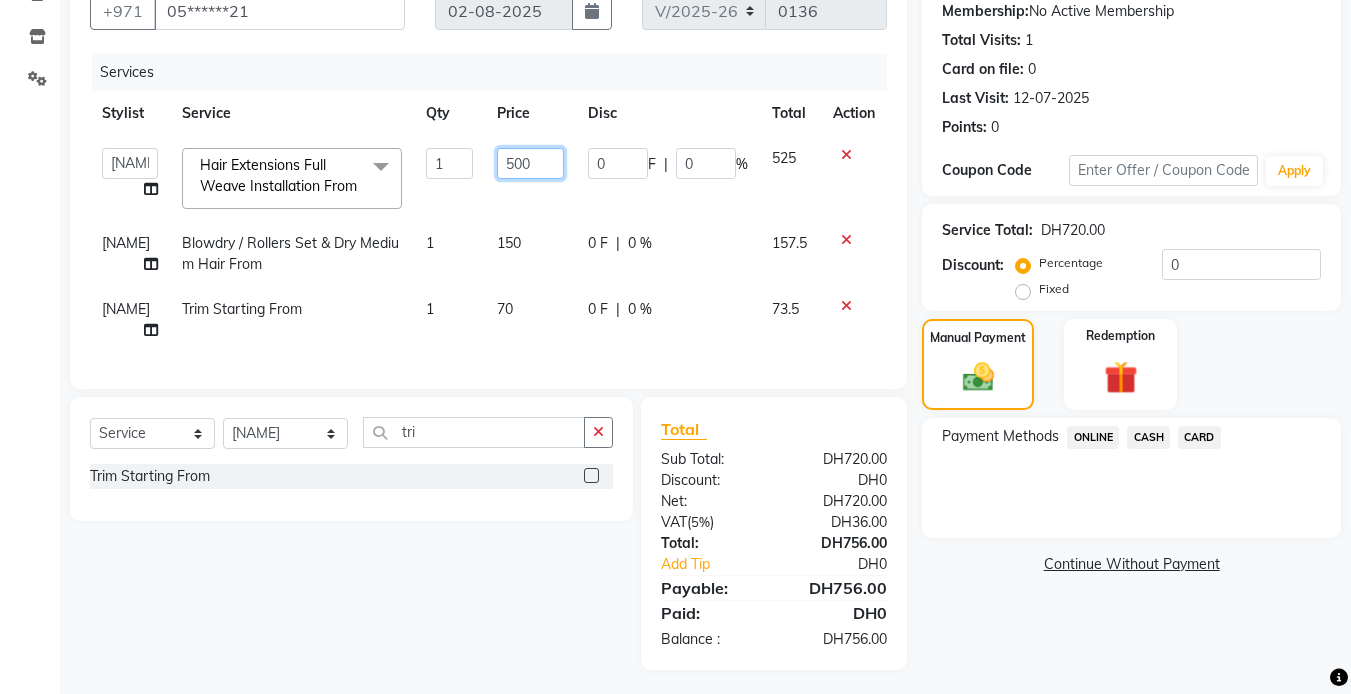 click on "500" 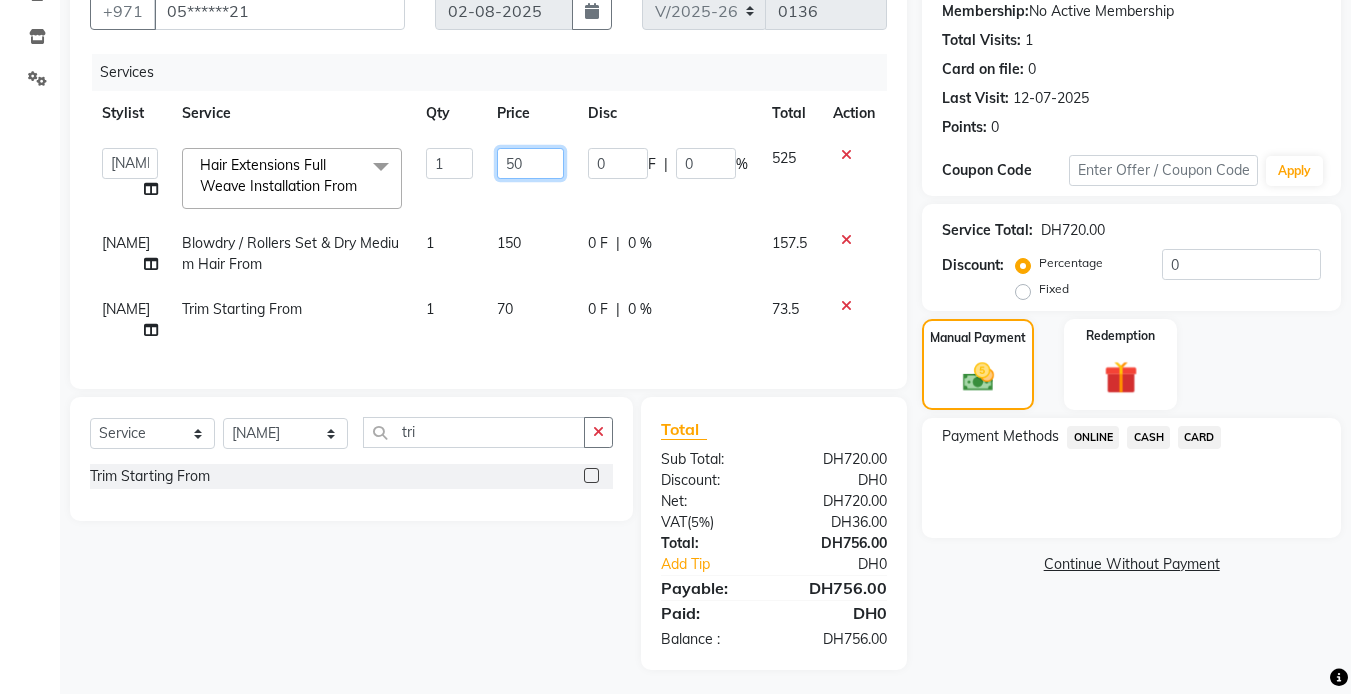 type on "5" 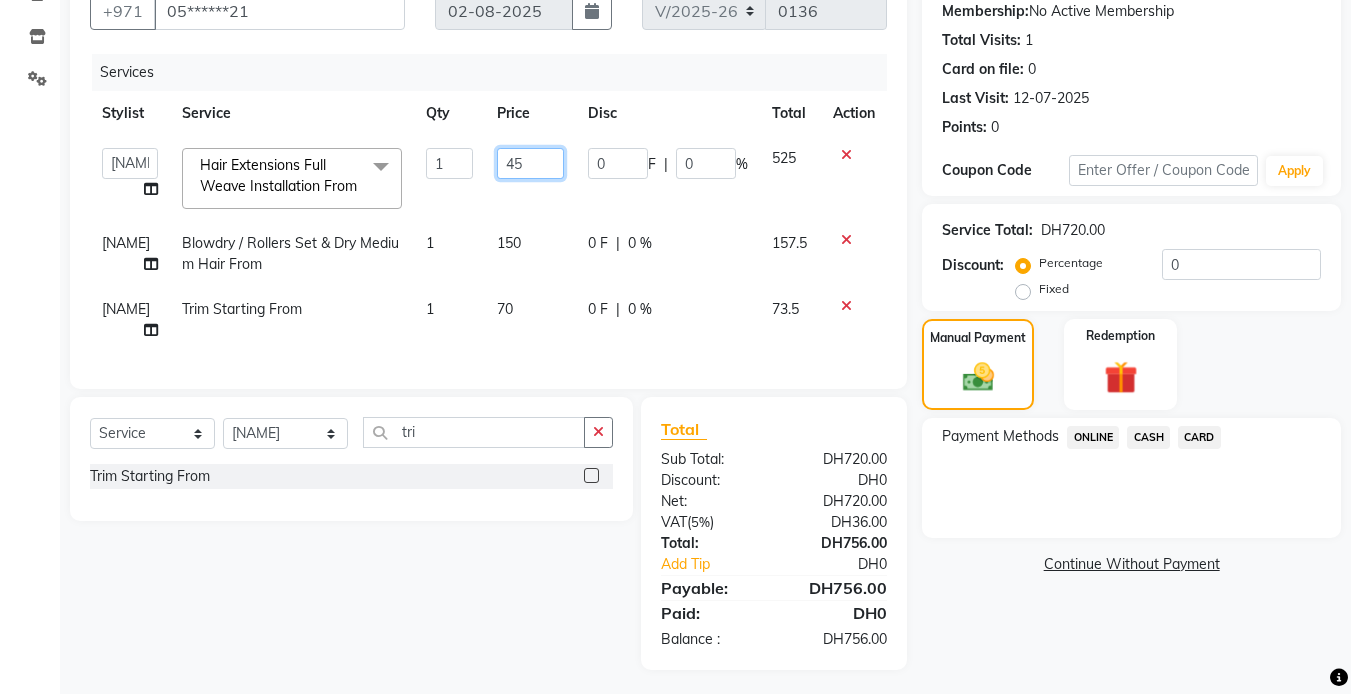 type on "450" 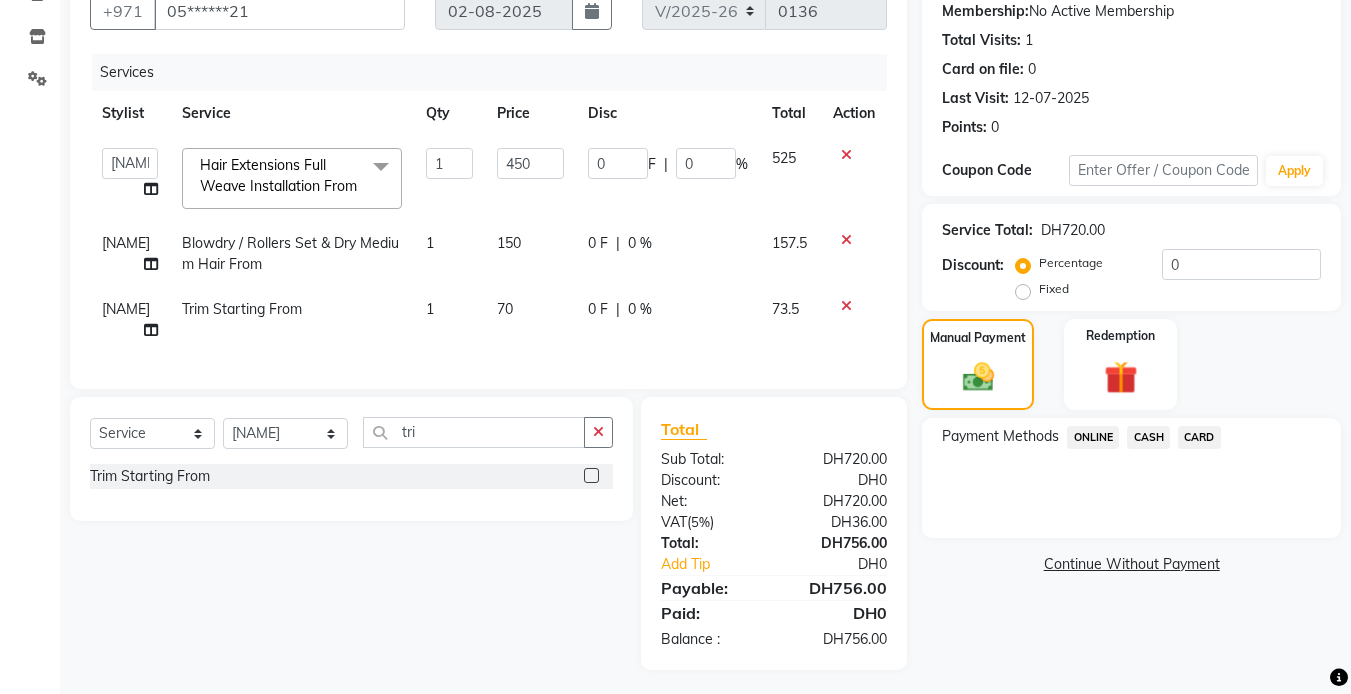 click on "INVOICE PREVIOUS INVOICES Create New   Save  Client +971 [PHONE] Date 02-08-2025 Invoice Number V/2025 V/2025-26 0136 Services Stylist Service Qty Price Disc Total Action  Betty   Bezawit   Fifi   Mena   sales  Hair Extensions Full Weave Installation From  x Package Redemption4Blowdry/Iron Free Package Redemption3Blowdry/Iron Free Package Redemption2 Blowdry/Iron Free Package Redemption1Blowdry/Iron Free Hot Oil Treatment 1  Free Moisturizing Treatment2 Free Placenta For Scalp Free Moisturizing Treatment1 Free Tape Extension Fixing Per Piece From Haircut Styling Starting From Trim Starting From Kids Haircut Starting From Wash & Detangle Starting From Iron Refresh Starting From Blowdry / Rollers Set & Dry Short Hair From Blowdry / Rollers Set & Dry Medium Hair From Blowdry / Rollers Set & Dry Long Hair From Hair Wash & Blast Dry Short Hair From Hair Wash & Blast Dry Medium Long Hair From Hair Extensions Weave Track Each Line From Hair Extensions Weave Removal From Ponytail From Hot Oil Treatment From 1 450" 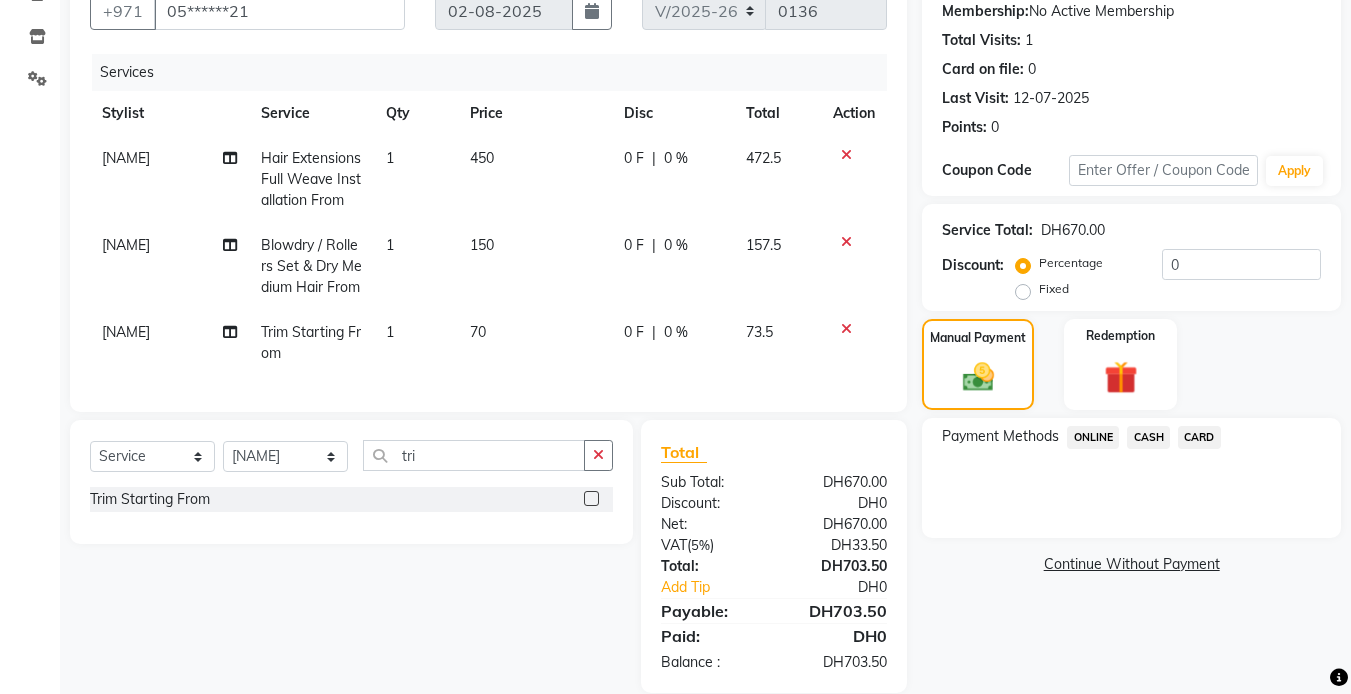 click on "CARD" 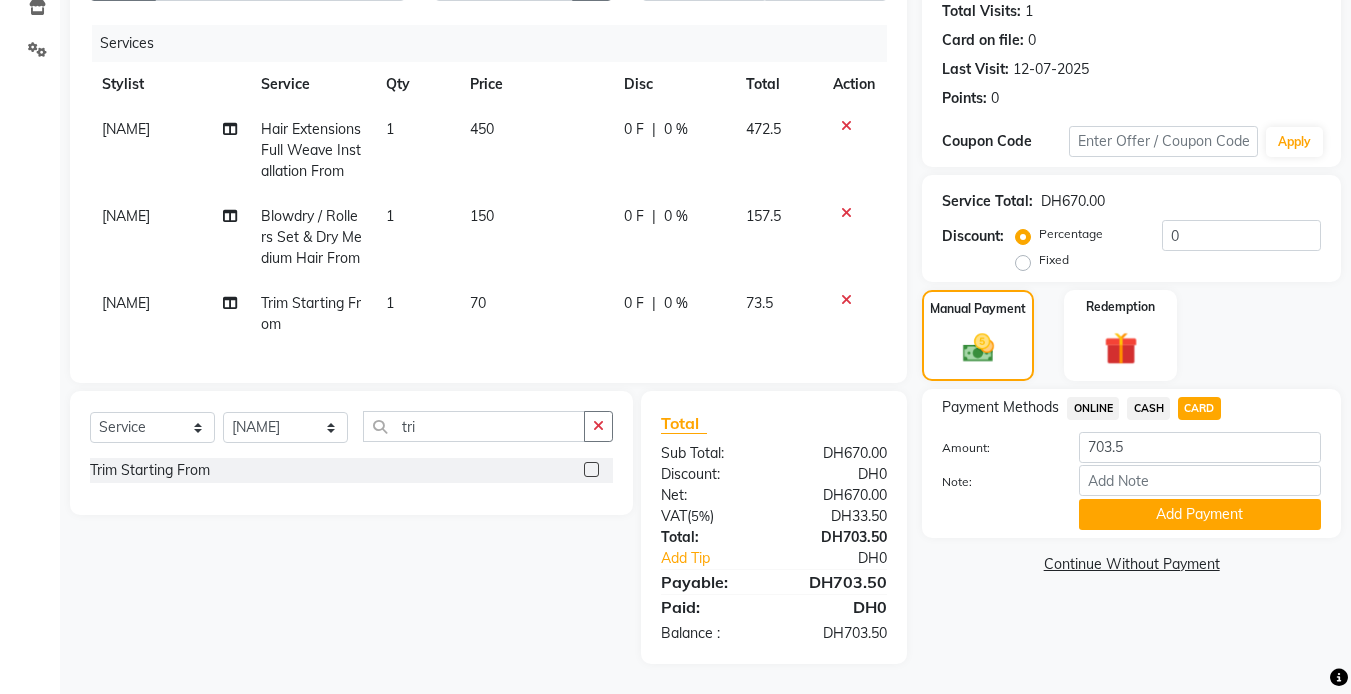 scroll, scrollTop: 238, scrollLeft: 0, axis: vertical 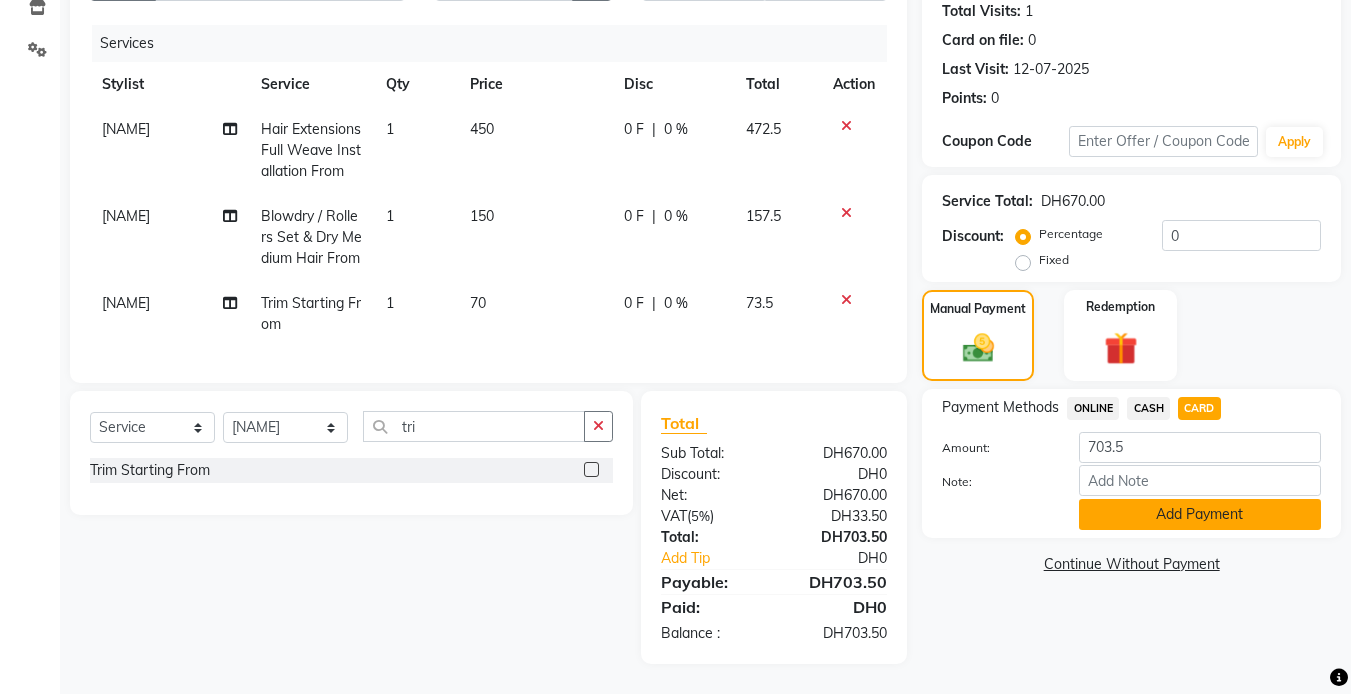 click on "Add Payment" 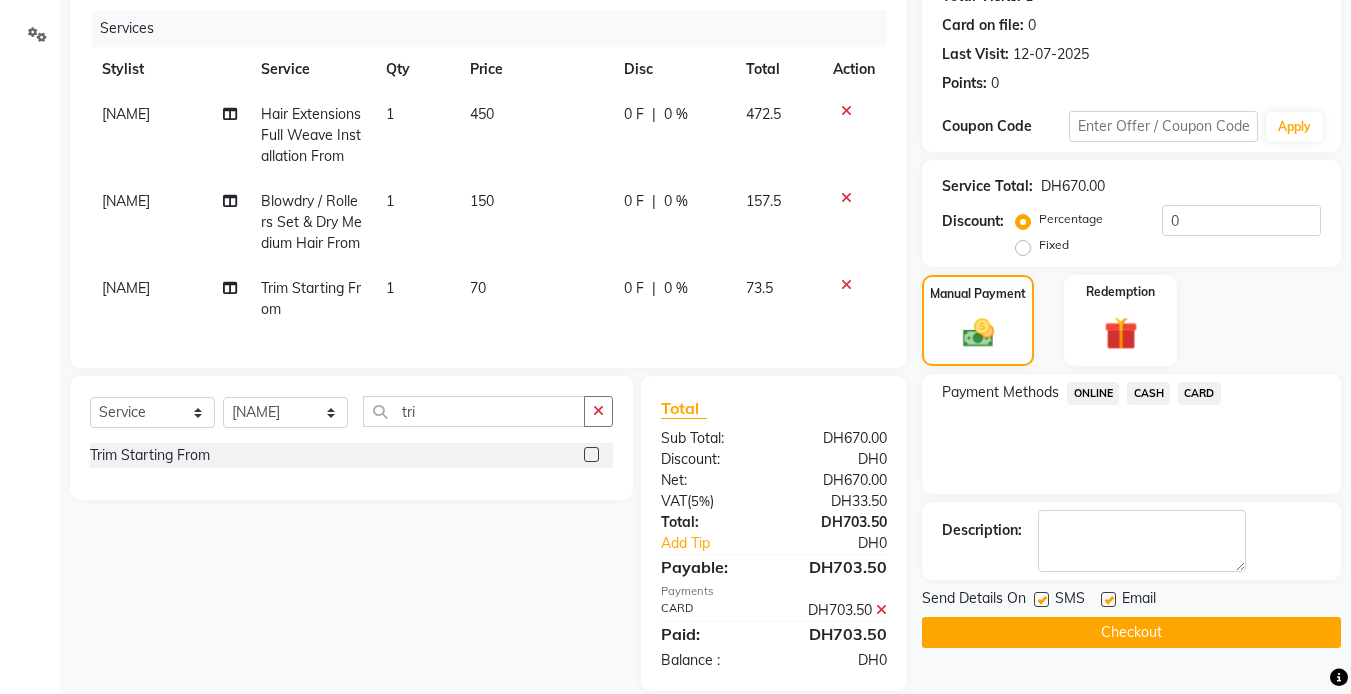 click on "SMS" 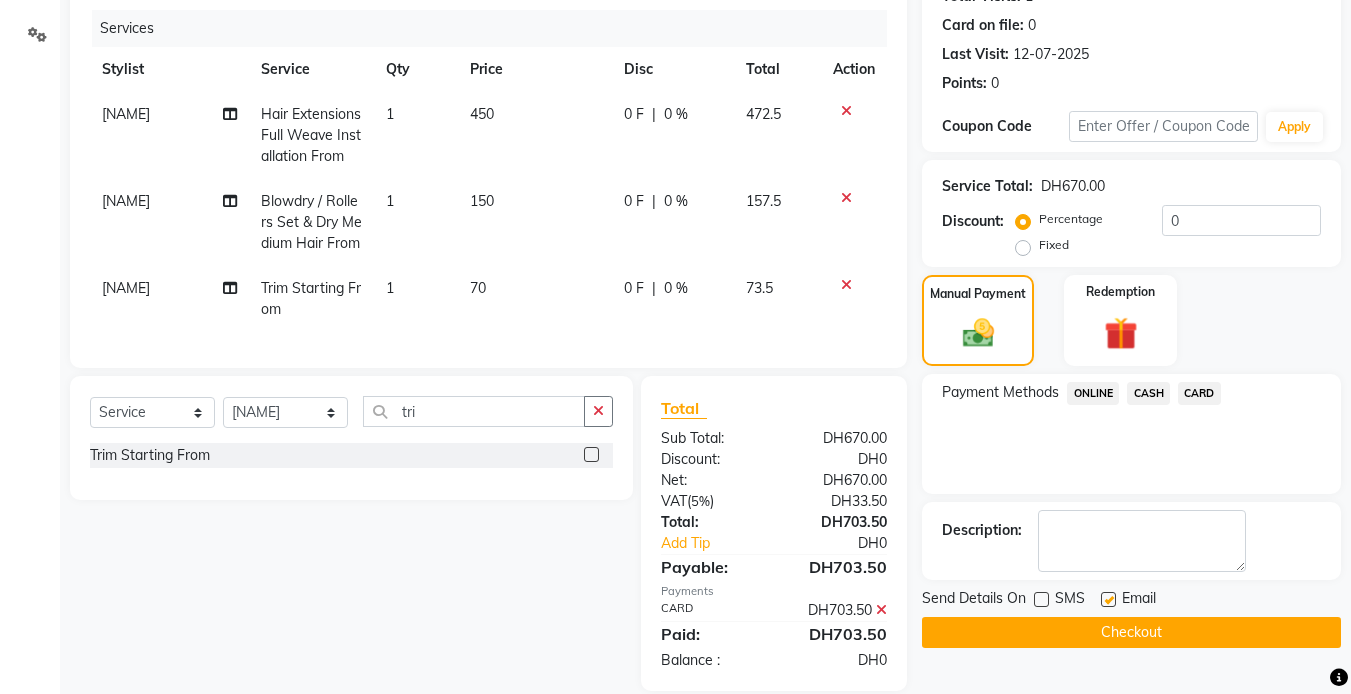 click on "Checkout" 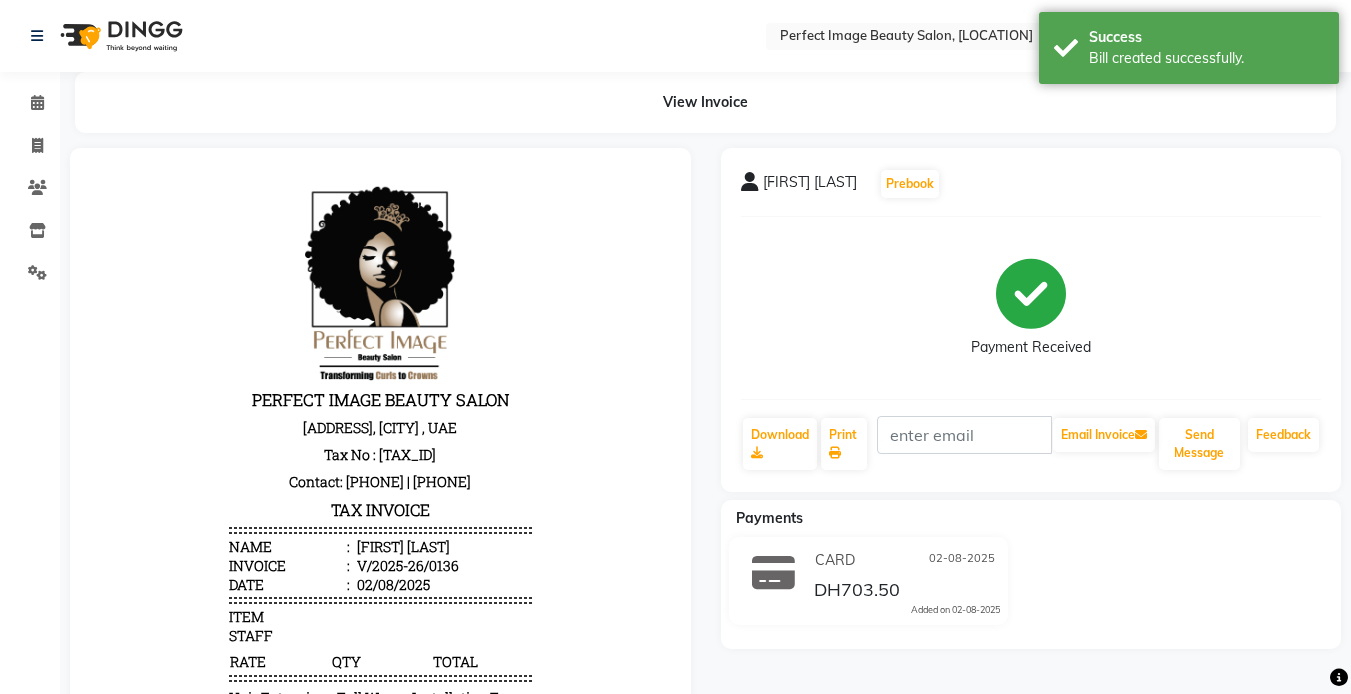scroll, scrollTop: 0, scrollLeft: 0, axis: both 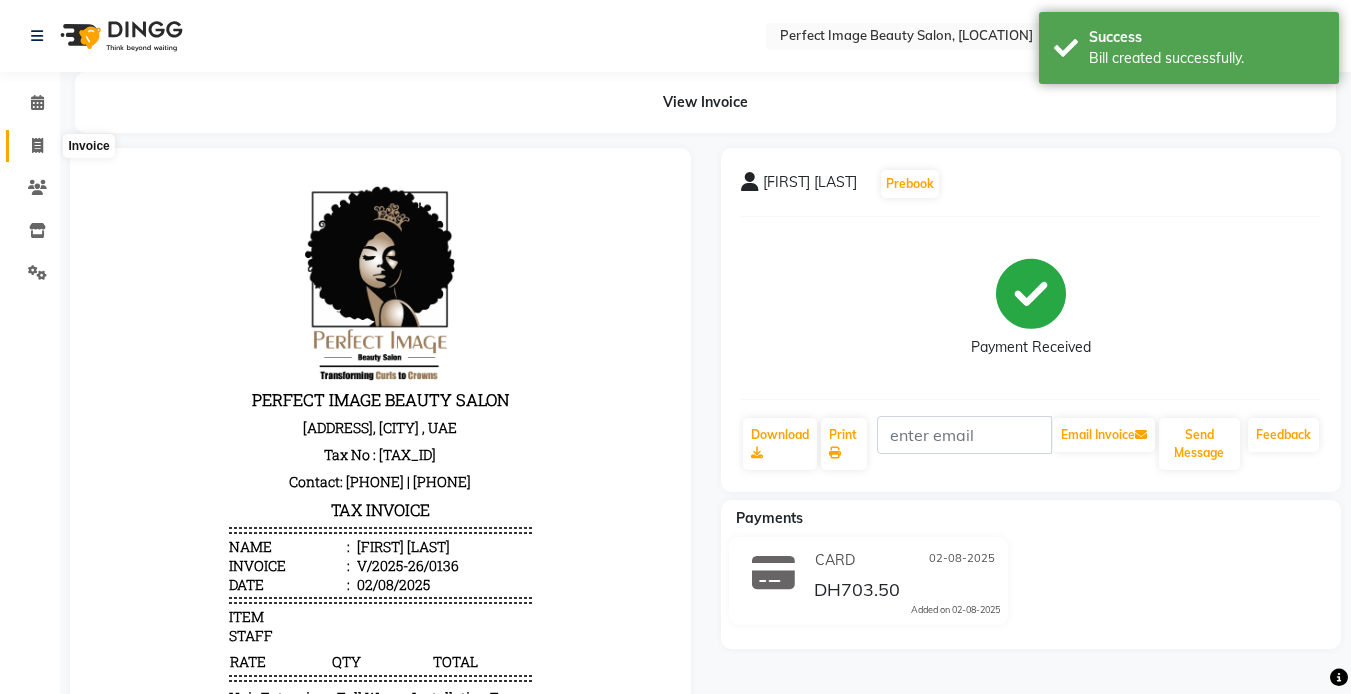 click 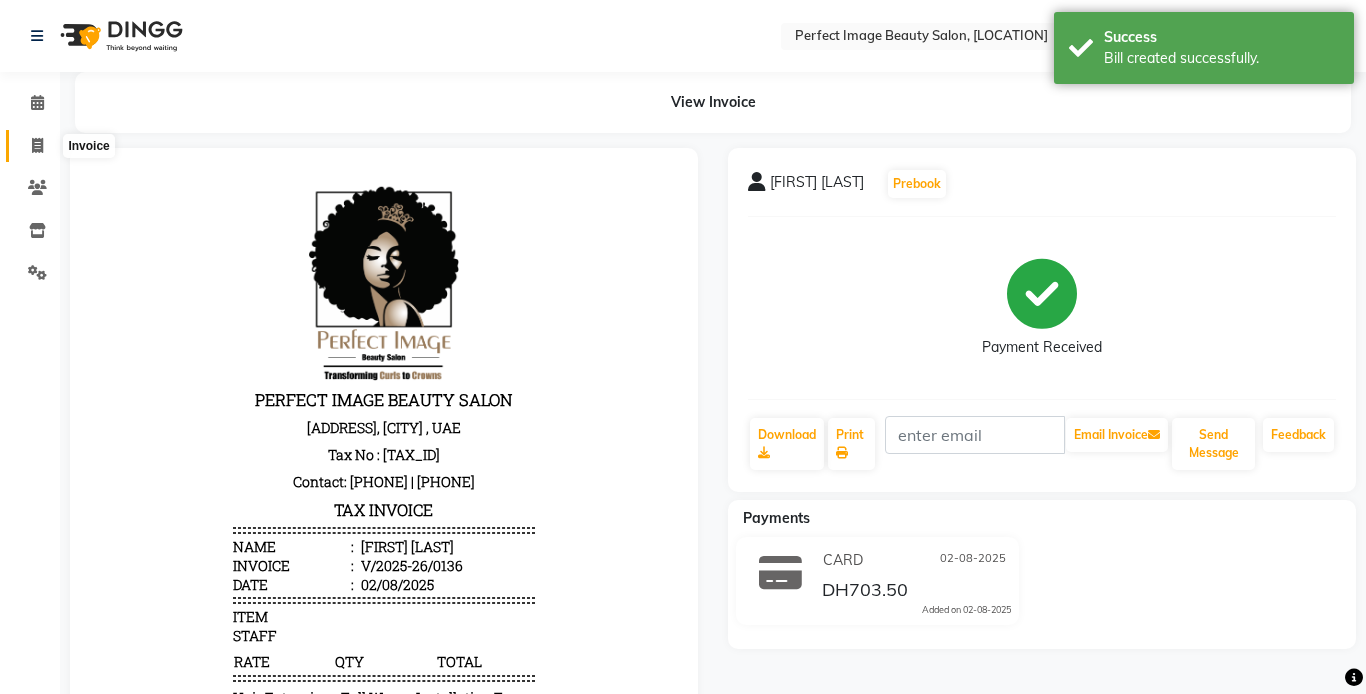 select on "8564" 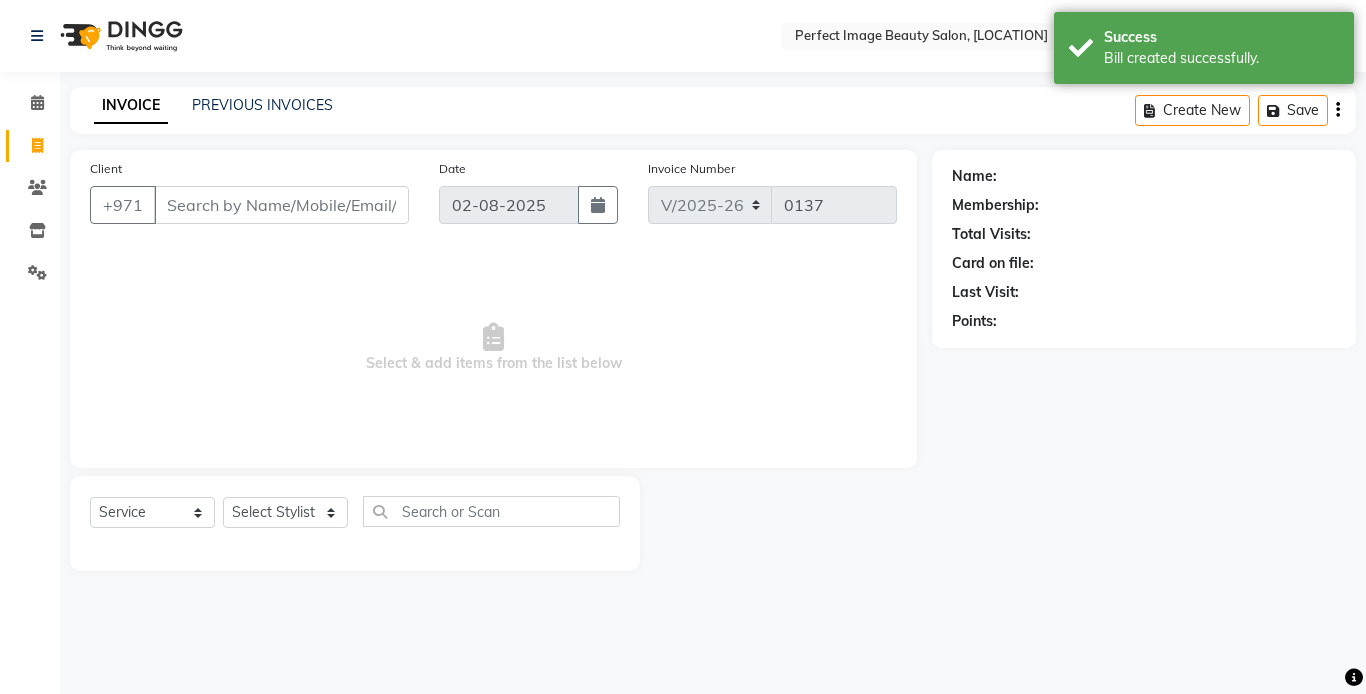 click 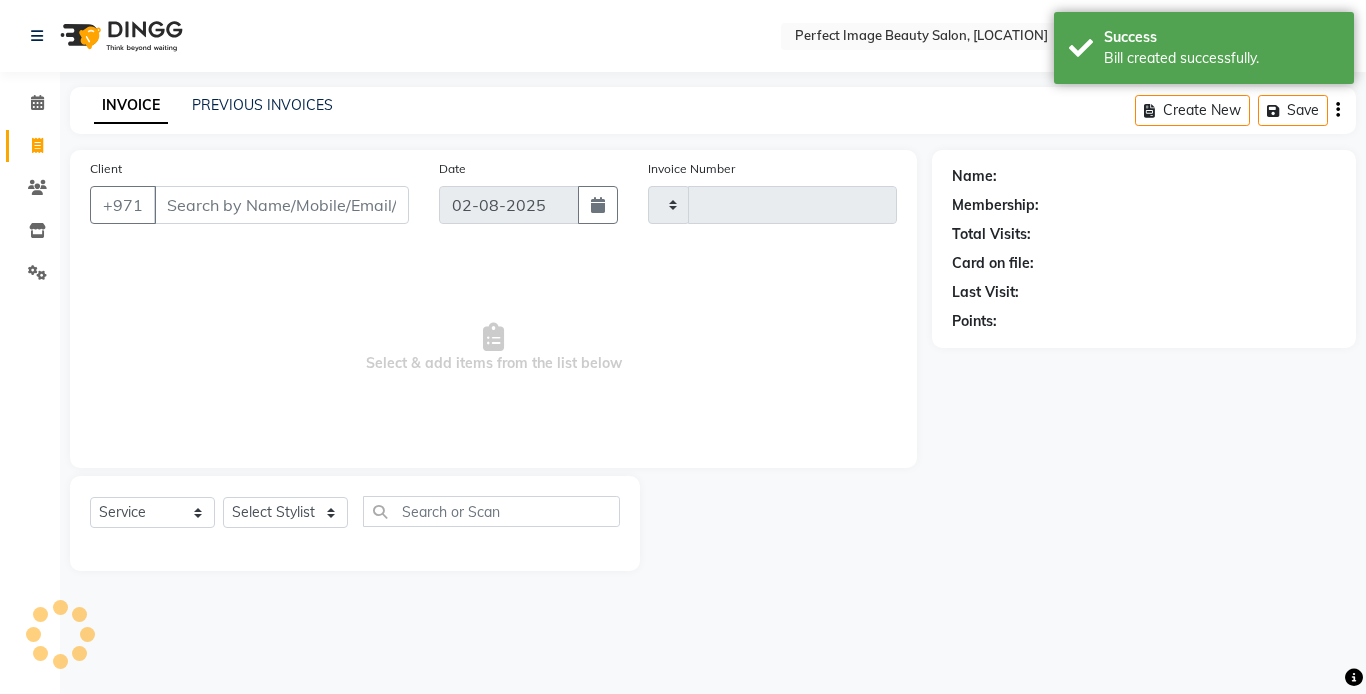 type on "0137" 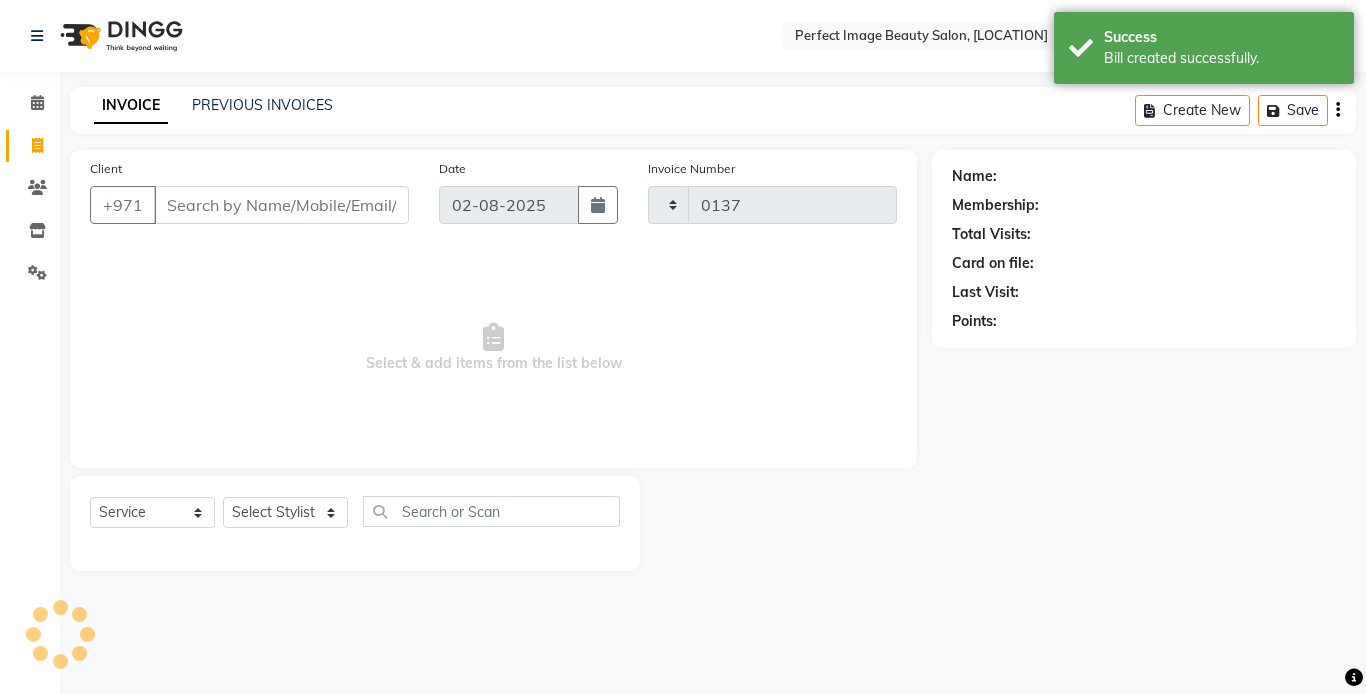 select on "8564" 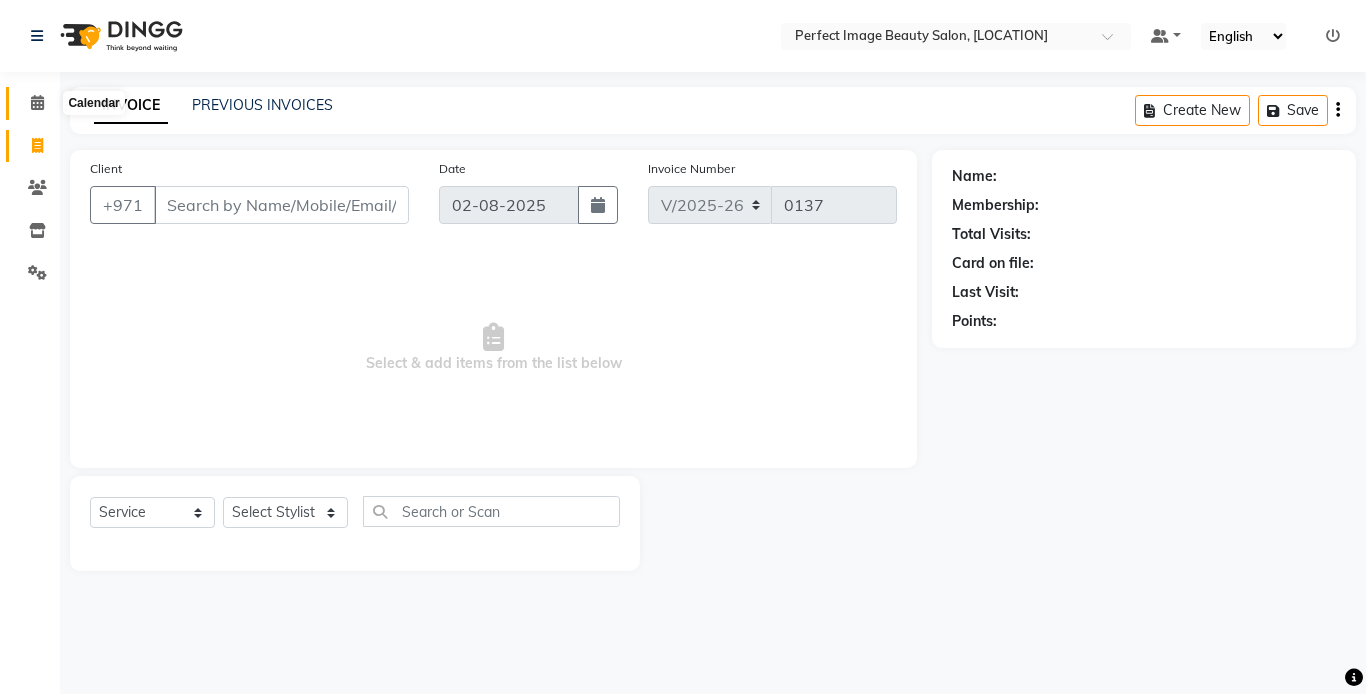 click 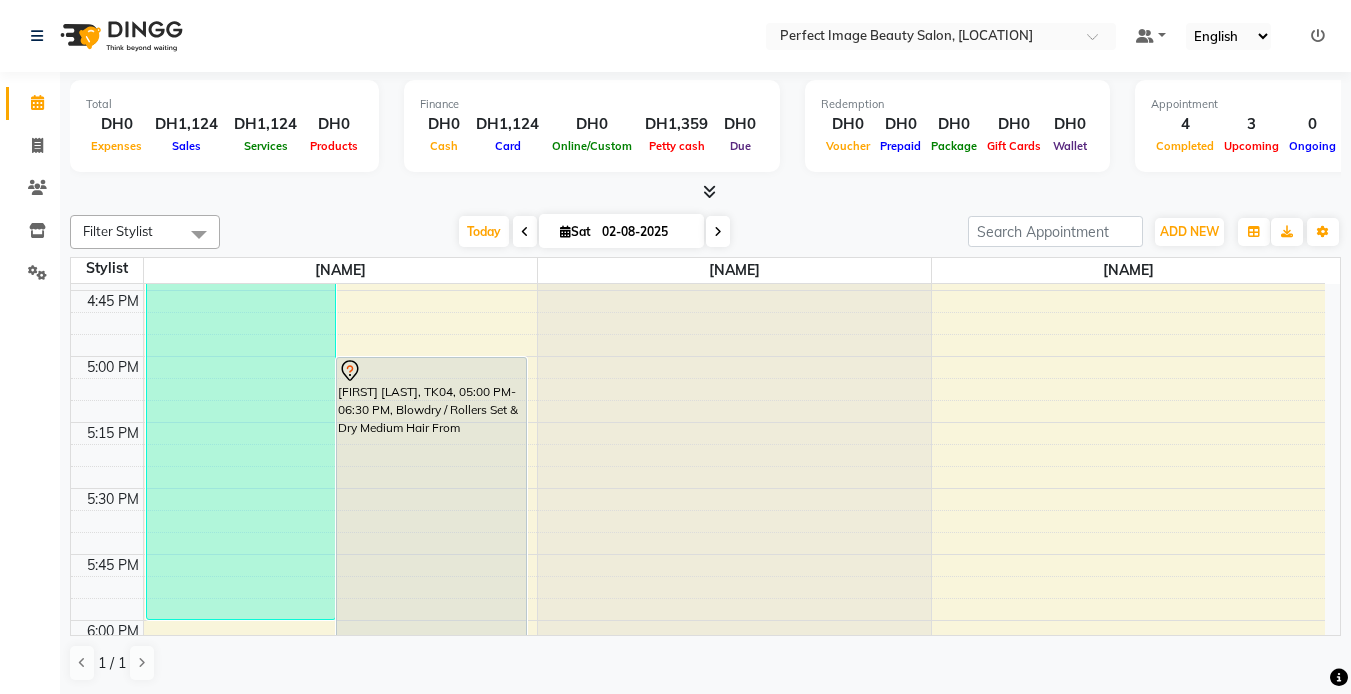scroll, scrollTop: 2146, scrollLeft: 0, axis: vertical 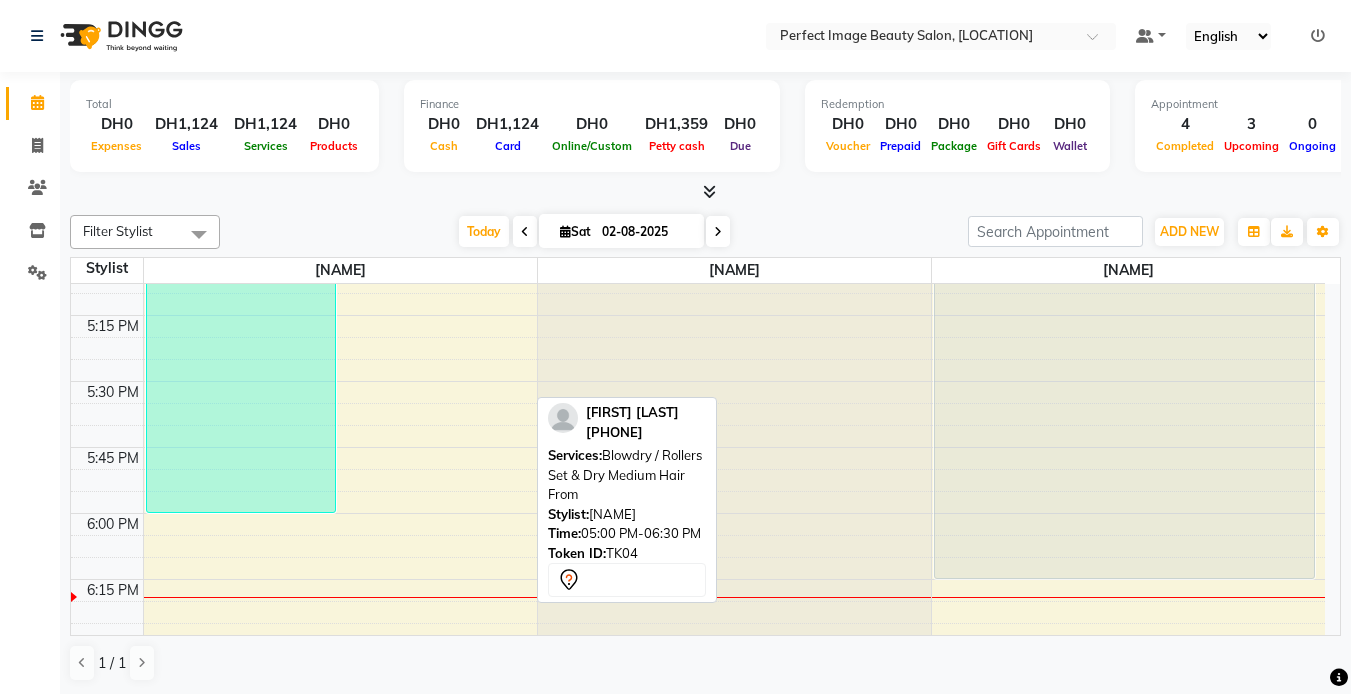 drag, startPoint x: 425, startPoint y: 480, endPoint x: 1056, endPoint y: 419, distance: 633.94165 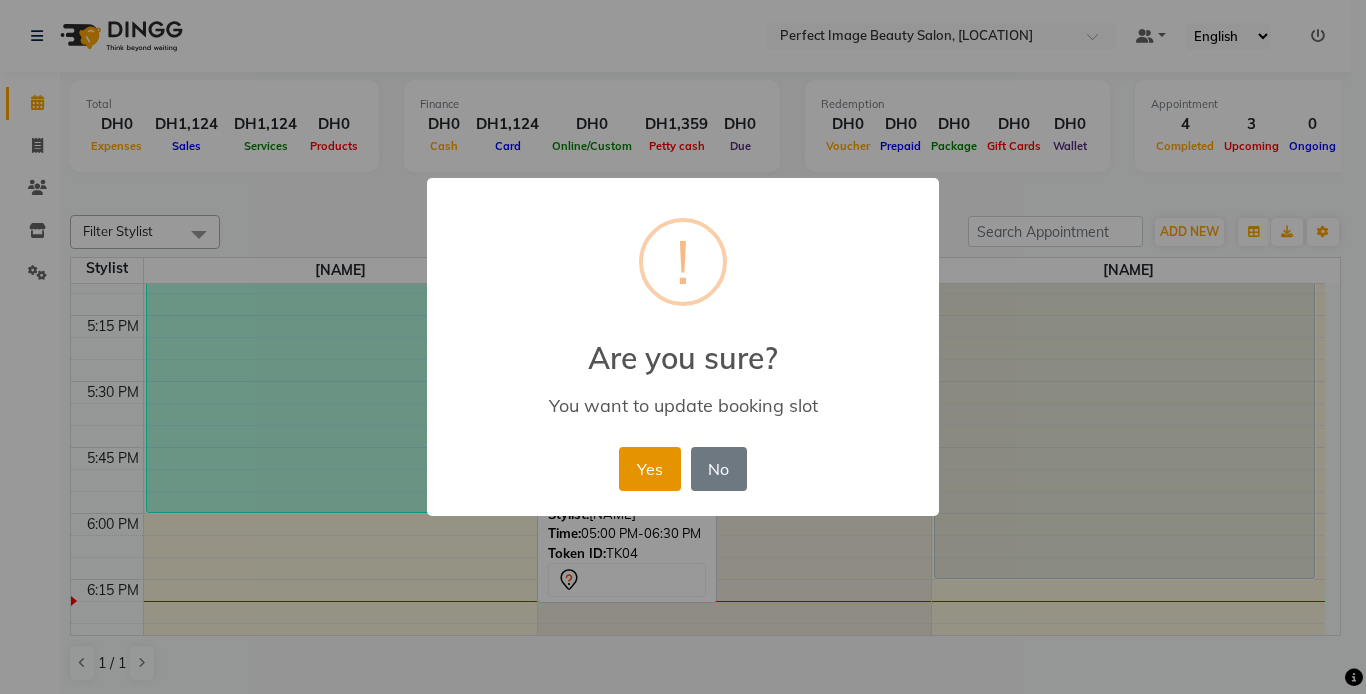 click on "Yes" at bounding box center [649, 469] 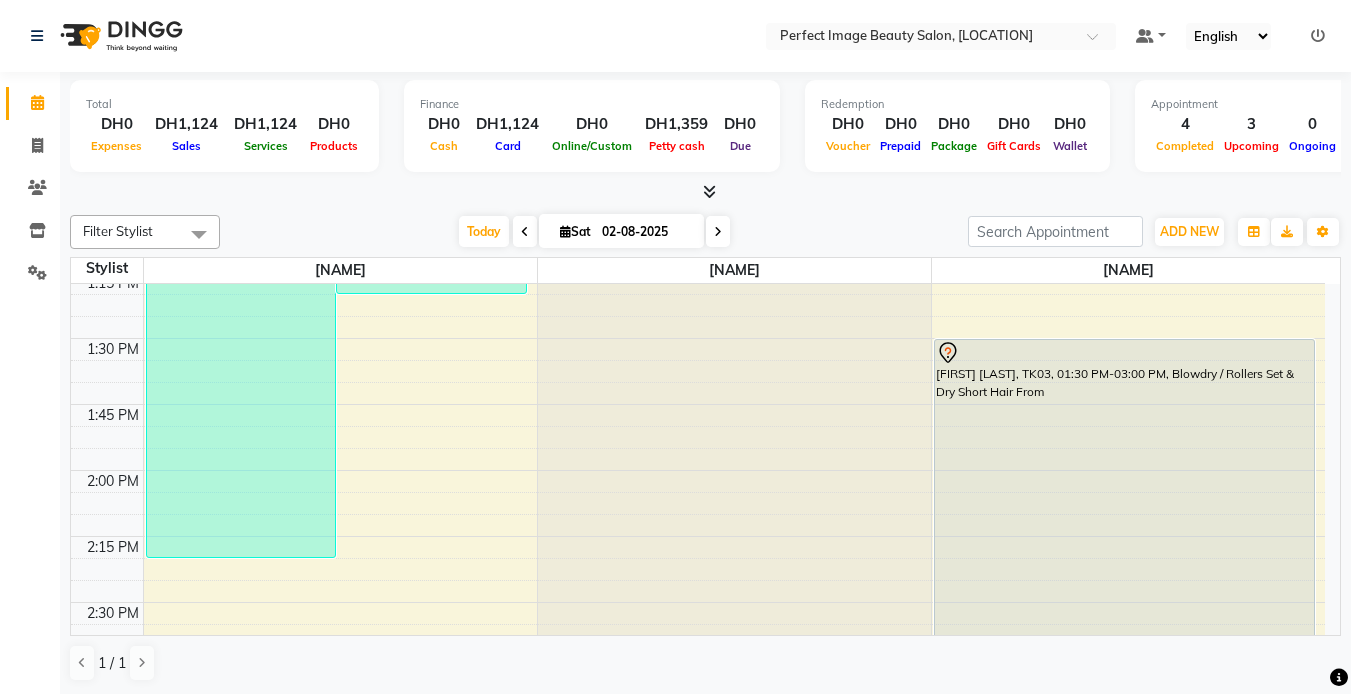 scroll, scrollTop: 1026, scrollLeft: 0, axis: vertical 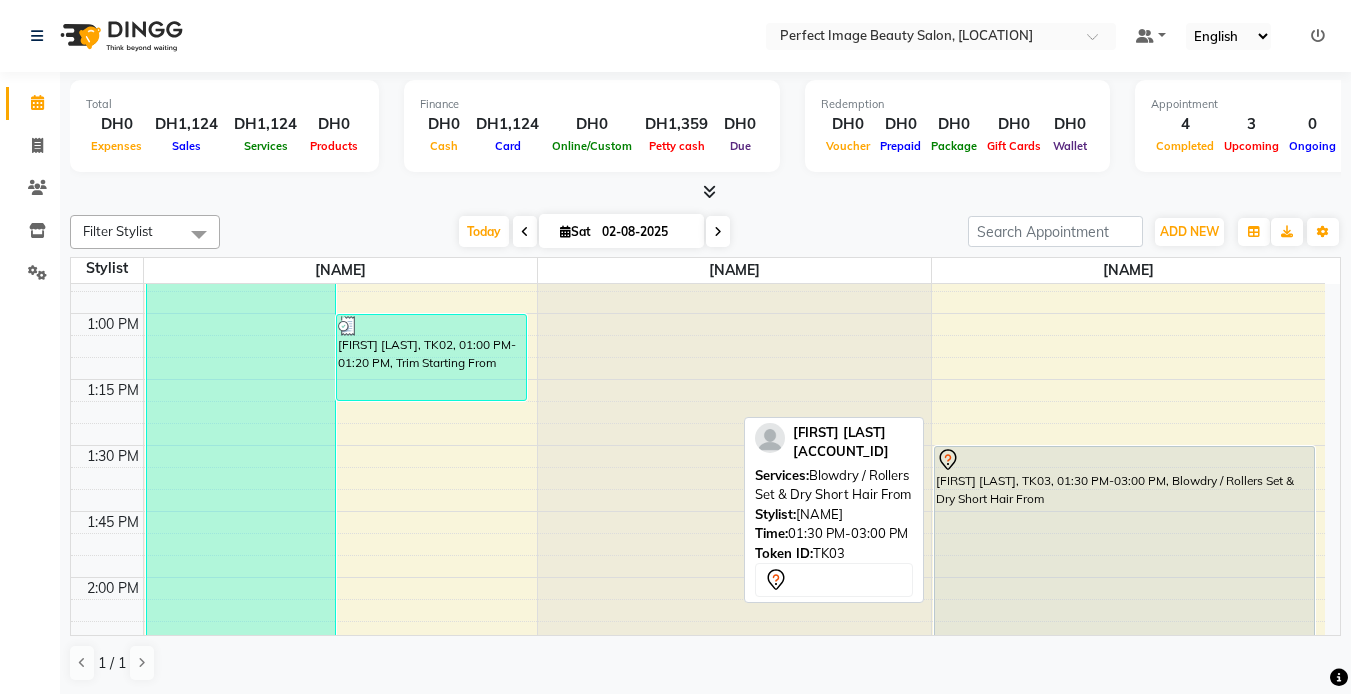 click on "[FIRST] [LAST], TK03, 01:30 PM-03:00 PM, Blowdry / Rollers Set & Dry Short Hair From" at bounding box center (1125, 643) 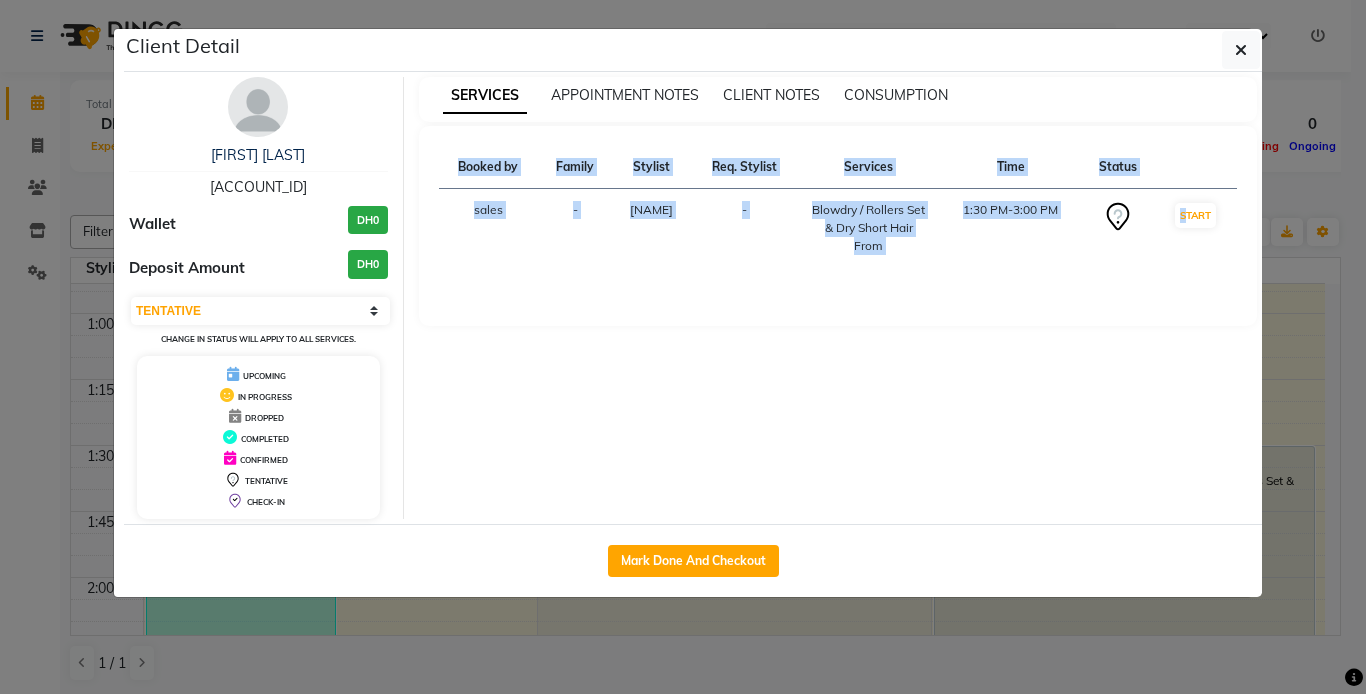 click on "Client Detail  [FIRST] [LAST]   [ACCOUNT_ID] Wallet DH0 Deposit Amount  DH0  Select IN SERVICE CONFIRMED TENTATIVE CHECK IN MARK DONE DROPPED UPCOMING Change in status will apply to all services. UPCOMING IN PROGRESS DROPPED COMPLETED CONFIRMED TENTATIVE CHECK-IN SERVICES APPOINTMENT NOTES CLIENT NOTES CONSUMPTION Booked by Family Stylist Req. Stylist Services Time Status  sales  - Betty -  Blowdry / Rollers Set & Dry Short Hair From   1:30 PM-3:00 PM   START   Mark Done And Checkout" 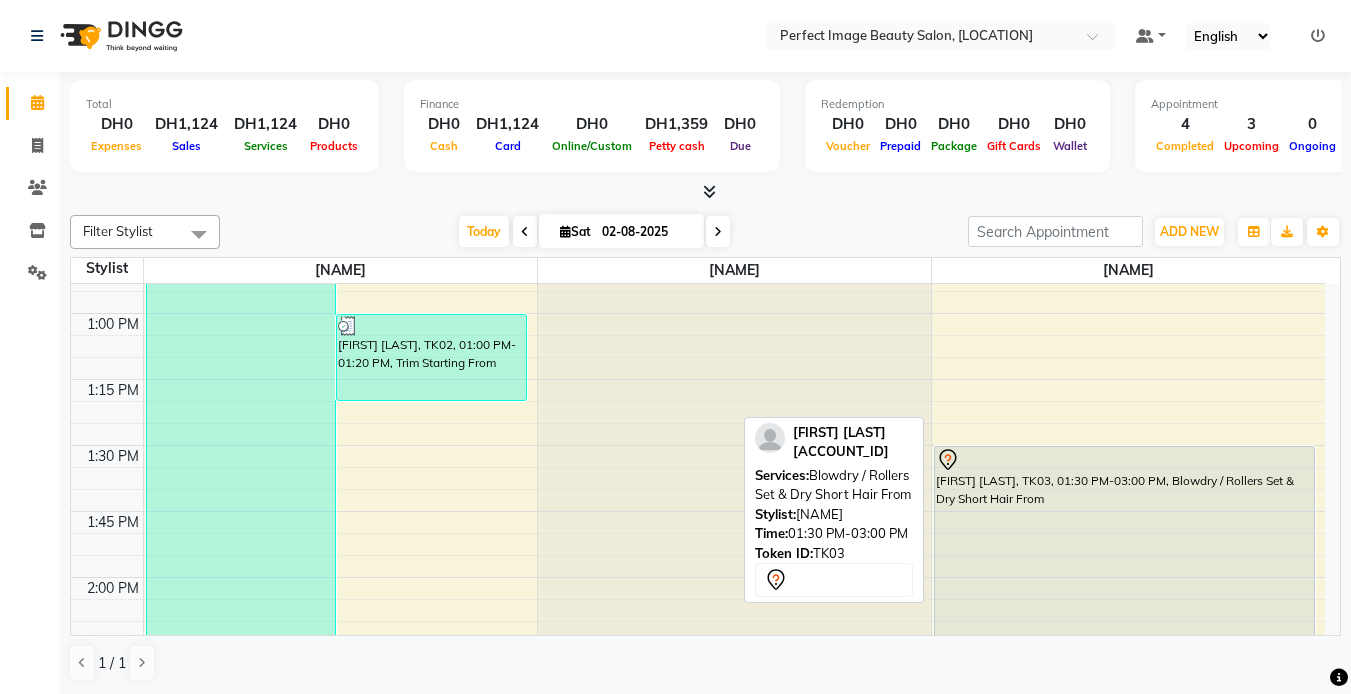 drag, startPoint x: 1189, startPoint y: 591, endPoint x: 1053, endPoint y: 555, distance: 140.68404 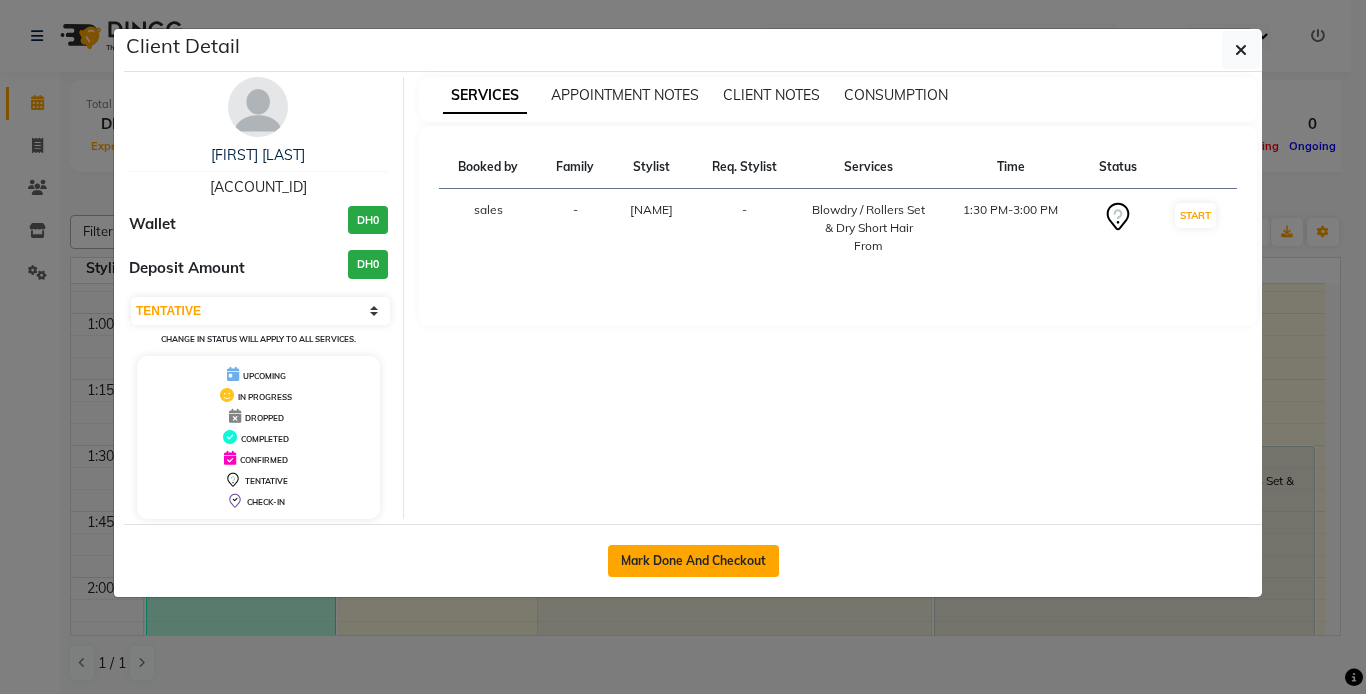 click on "Mark Done And Checkout" 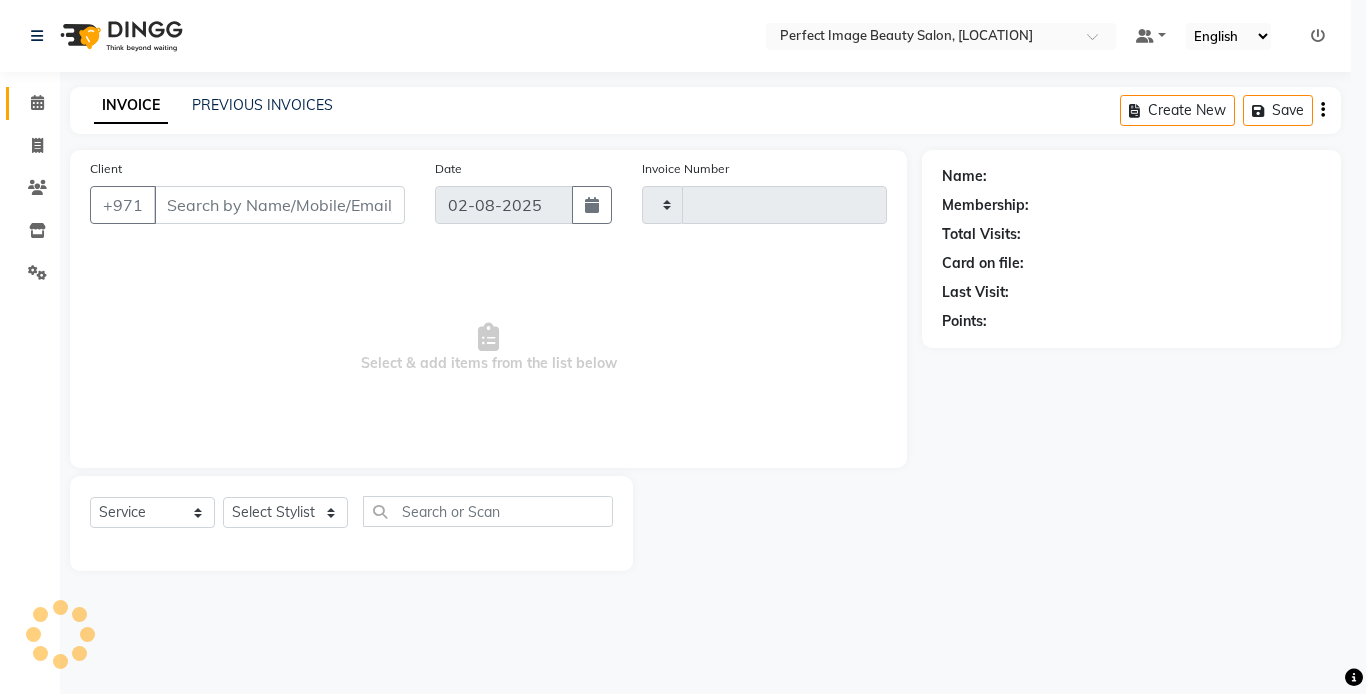 type on "0137" 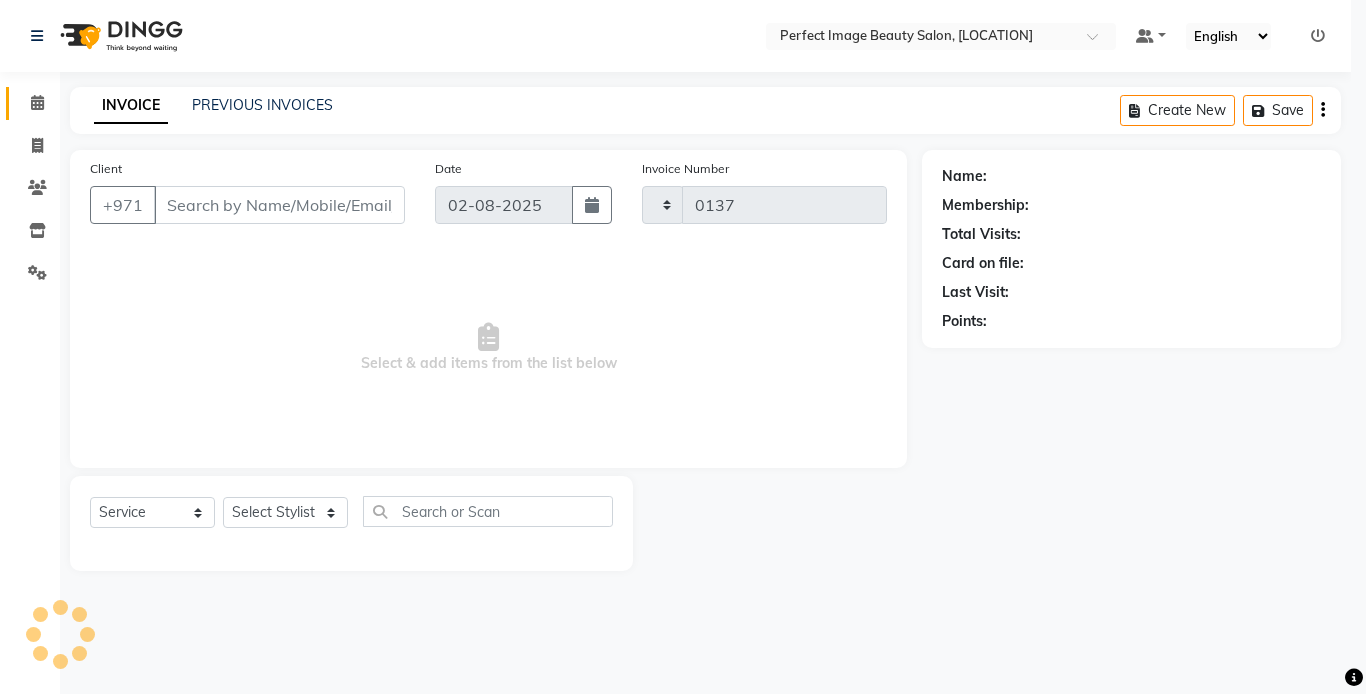 select on "8564" 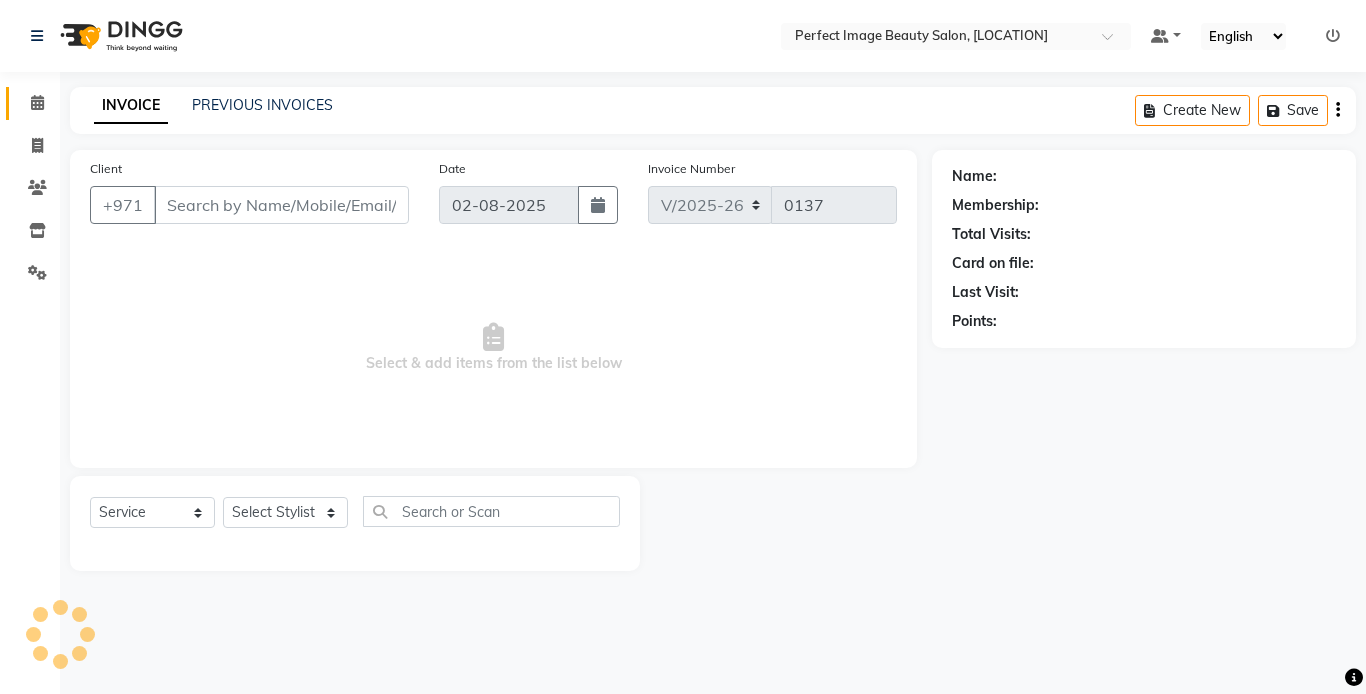 type on "56*****73" 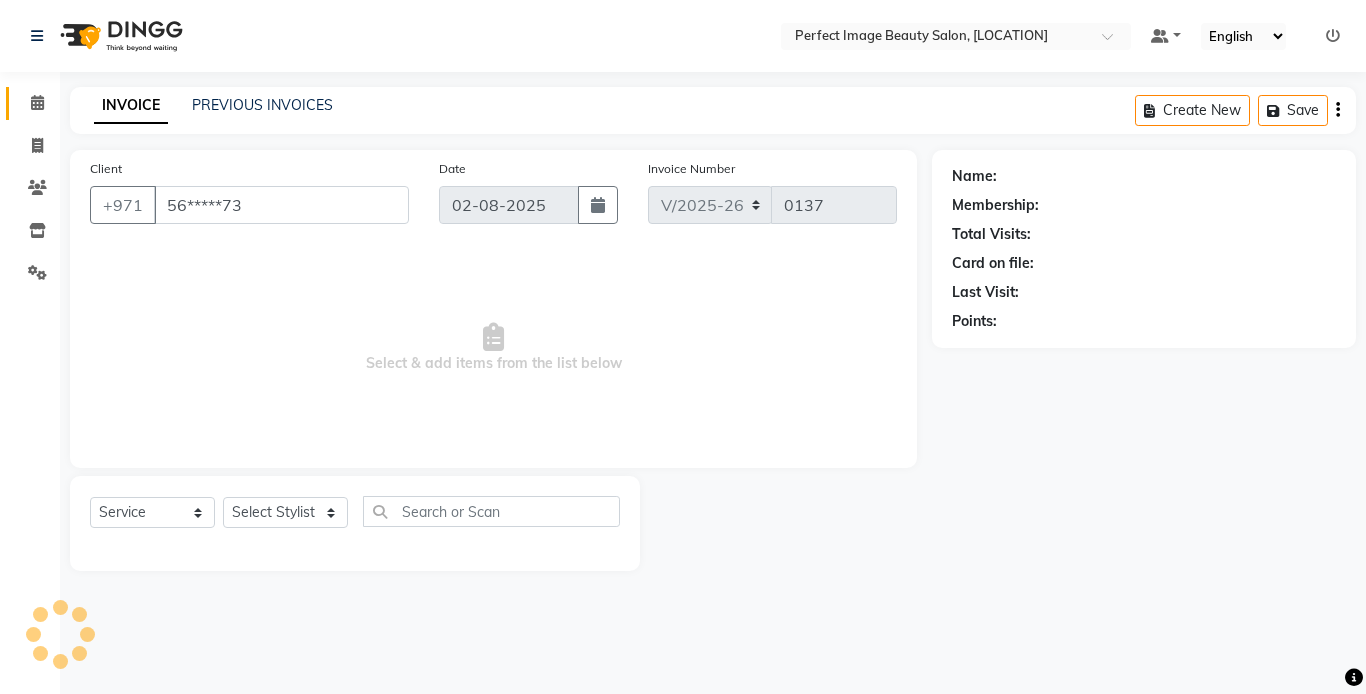 select on "85055" 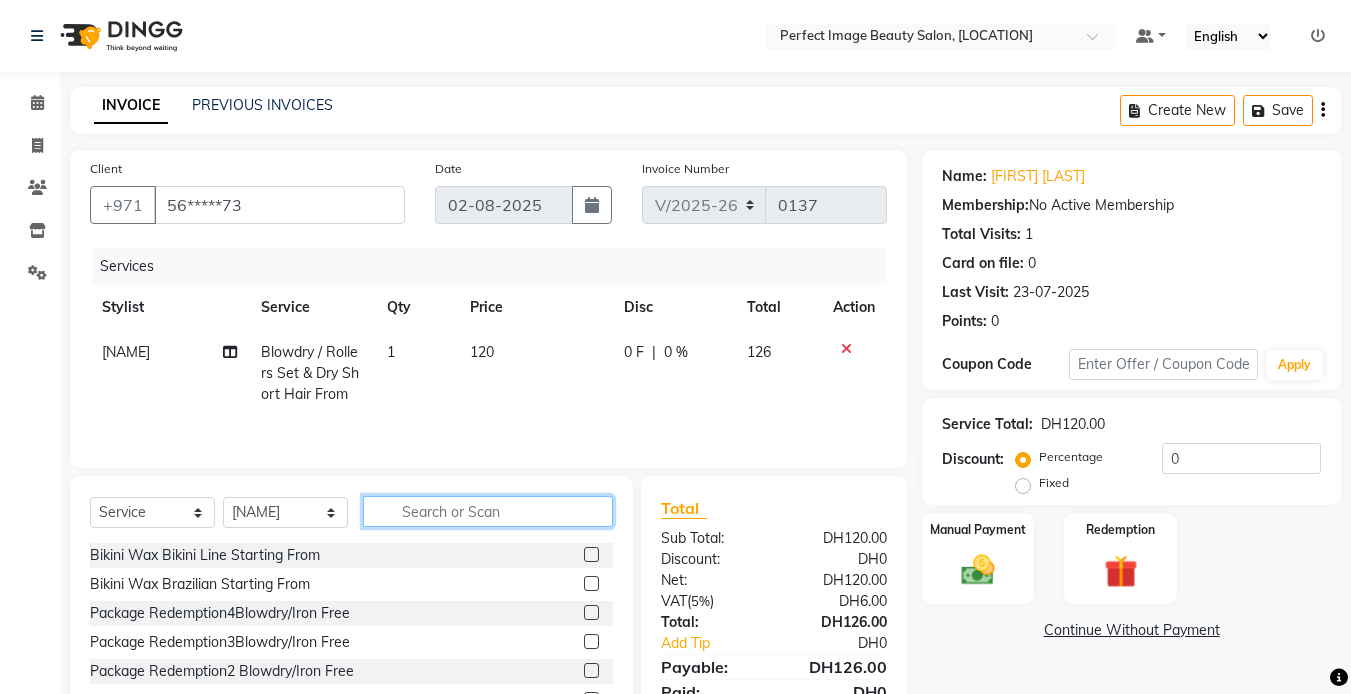click 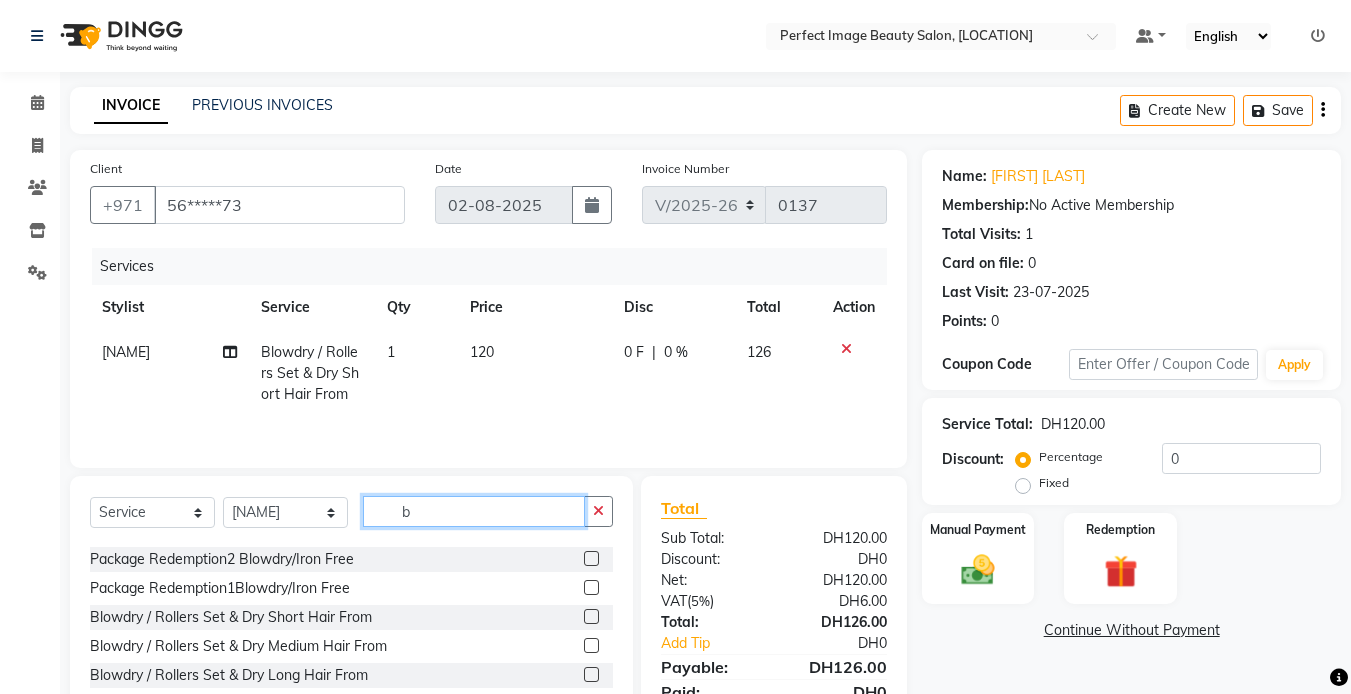 scroll, scrollTop: 175, scrollLeft: 0, axis: vertical 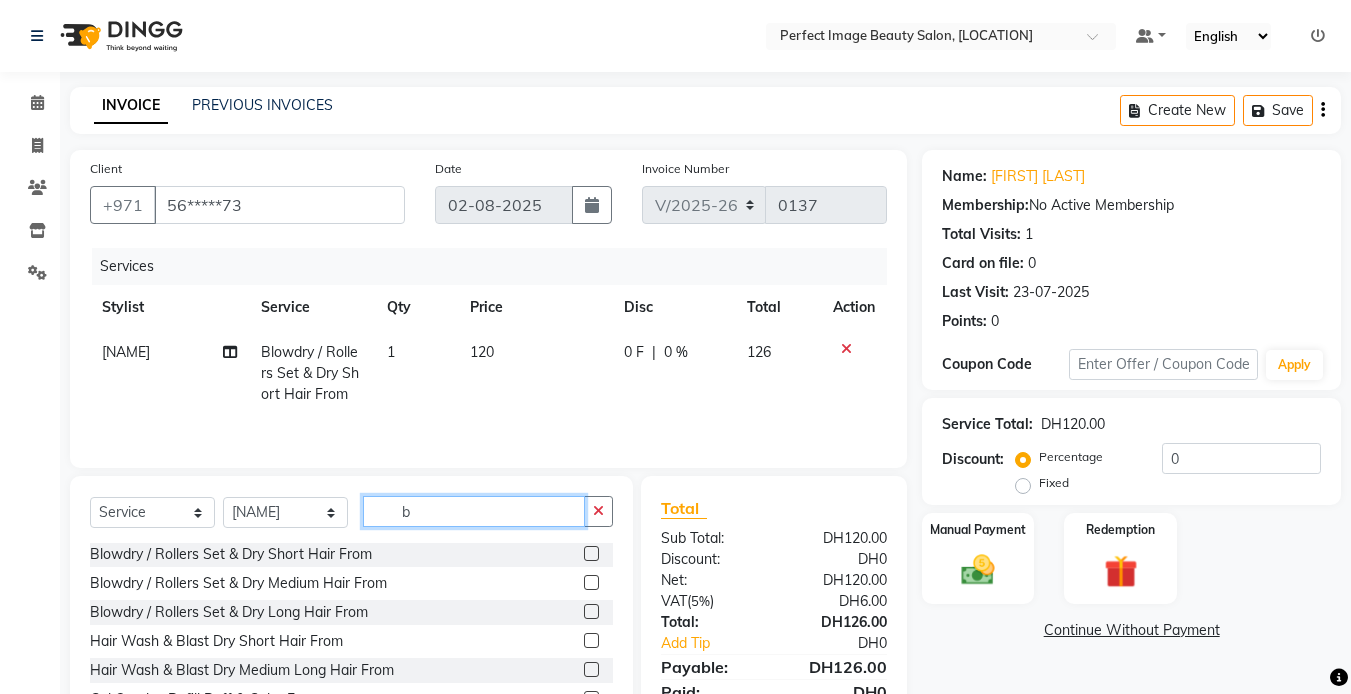 type on "b" 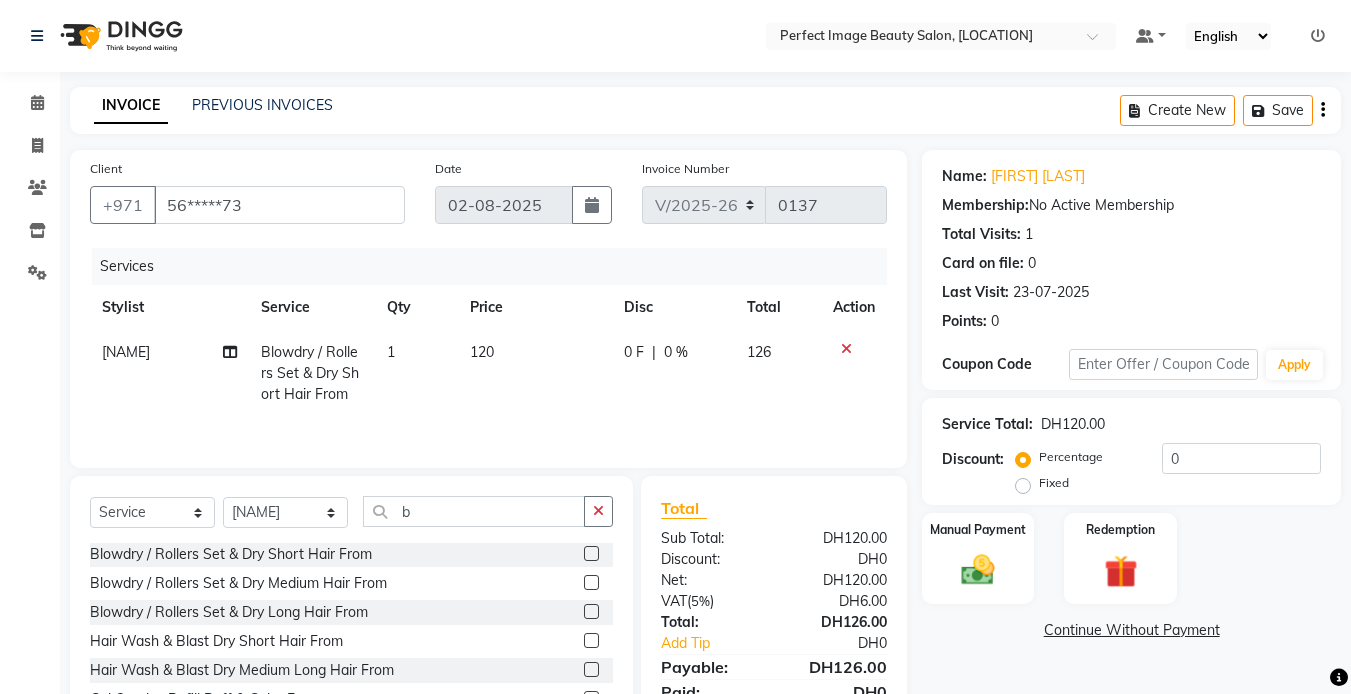 click on "Hair Wash & Blast Dry Short Hair From" 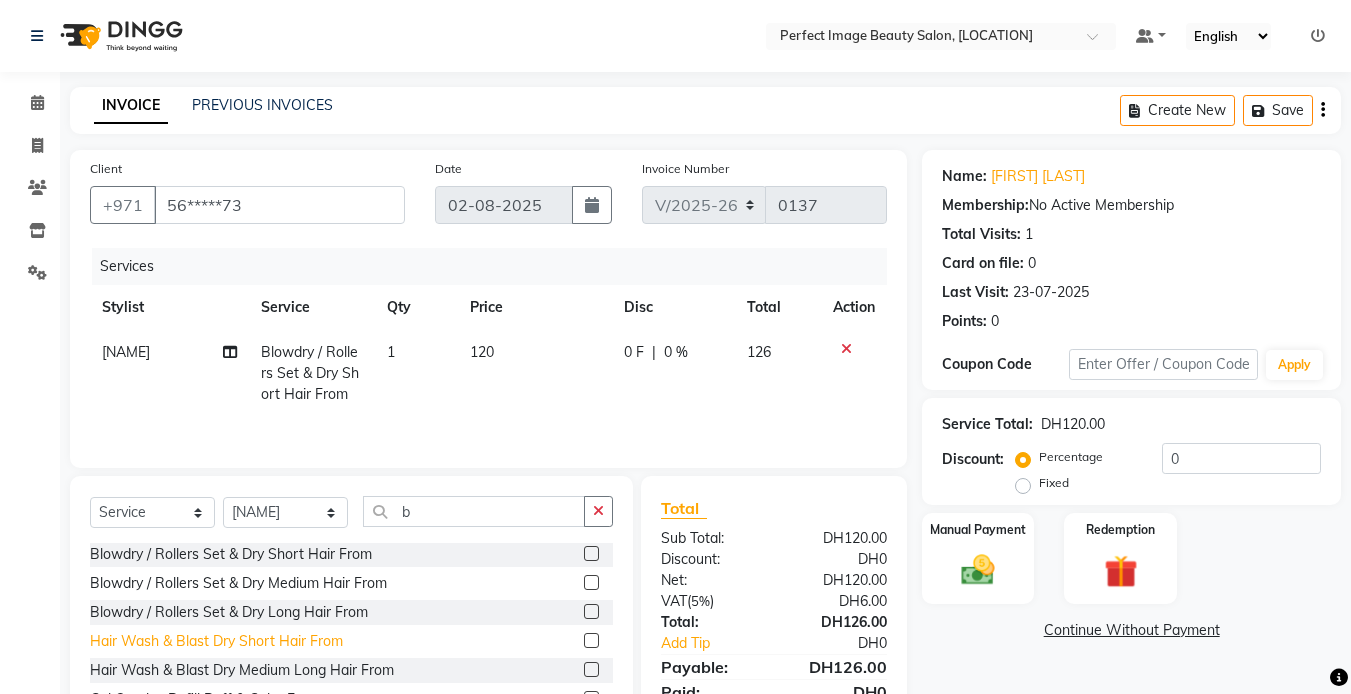 click on "Hair Wash & Blast Dry Short Hair From" 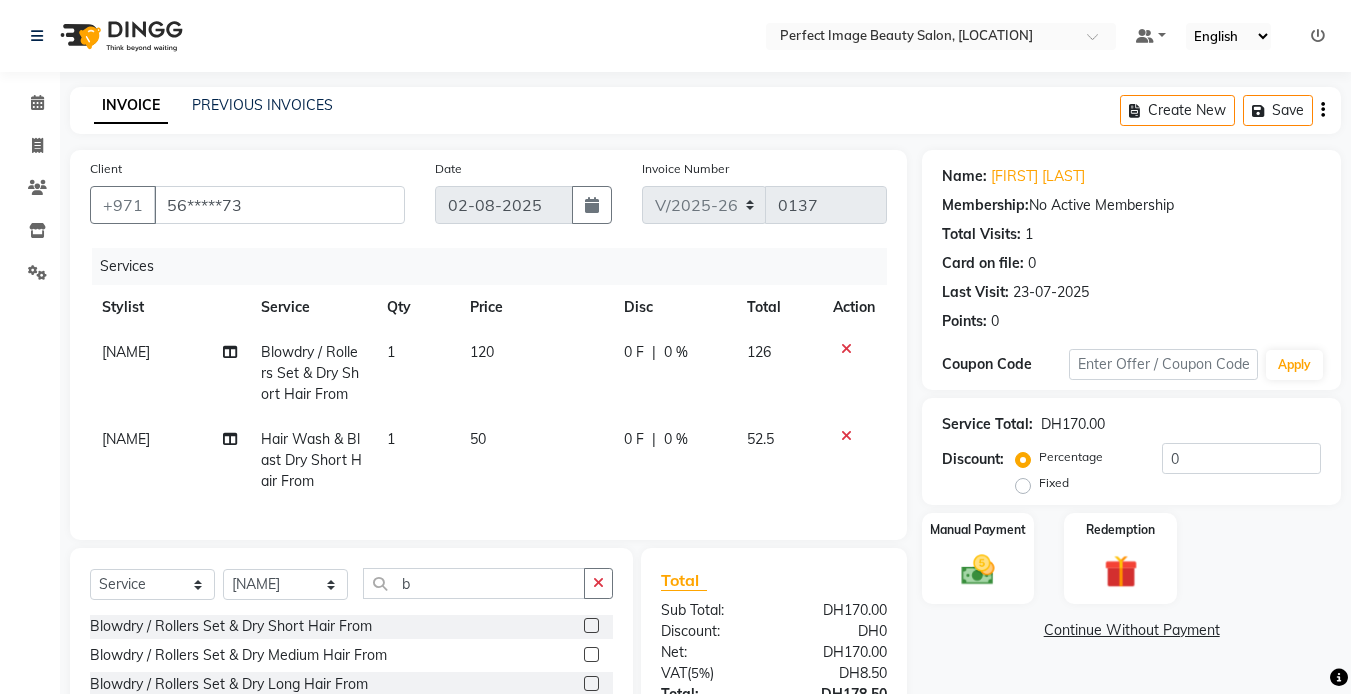 checkbox on "false" 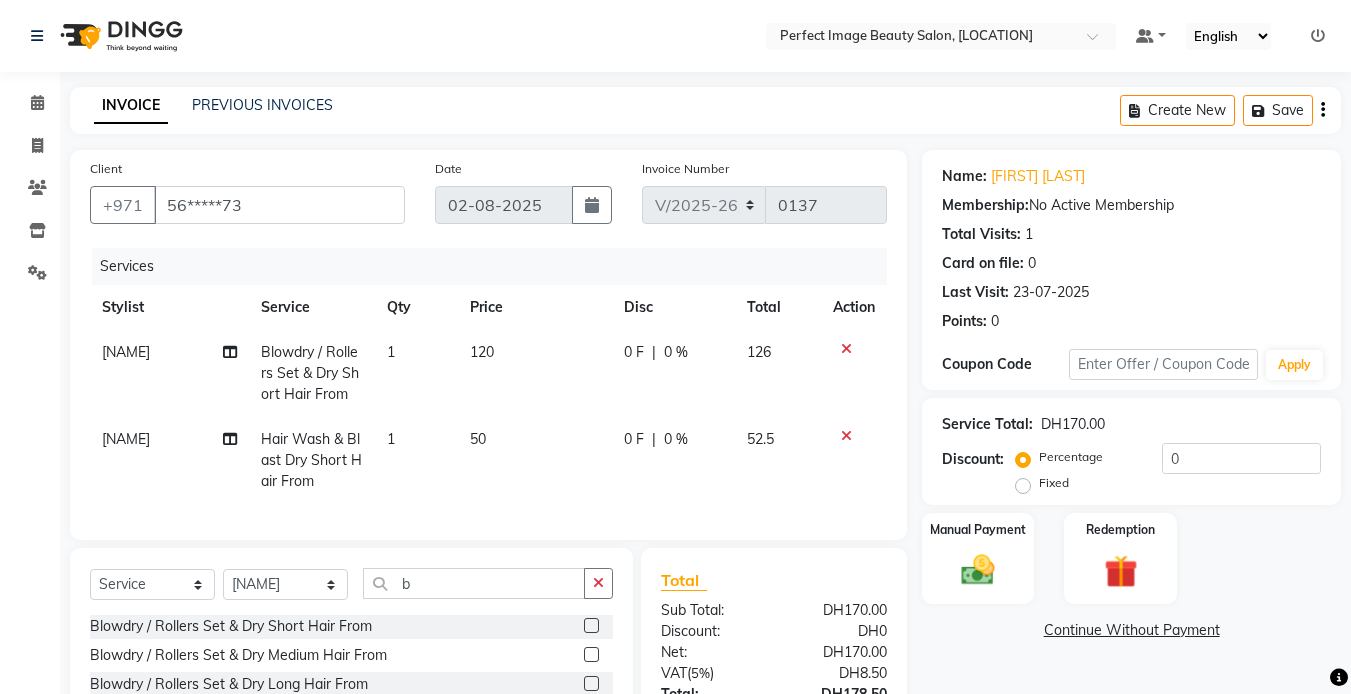 click on "[NAME]" 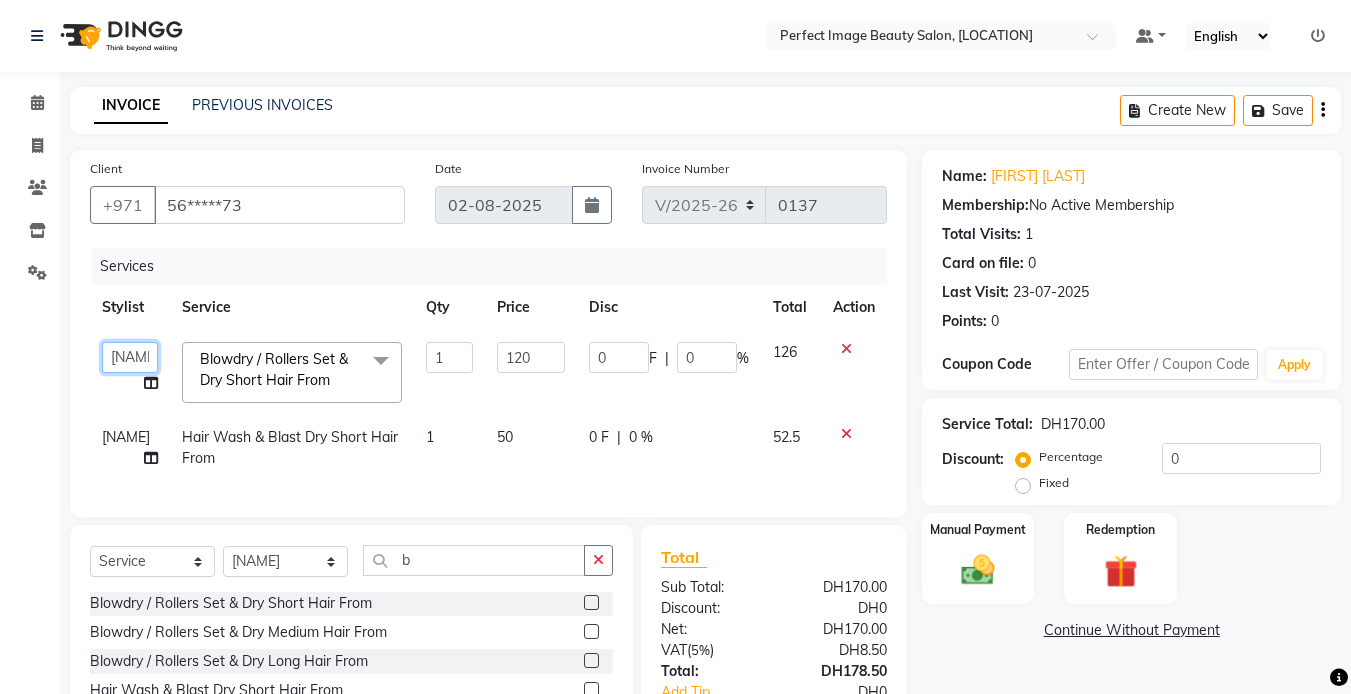 click on "[NAME]   [NAME]   [NAME]   [NAME]   sales" 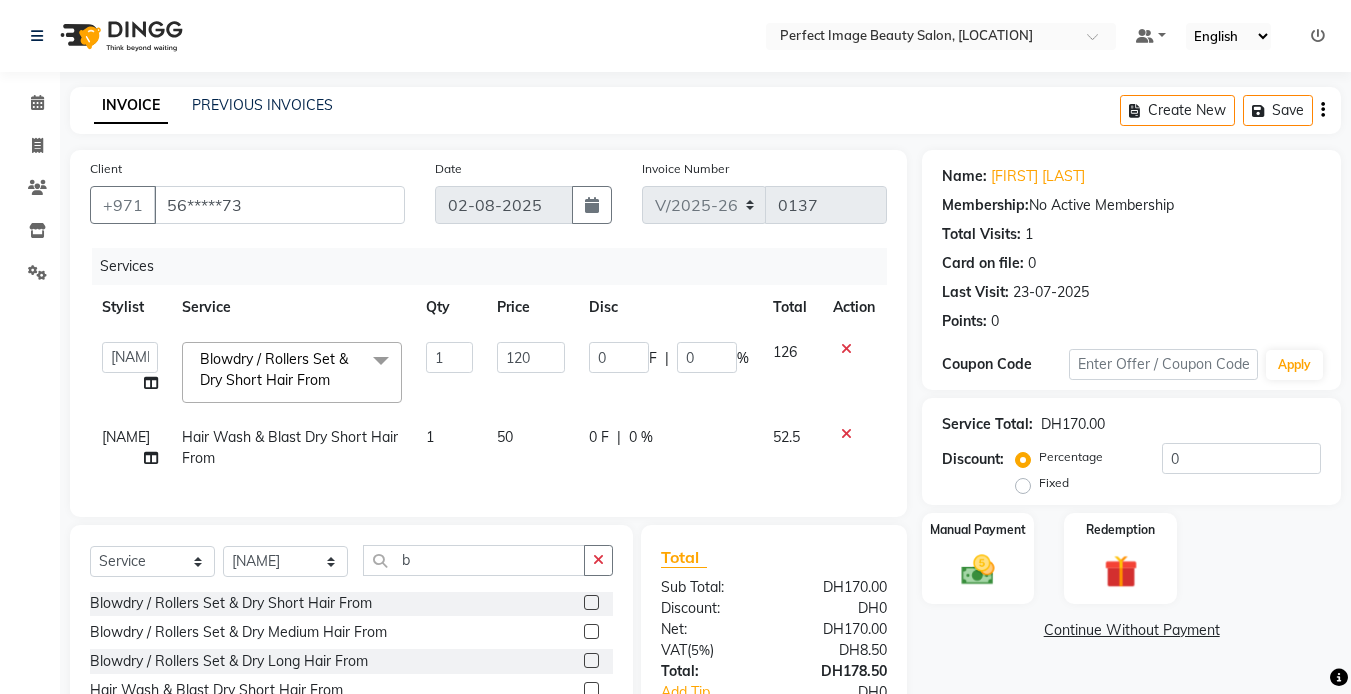 select on "85053" 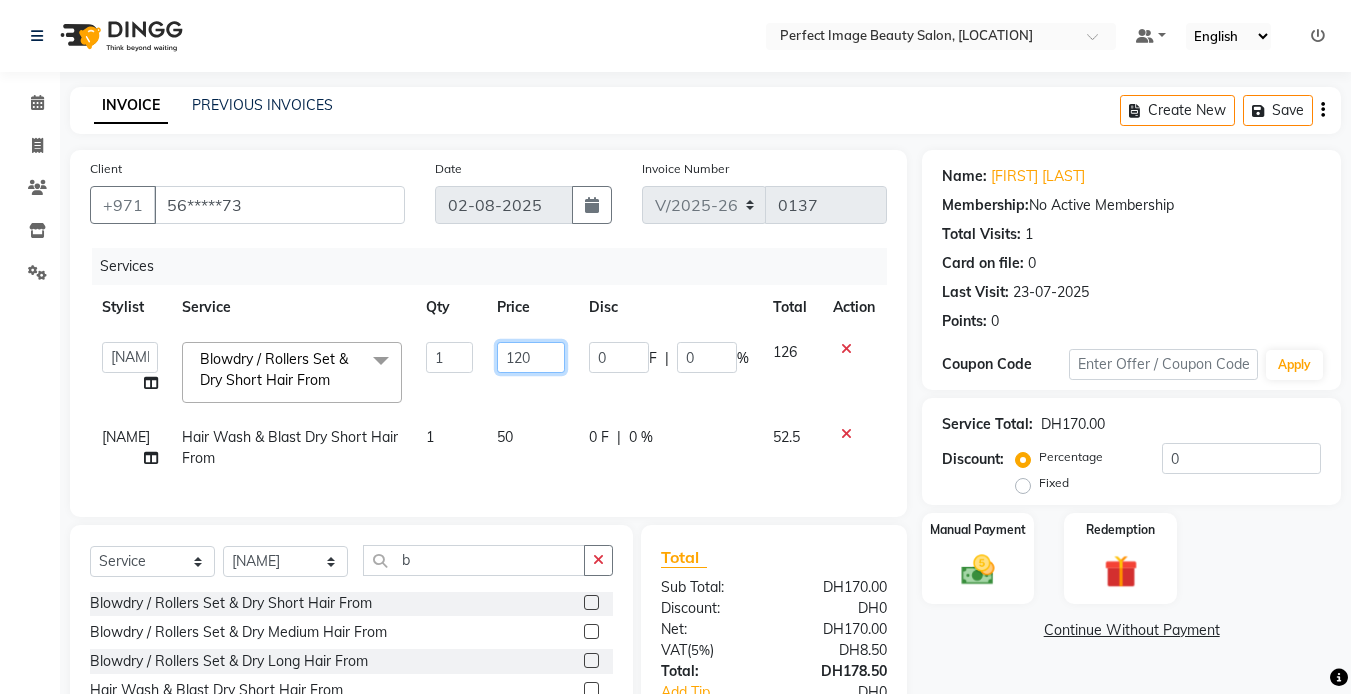 click on "120" 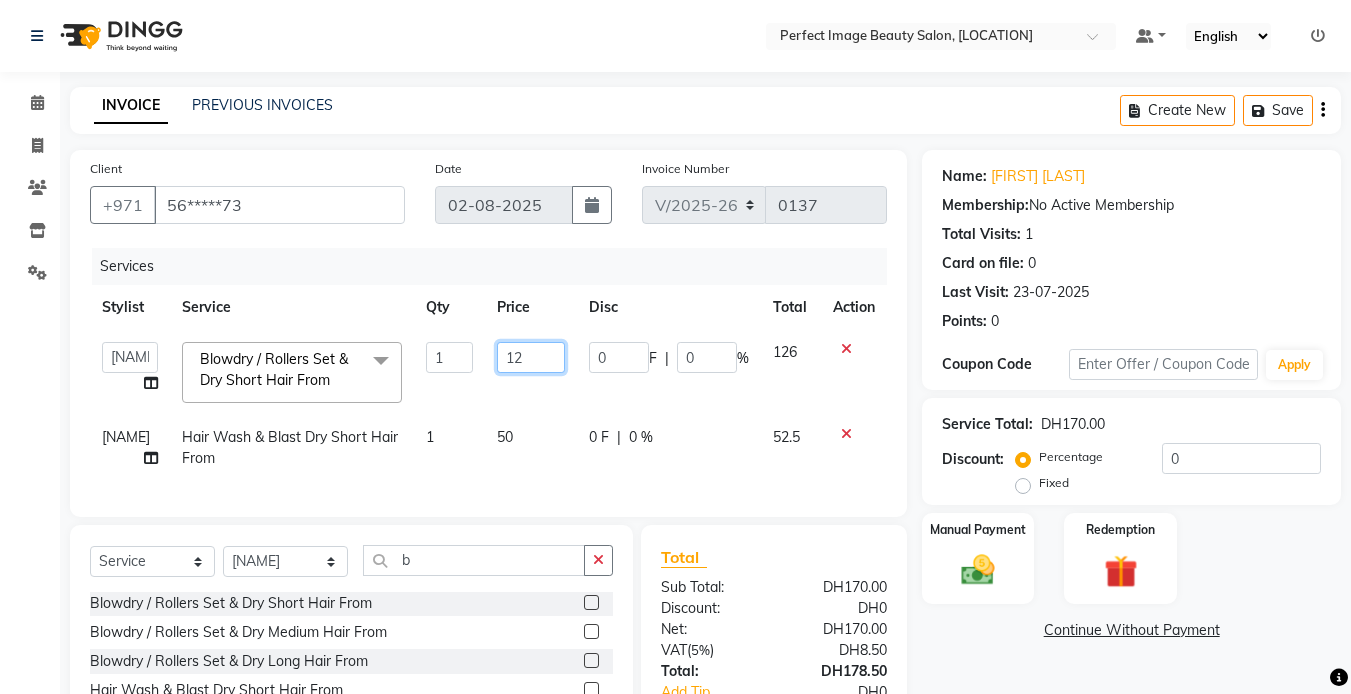 type on "1" 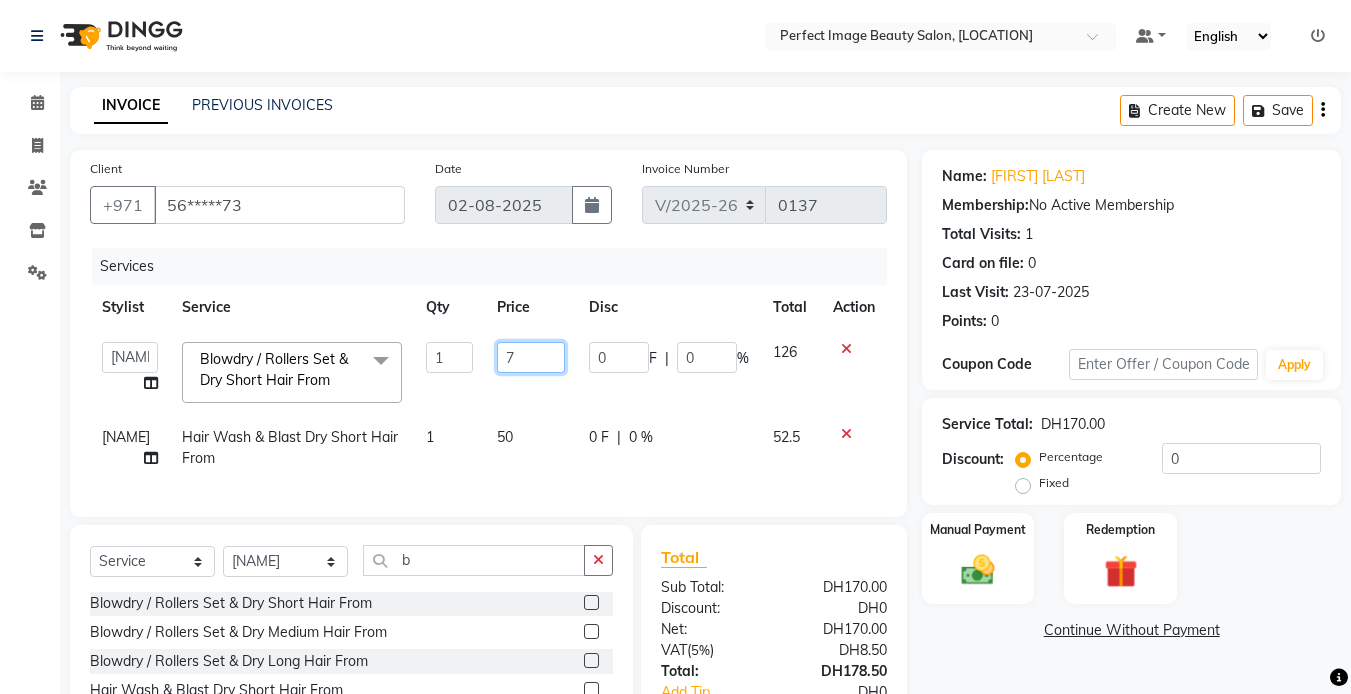 type on "70" 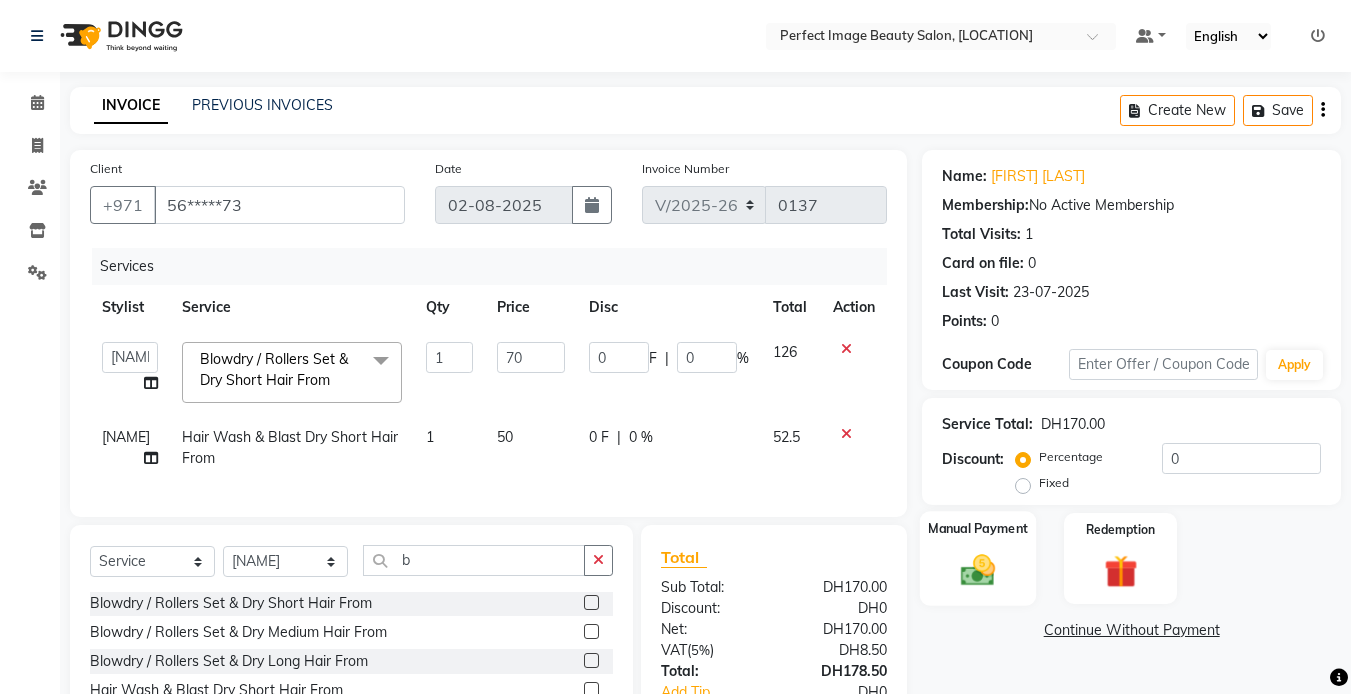 click 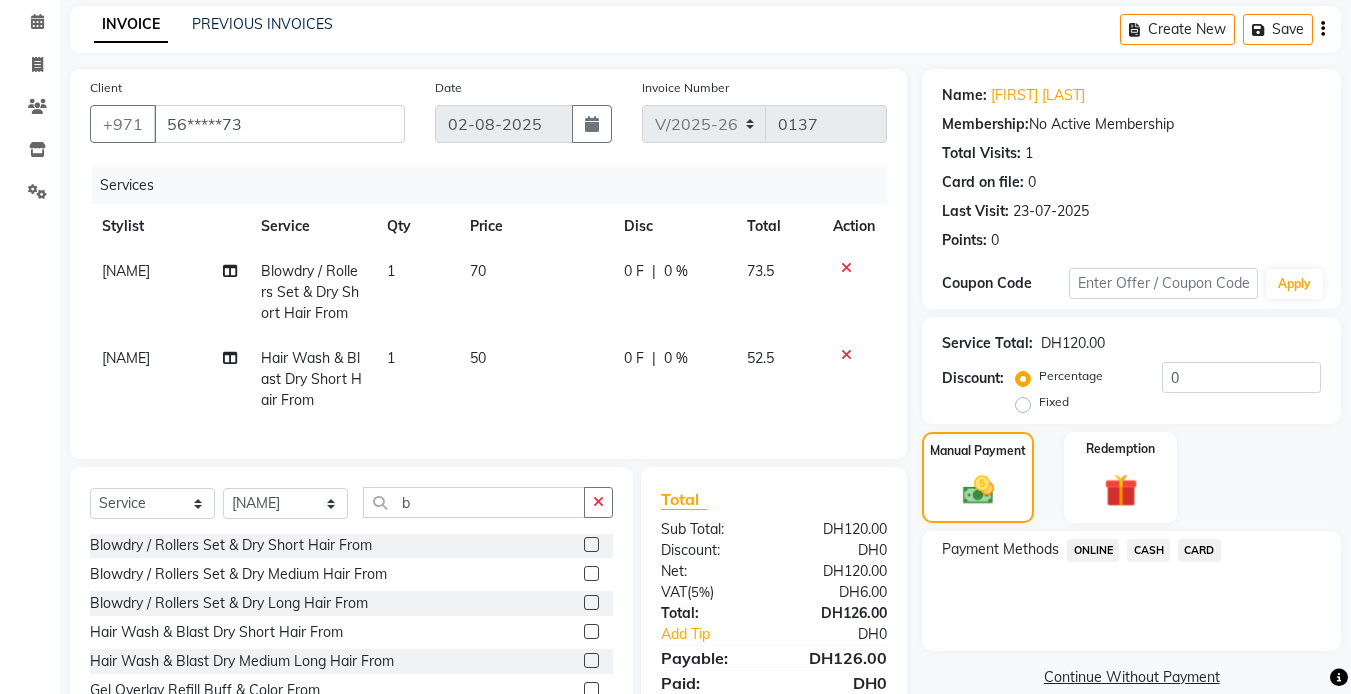 scroll, scrollTop: 120, scrollLeft: 0, axis: vertical 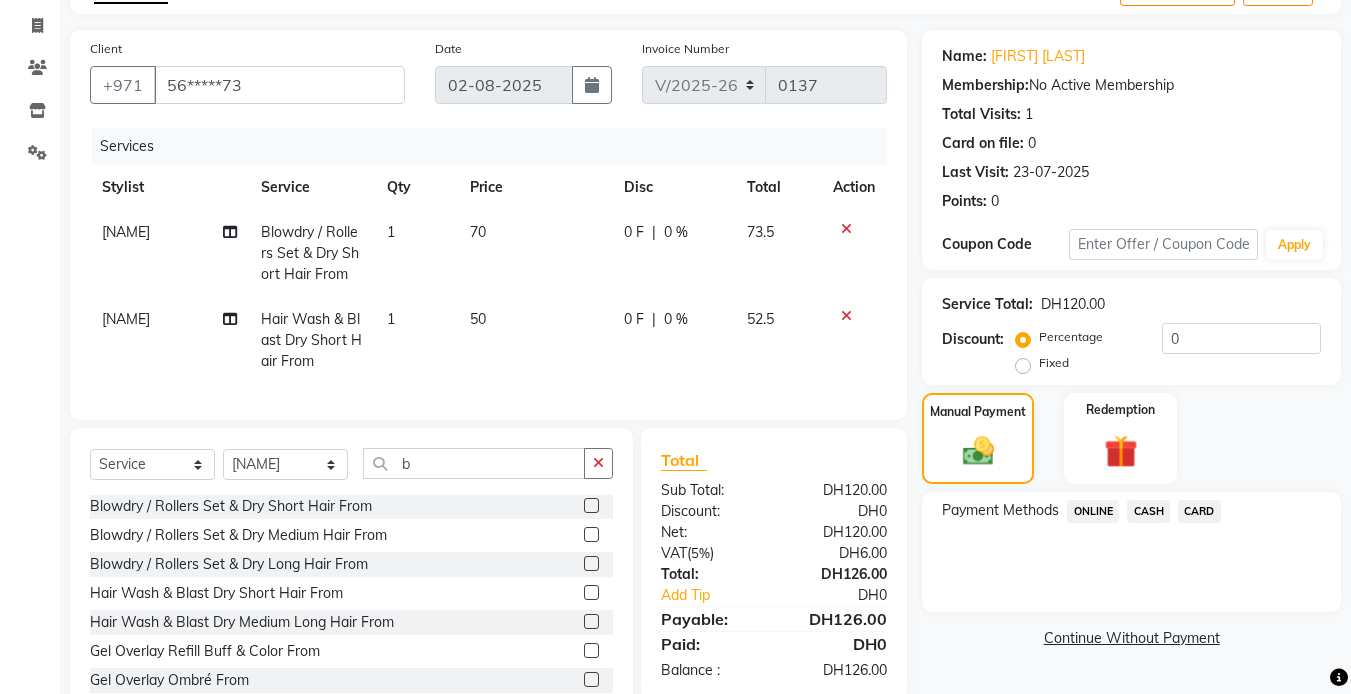 click on "CARD" 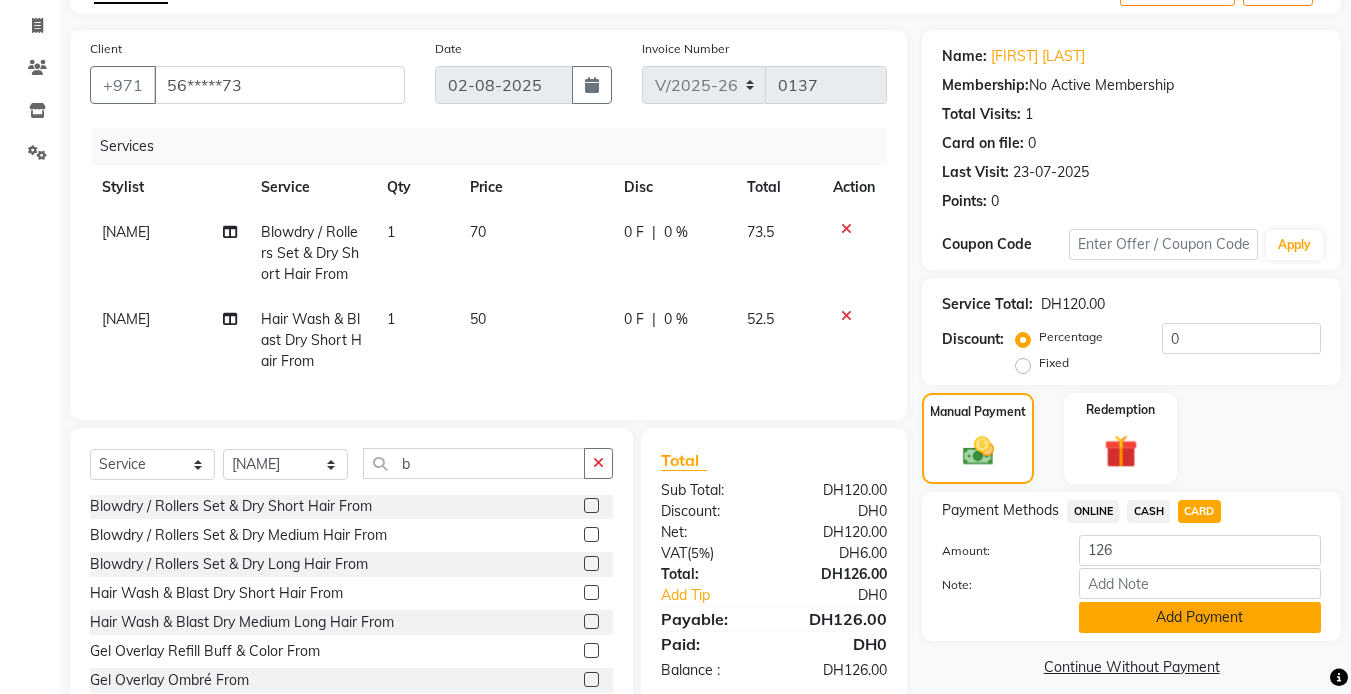 click on "Add Payment" 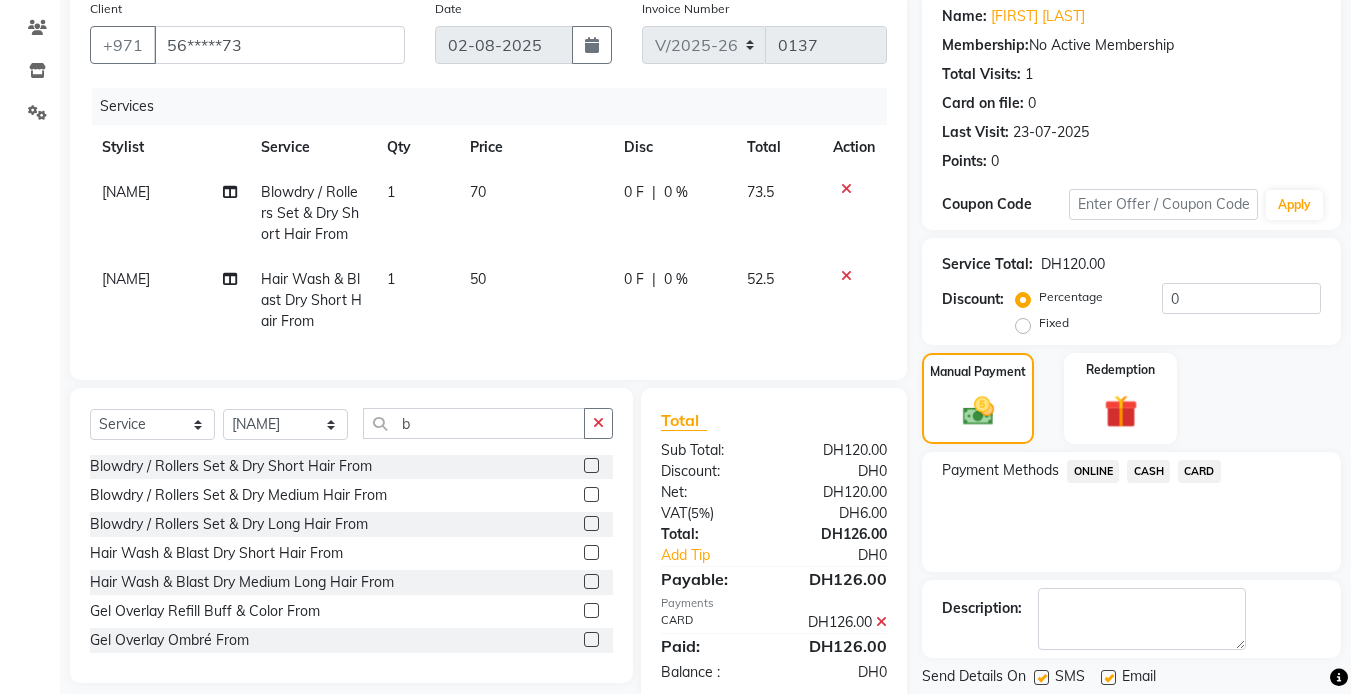 scroll, scrollTop: 222, scrollLeft: 0, axis: vertical 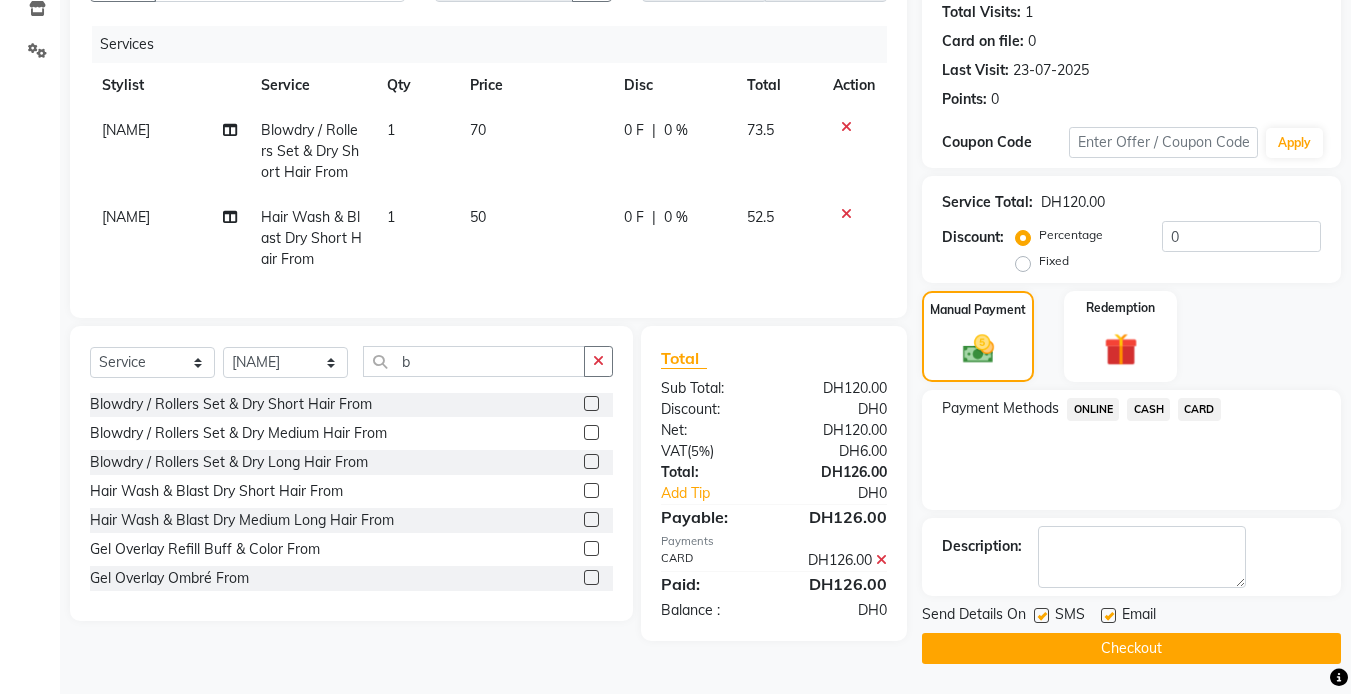 click on "Checkout" 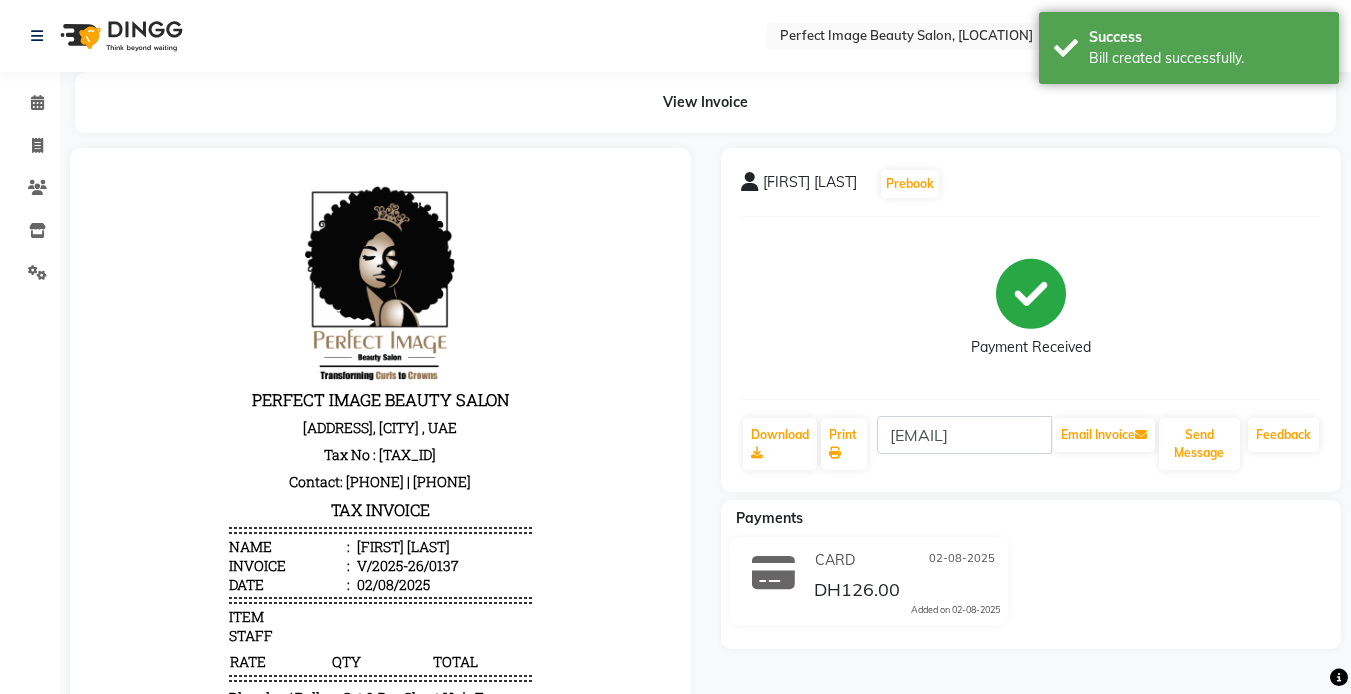 scroll, scrollTop: 0, scrollLeft: 0, axis: both 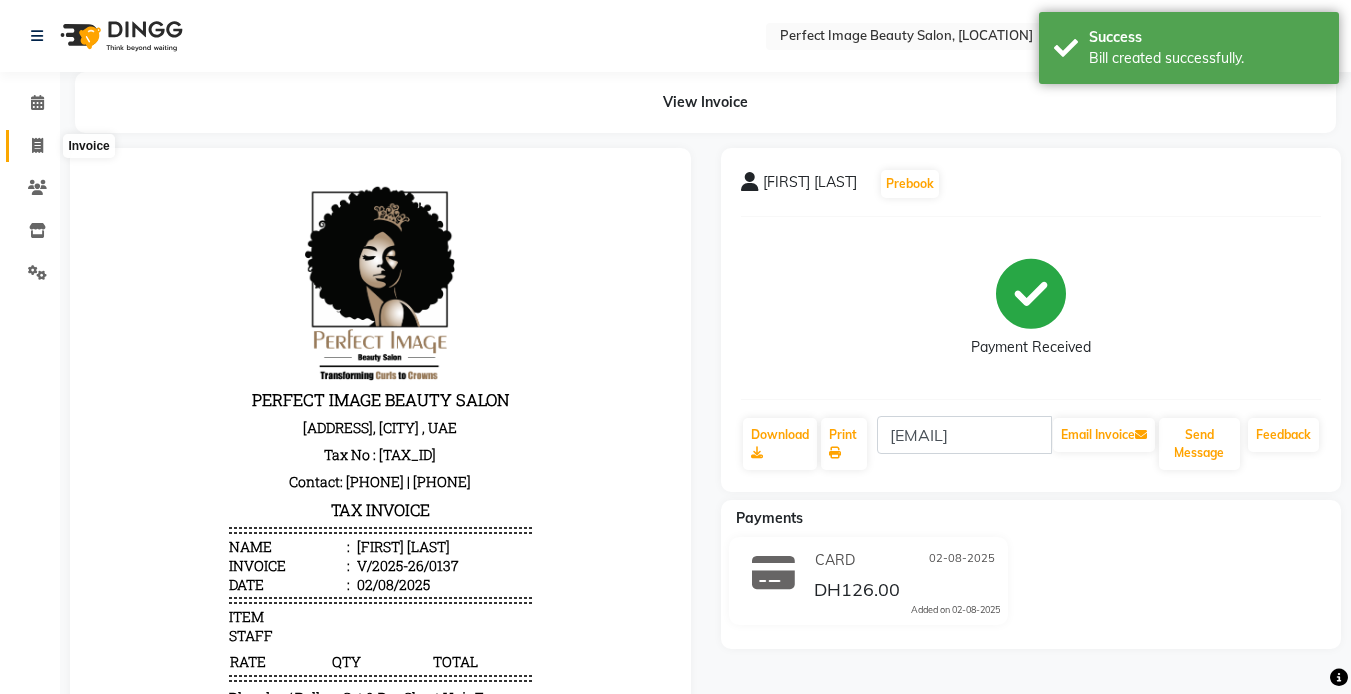 click 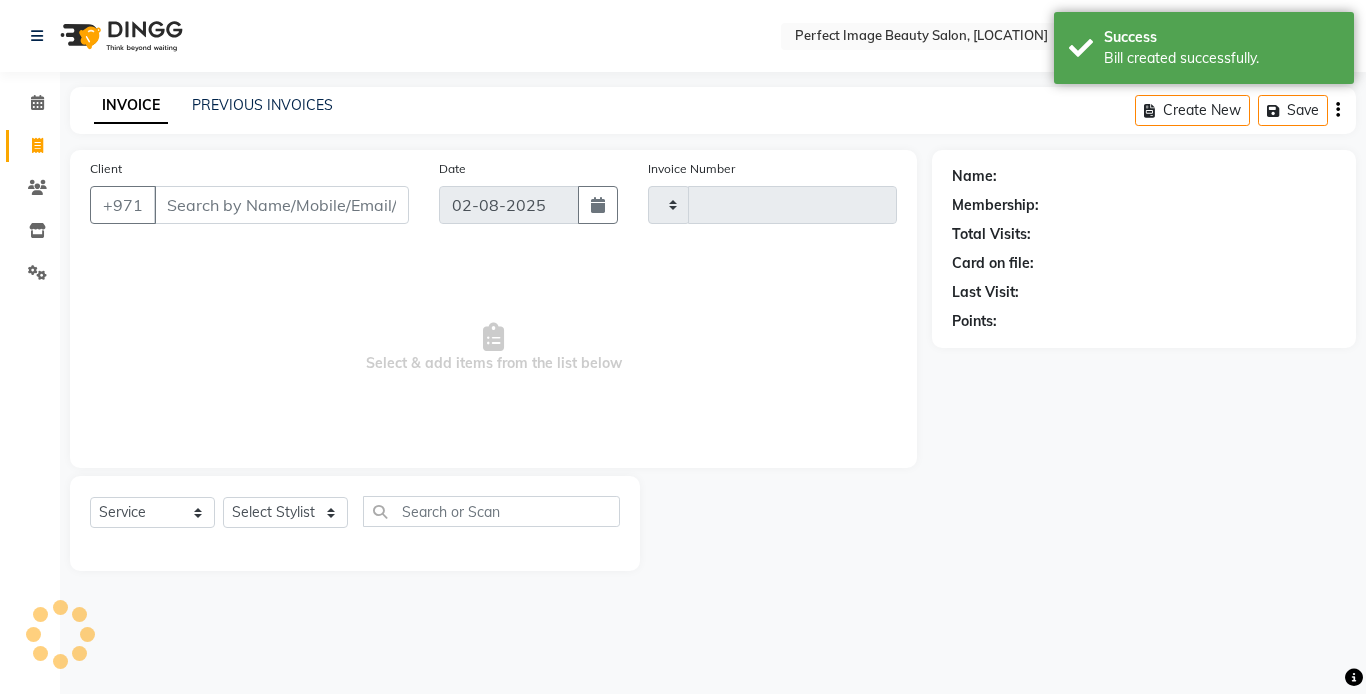 type on "0138" 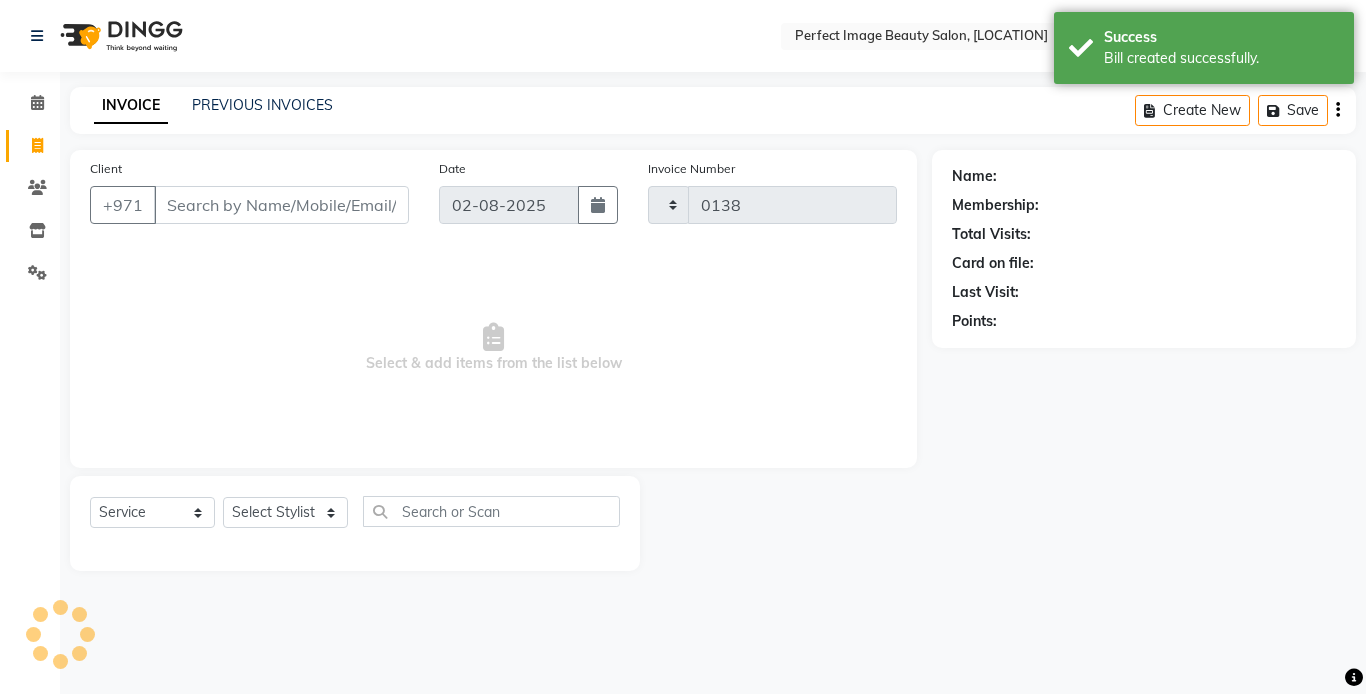 select on "8564" 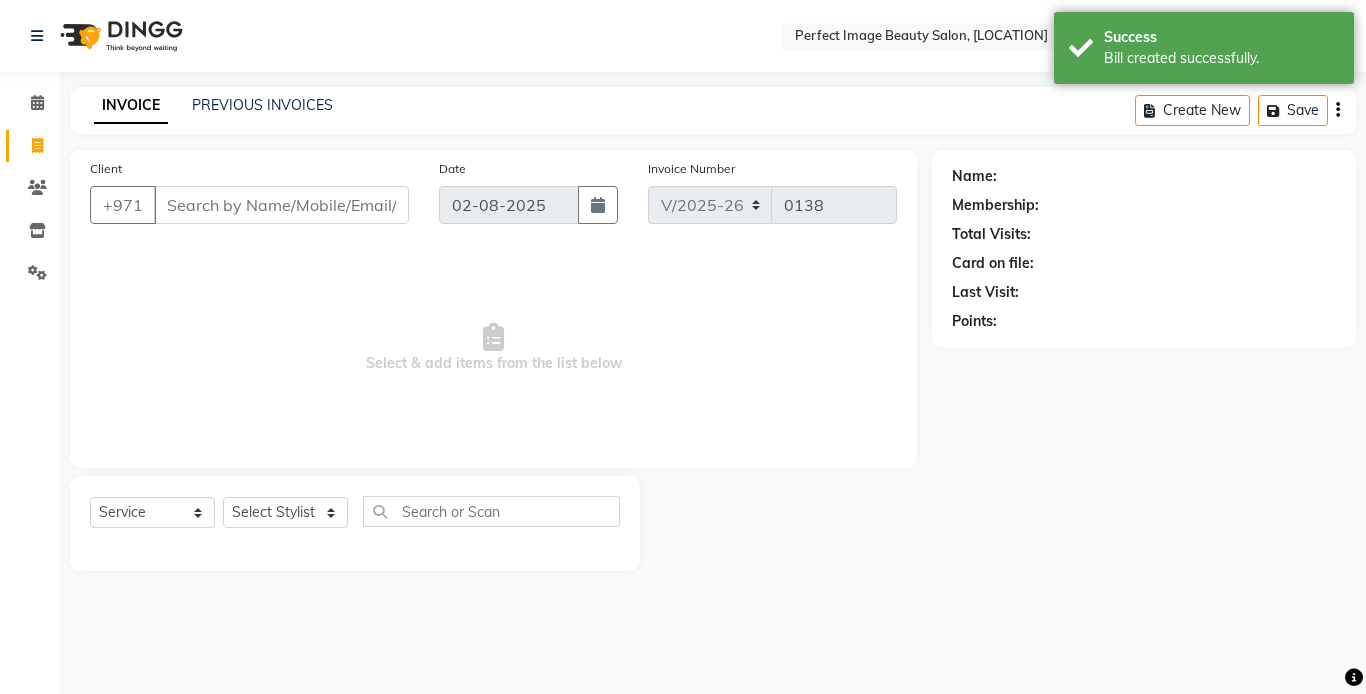 click 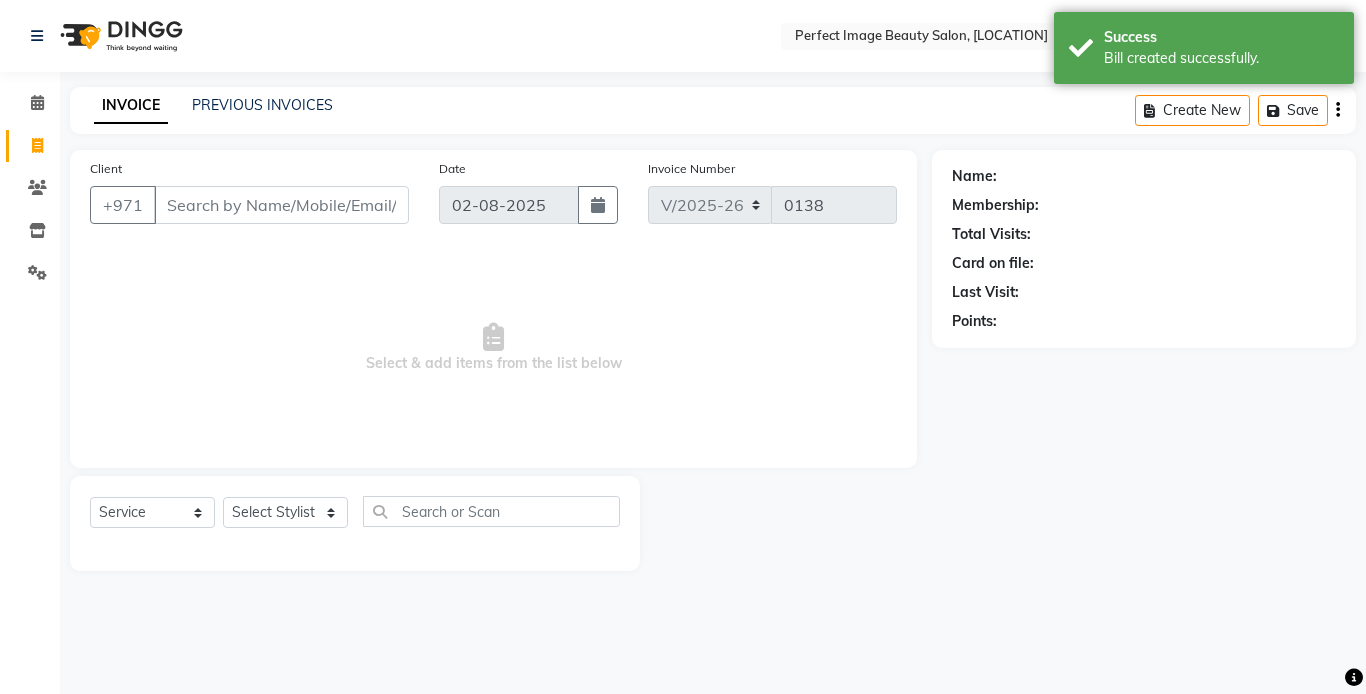 click 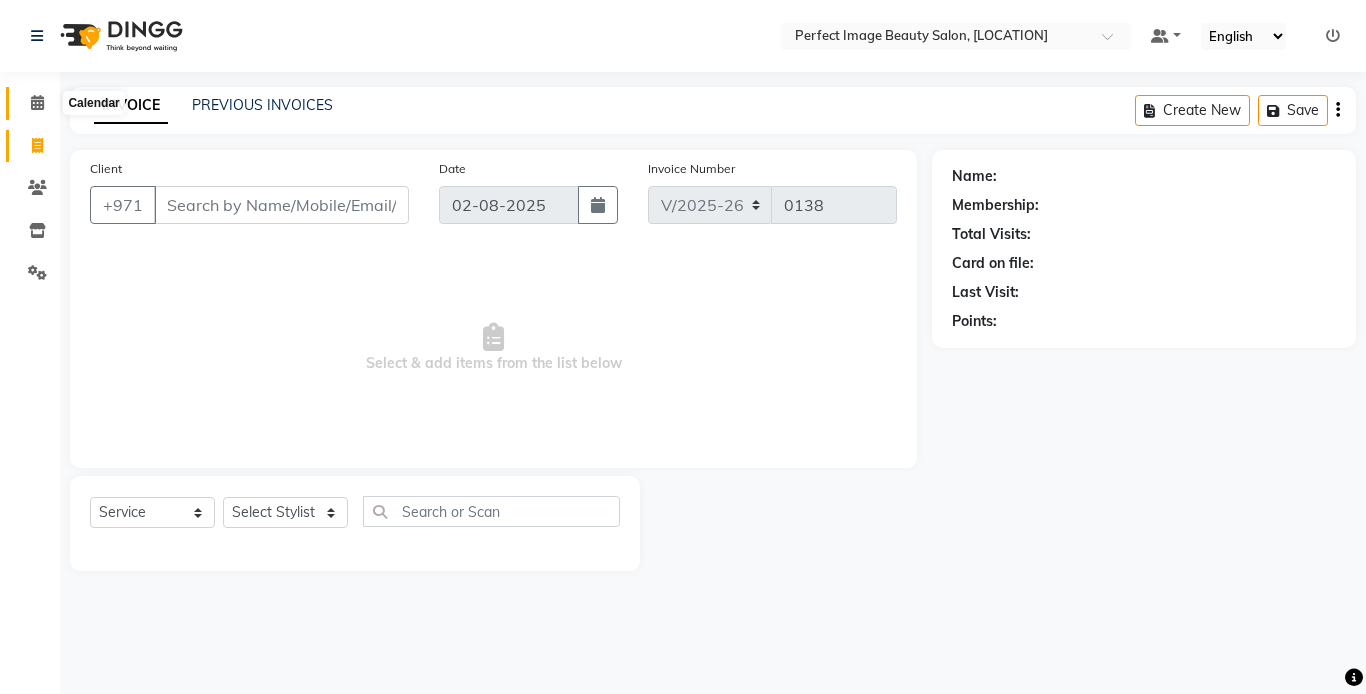 click 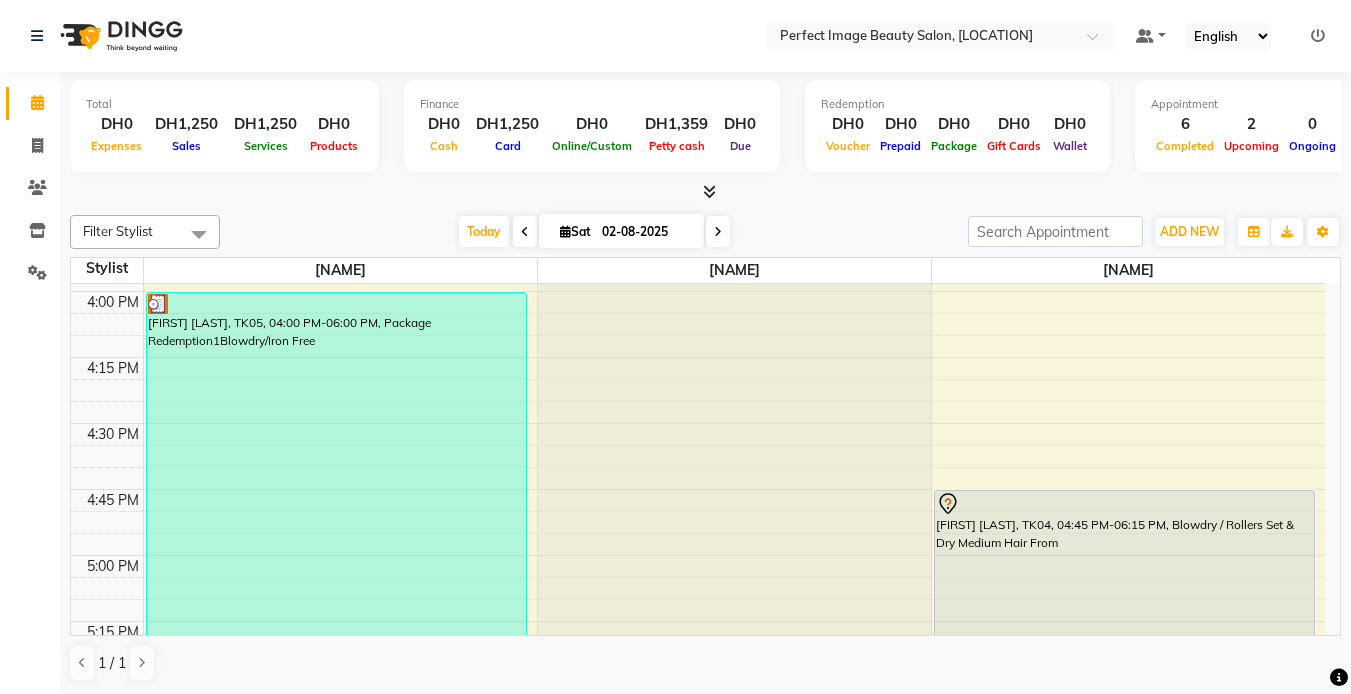 scroll, scrollTop: 1973, scrollLeft: 0, axis: vertical 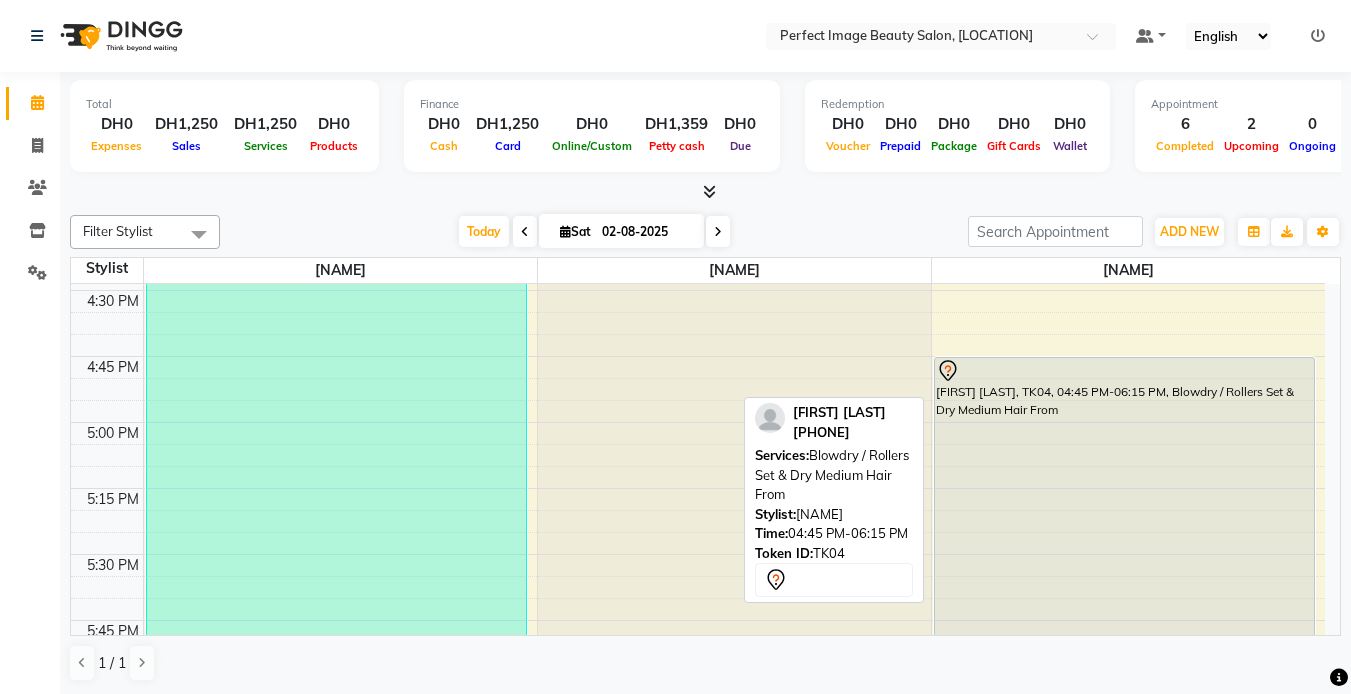 click on "[FIRST] [LAST], TK04, 04:45 PM-06:15 PM, Blowdry / Rollers Set & Dry Medium Hair From" at bounding box center [1125, 554] 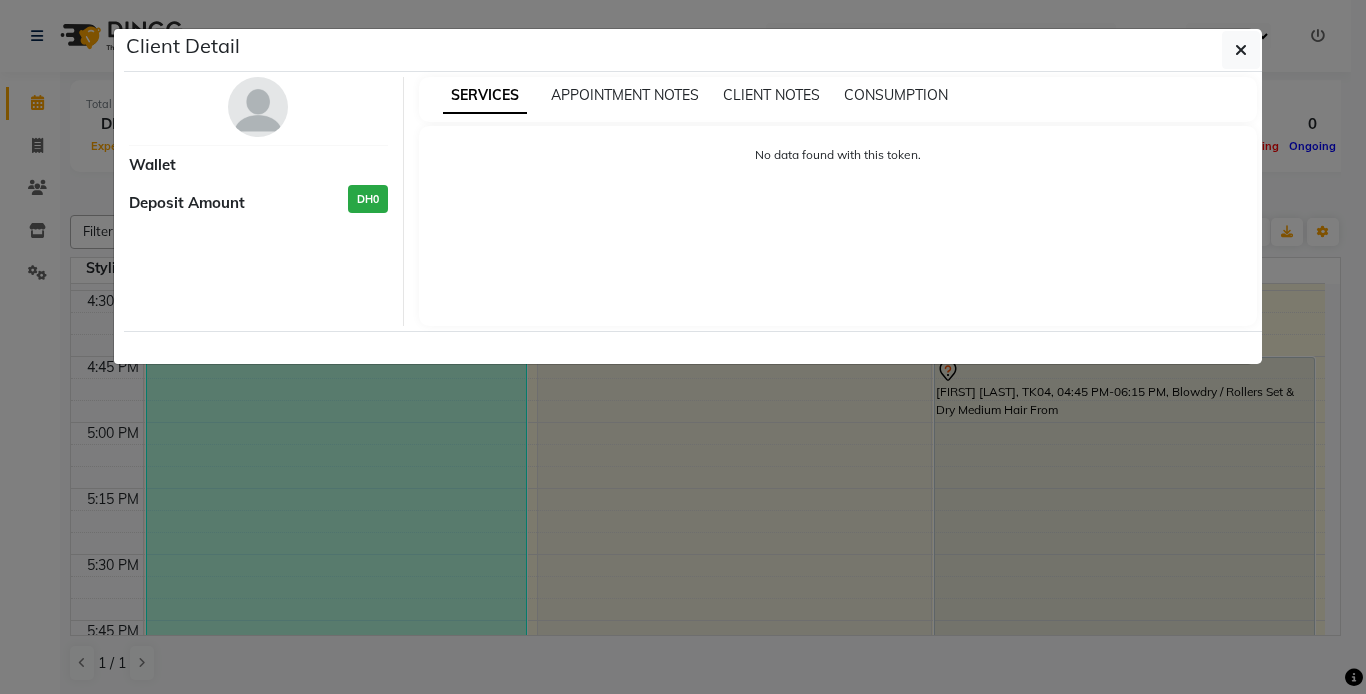 select on "7" 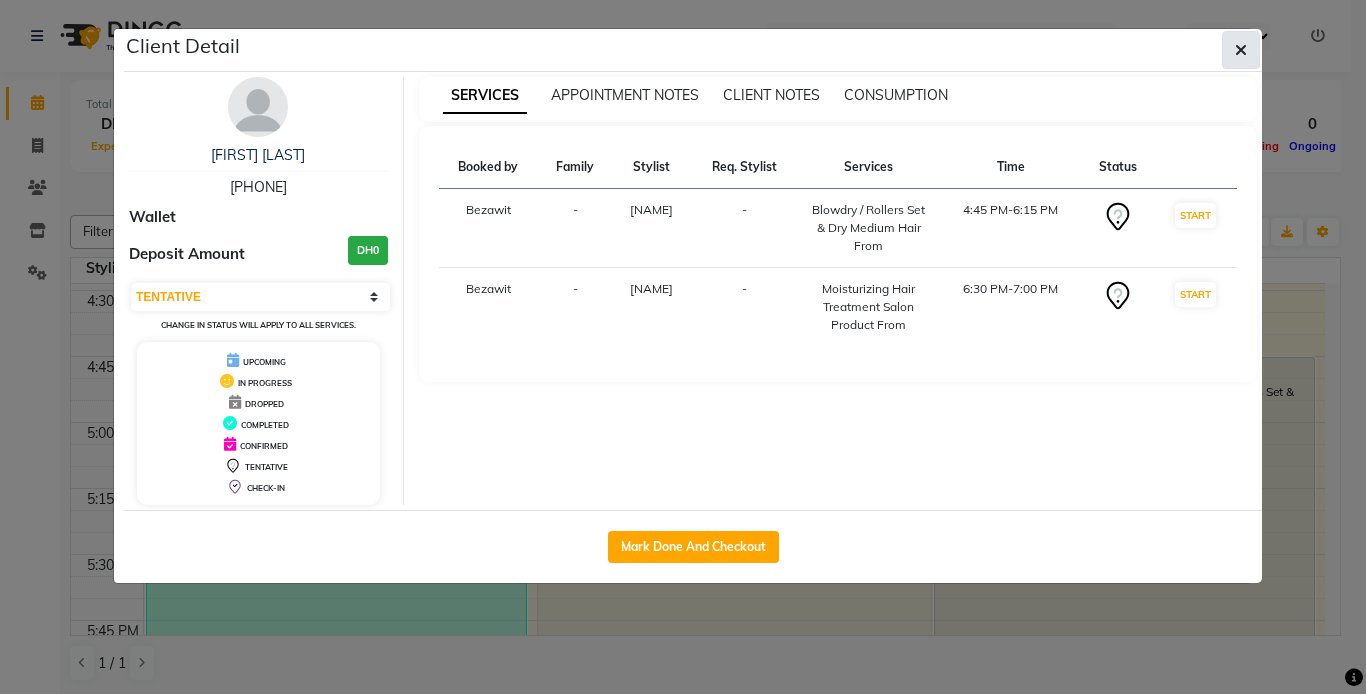 click 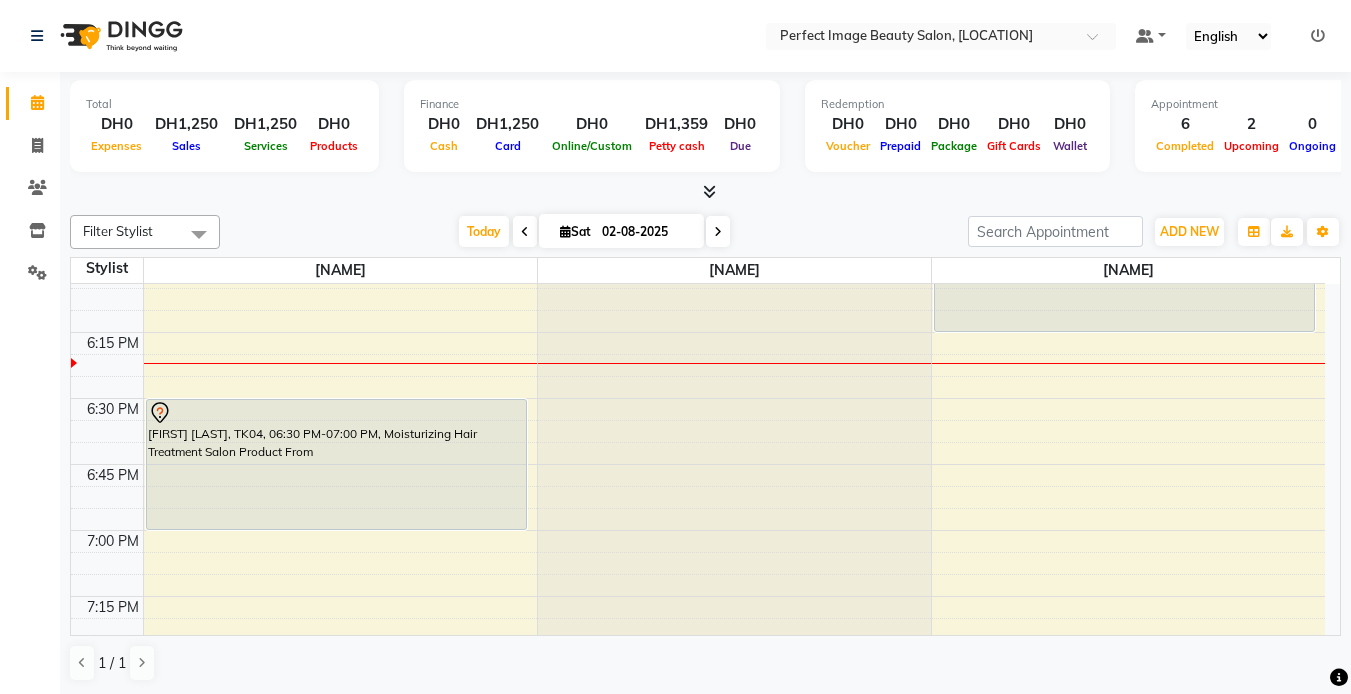 scroll, scrollTop: 2386, scrollLeft: 0, axis: vertical 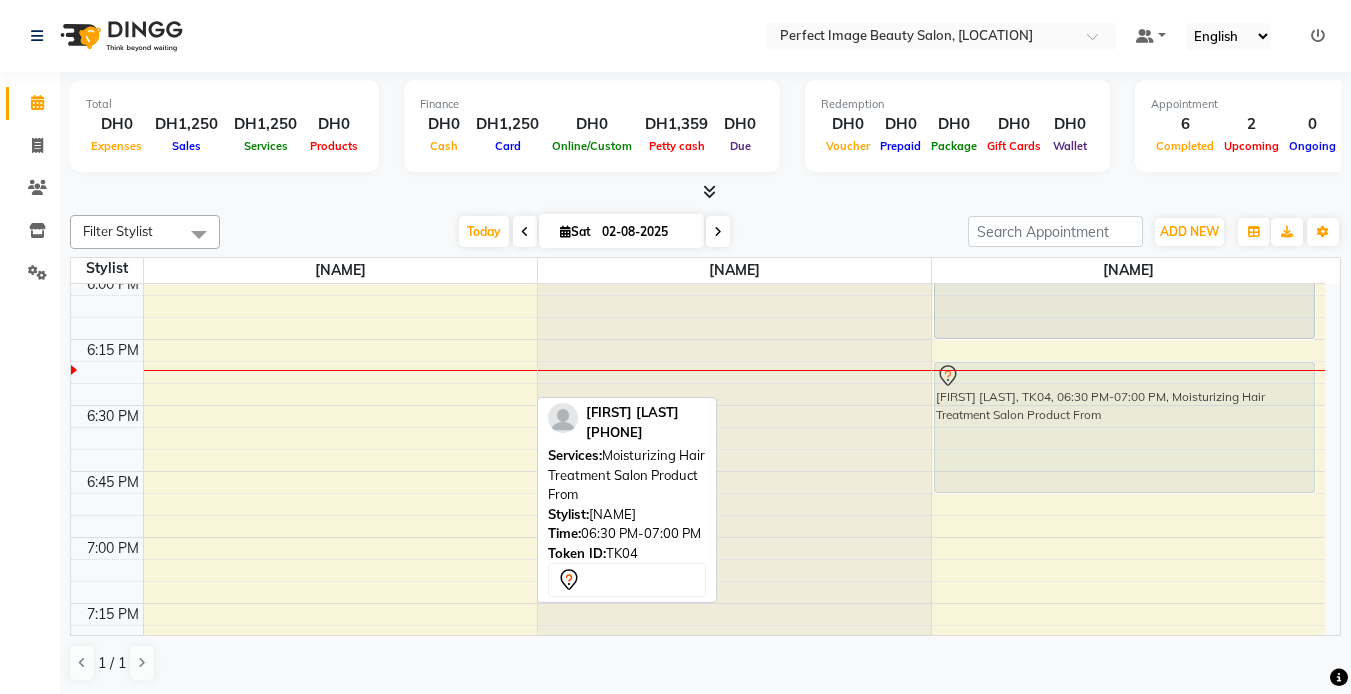 drag, startPoint x: 447, startPoint y: 458, endPoint x: 1163, endPoint y: 419, distance: 717.06134 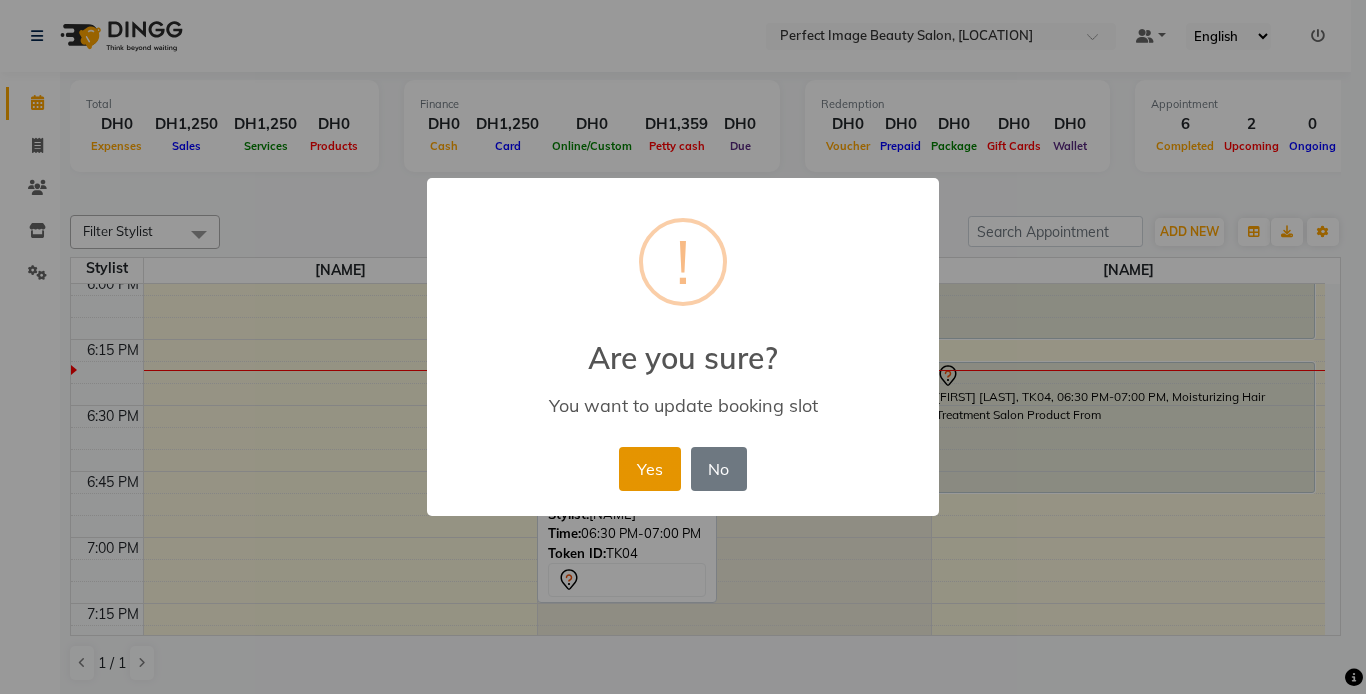 click on "Yes" at bounding box center (649, 469) 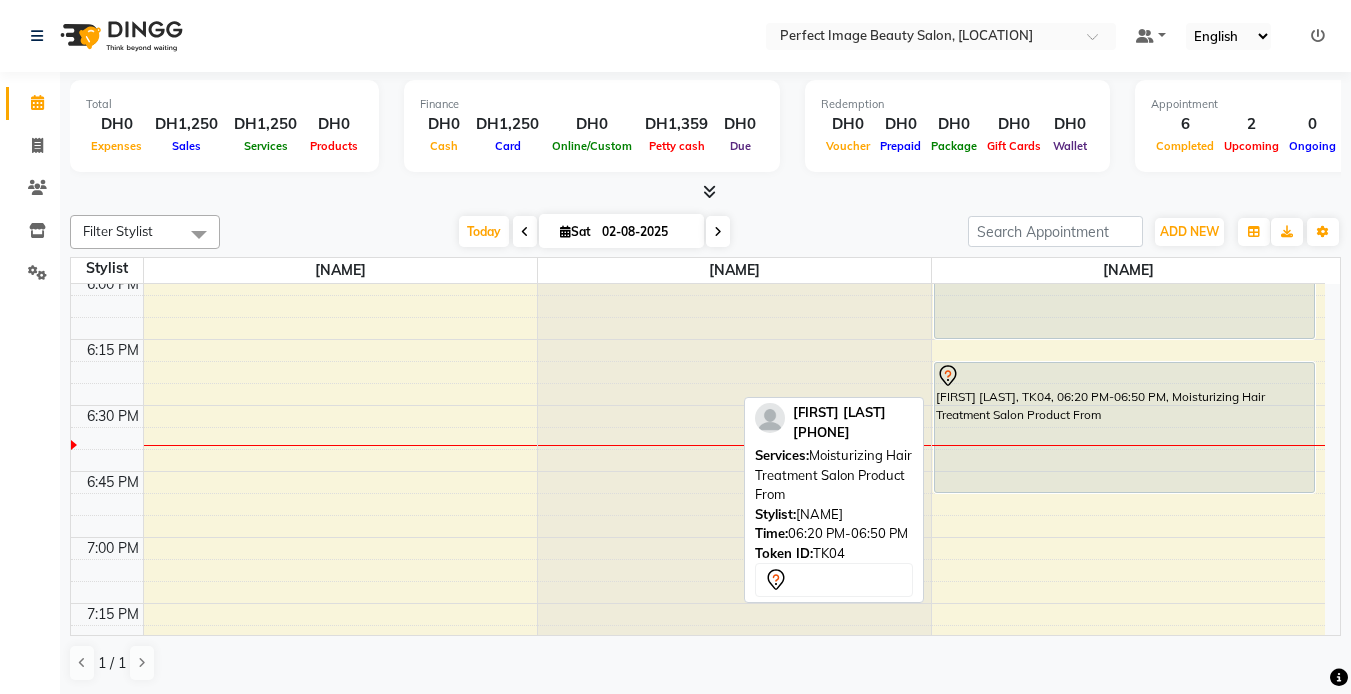 click on "[FIRST] [LAST], TK04, 06:20 PM-06:50 PM, Moisturizing Hair Treatment Salon Product From" at bounding box center (1125, 427) 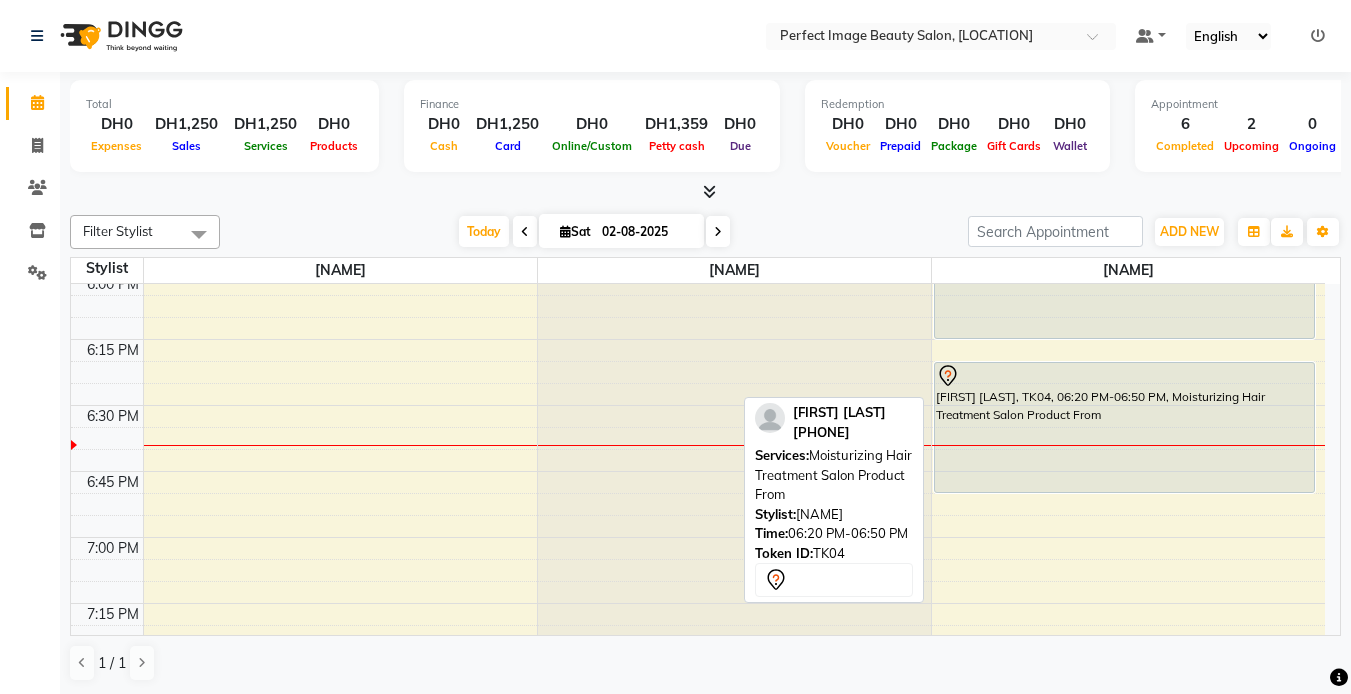 click on "[FIRST] [LAST], TK04, 06:20 PM-06:50 PM, Moisturizing Hair Treatment Salon Product From" at bounding box center [1125, 427] 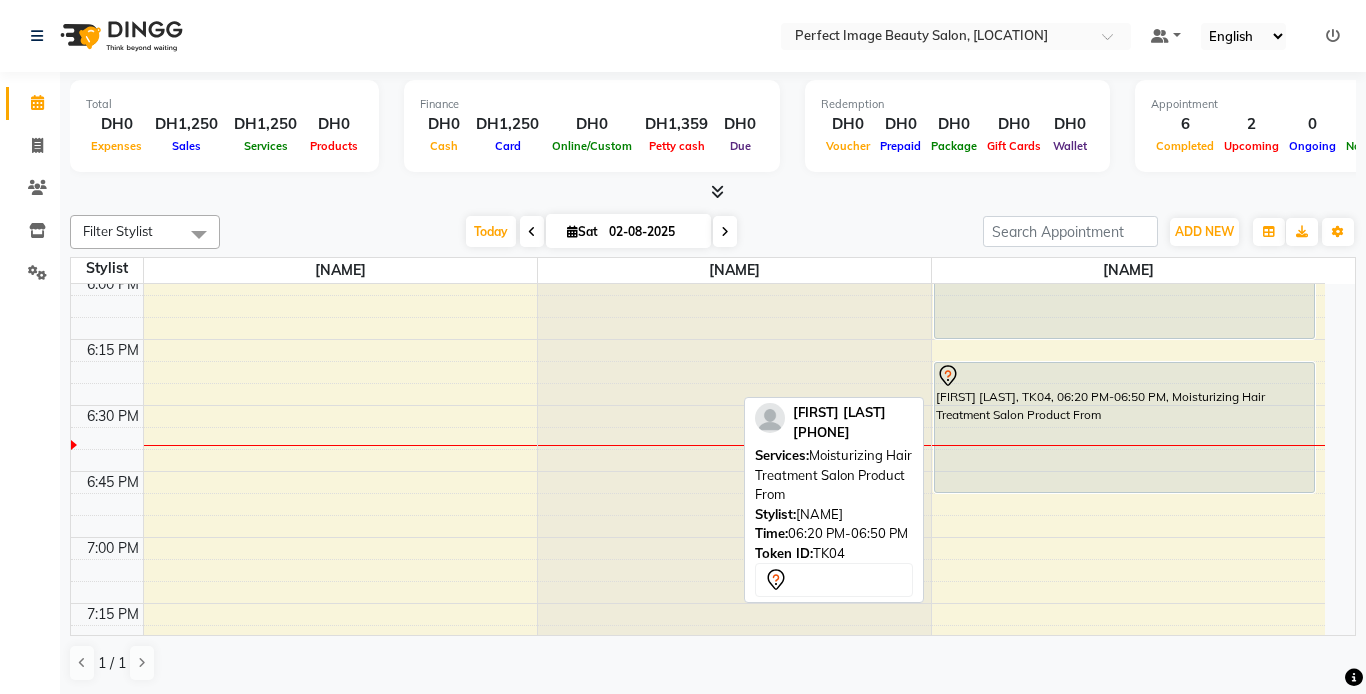 select on "7" 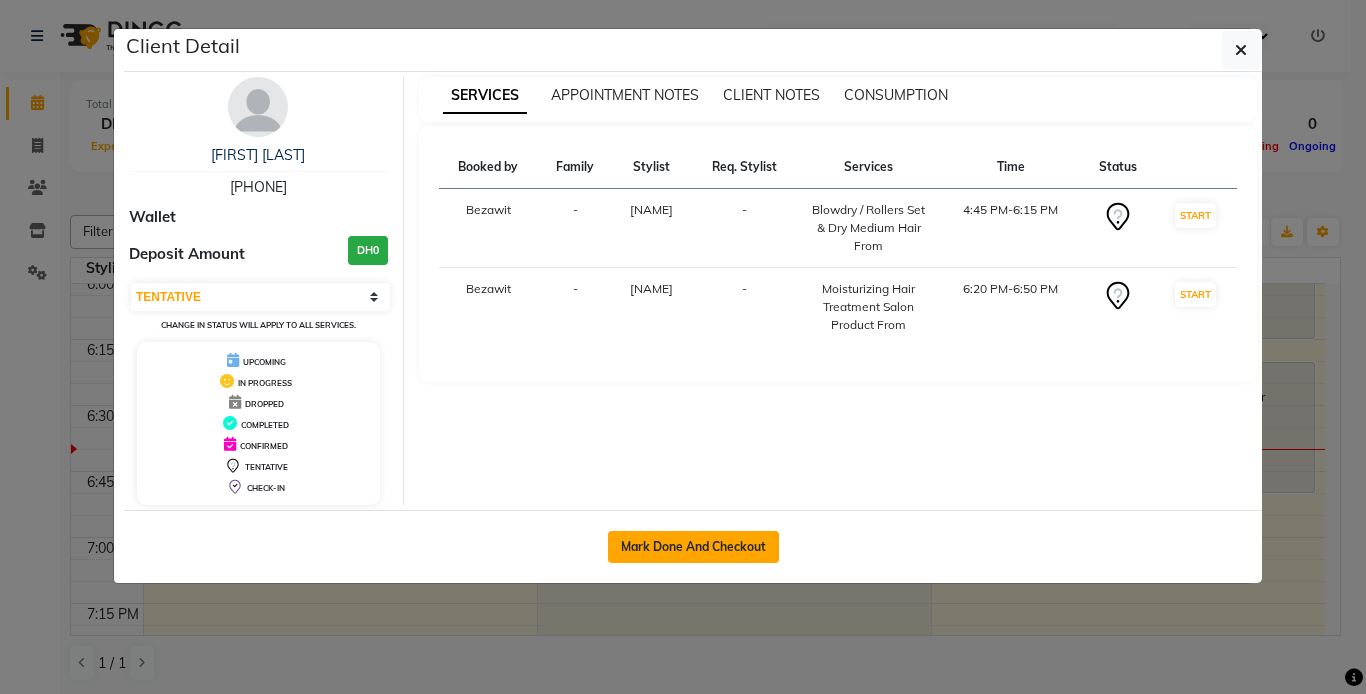 click on "Mark Done And Checkout" 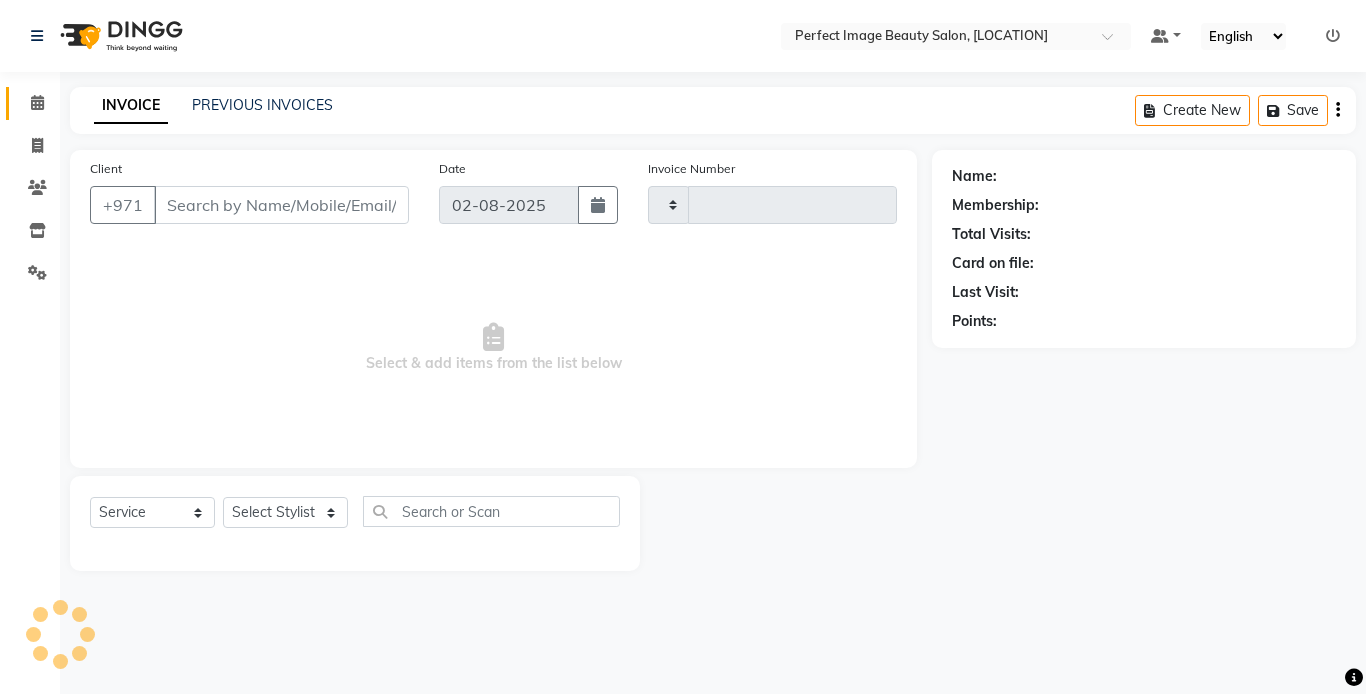 type on "0138" 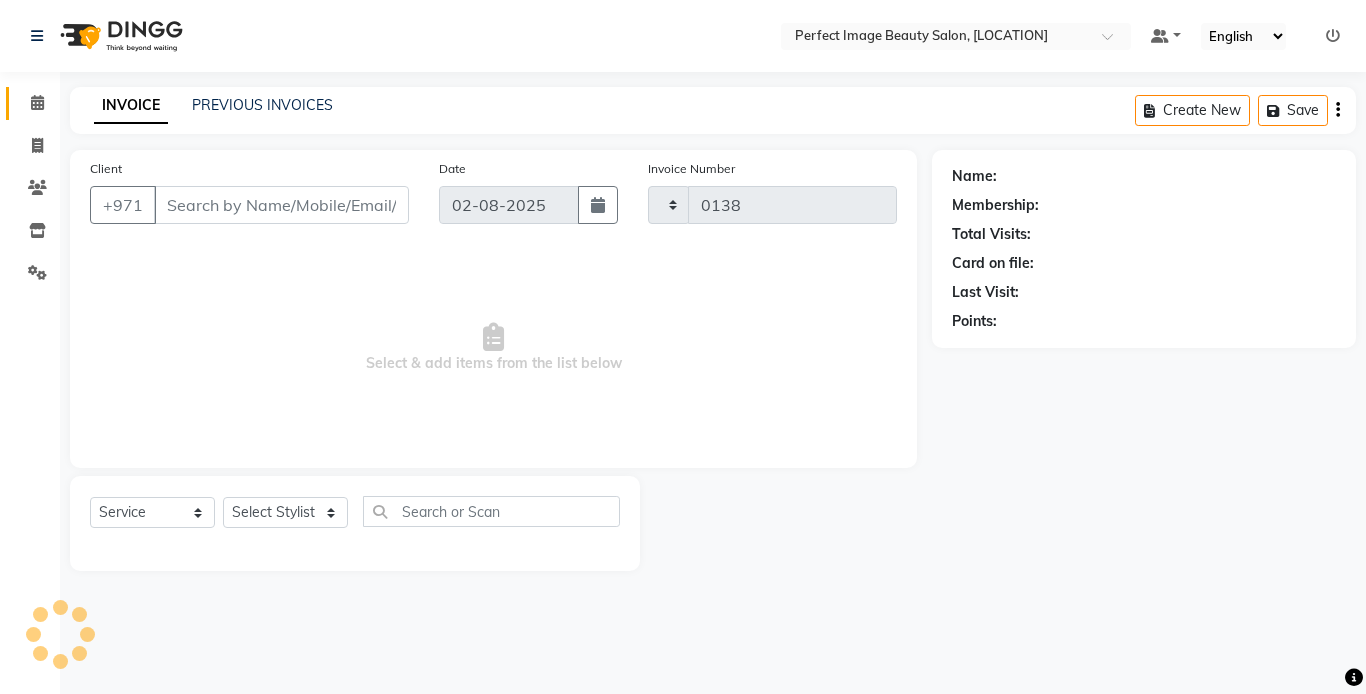 select on "8564" 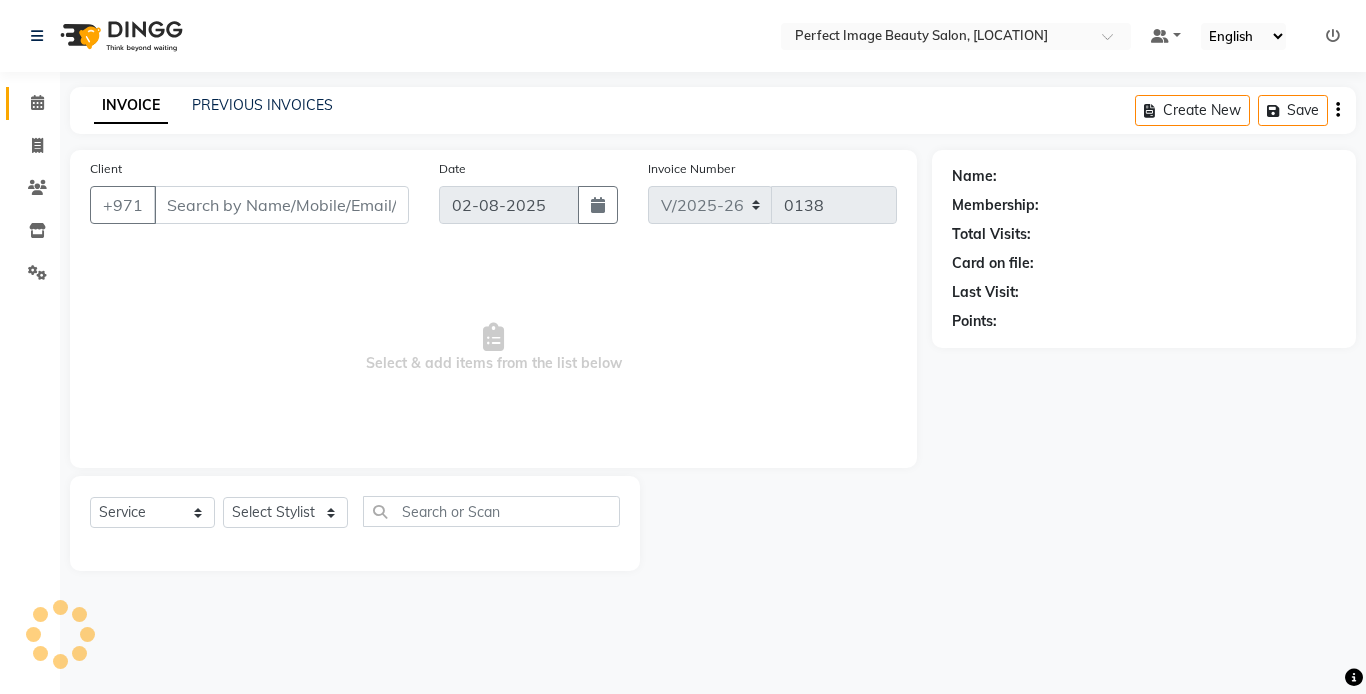 type on "[PHONE]" 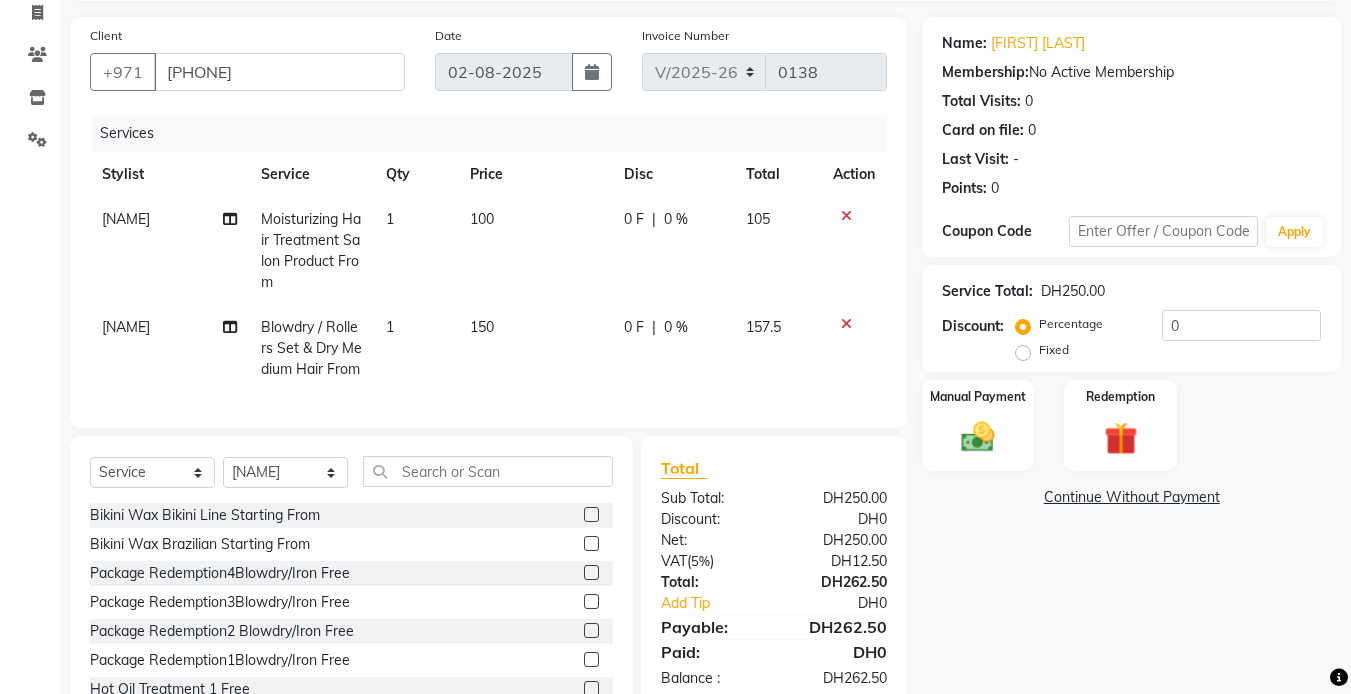 scroll, scrollTop: 187, scrollLeft: 0, axis: vertical 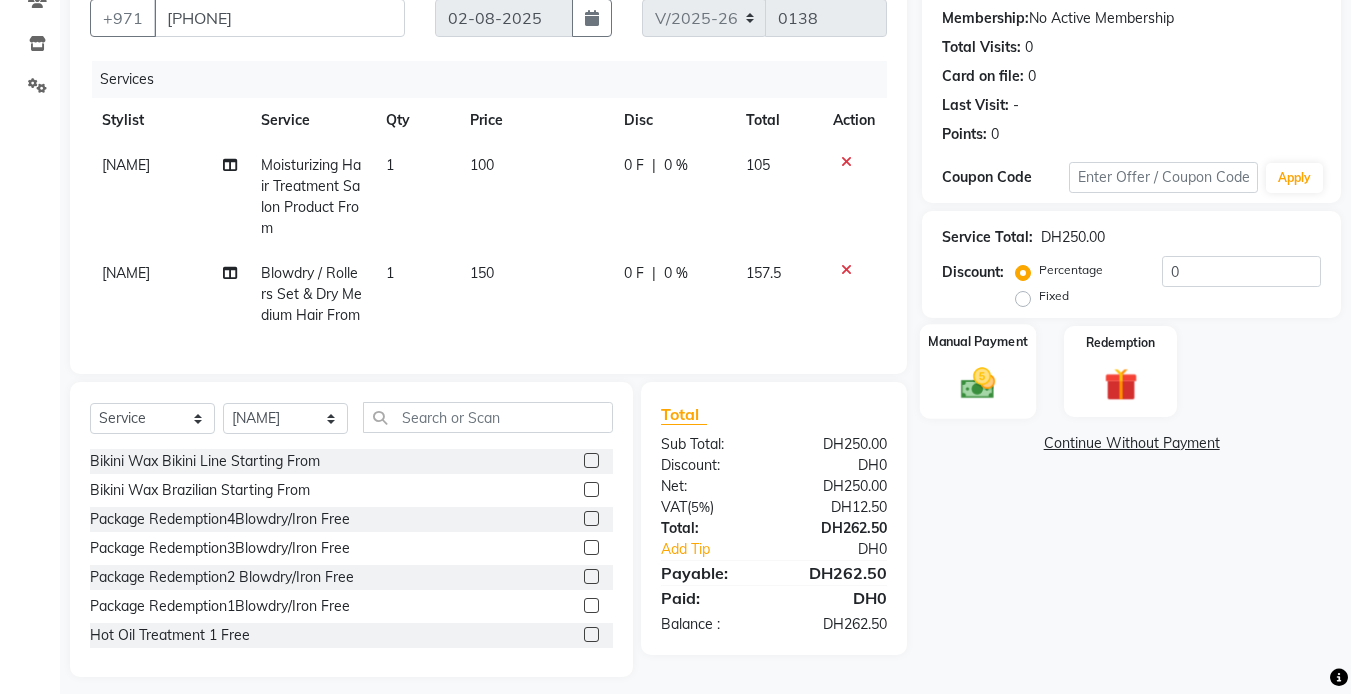 click 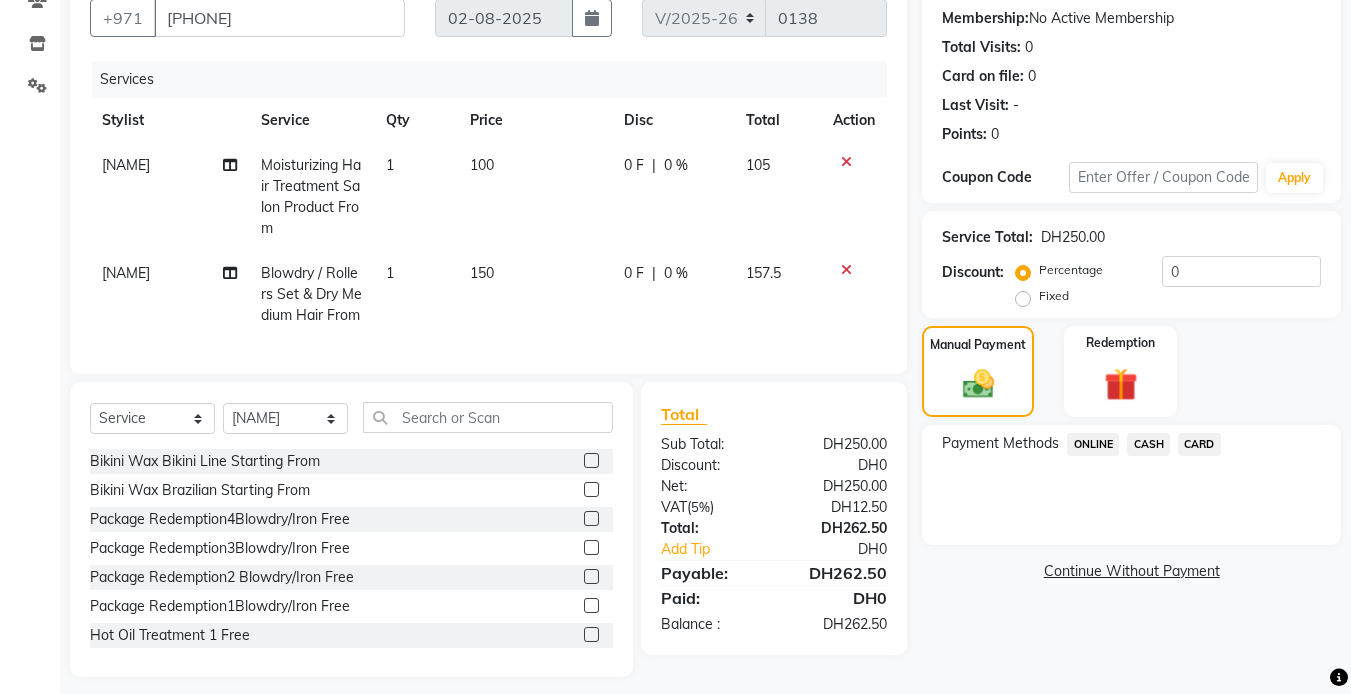 click on "CARD" 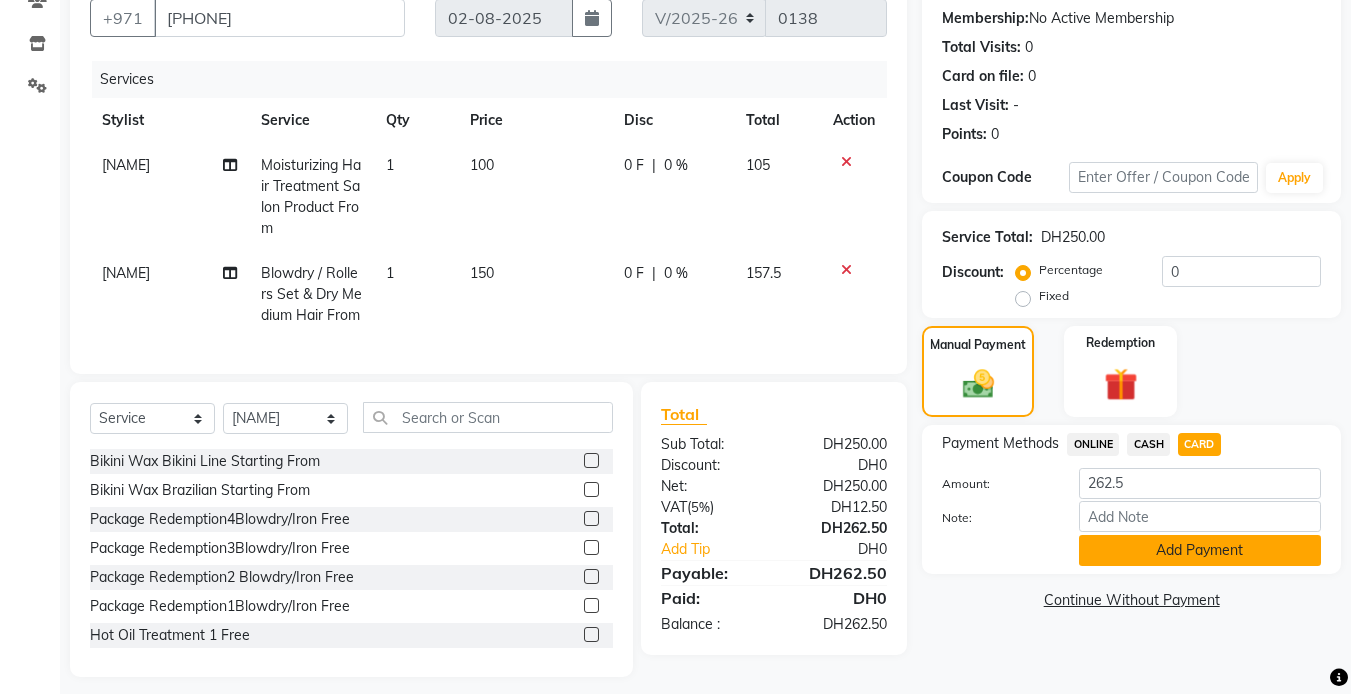 click on "Add Payment" 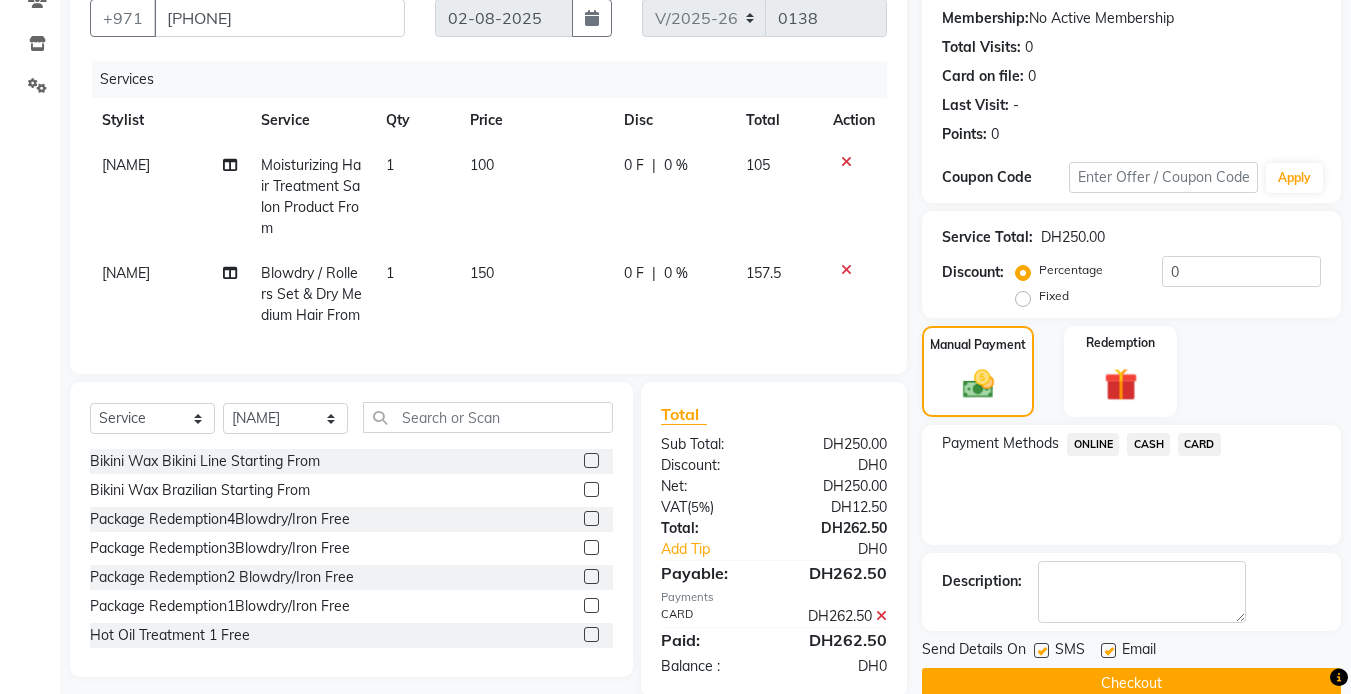 click 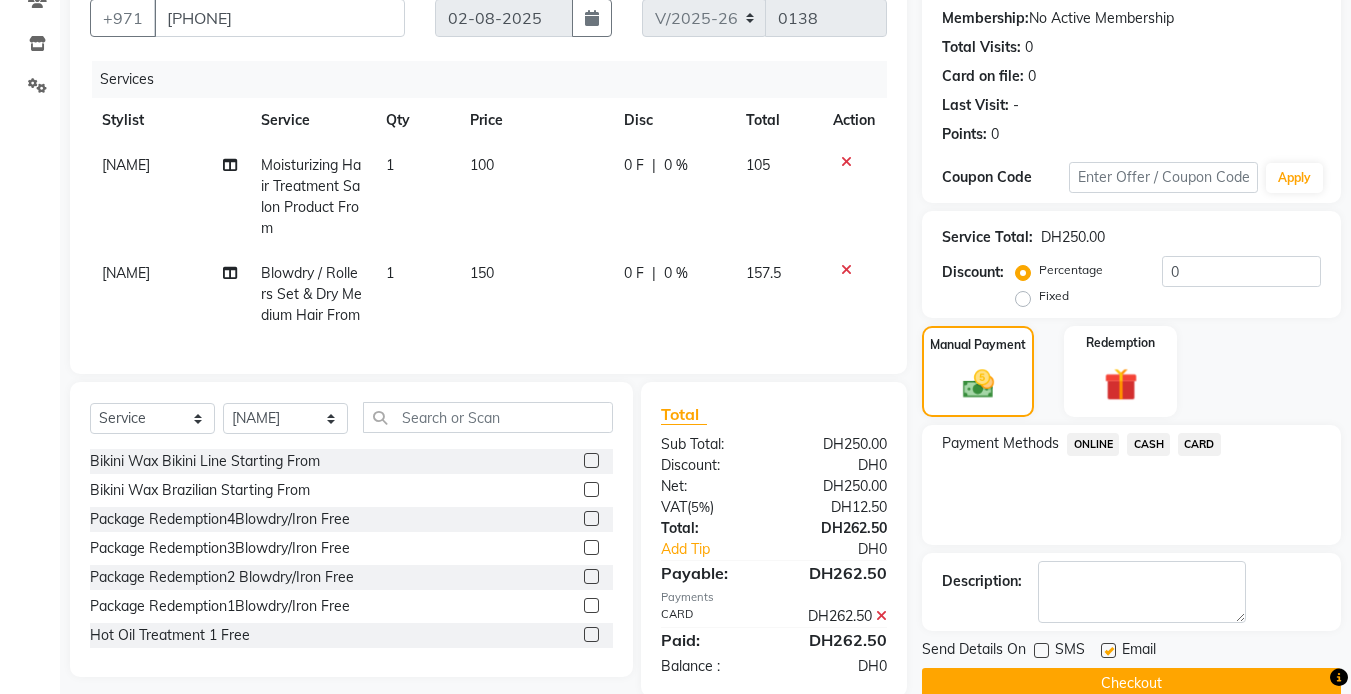 click on "Checkout" 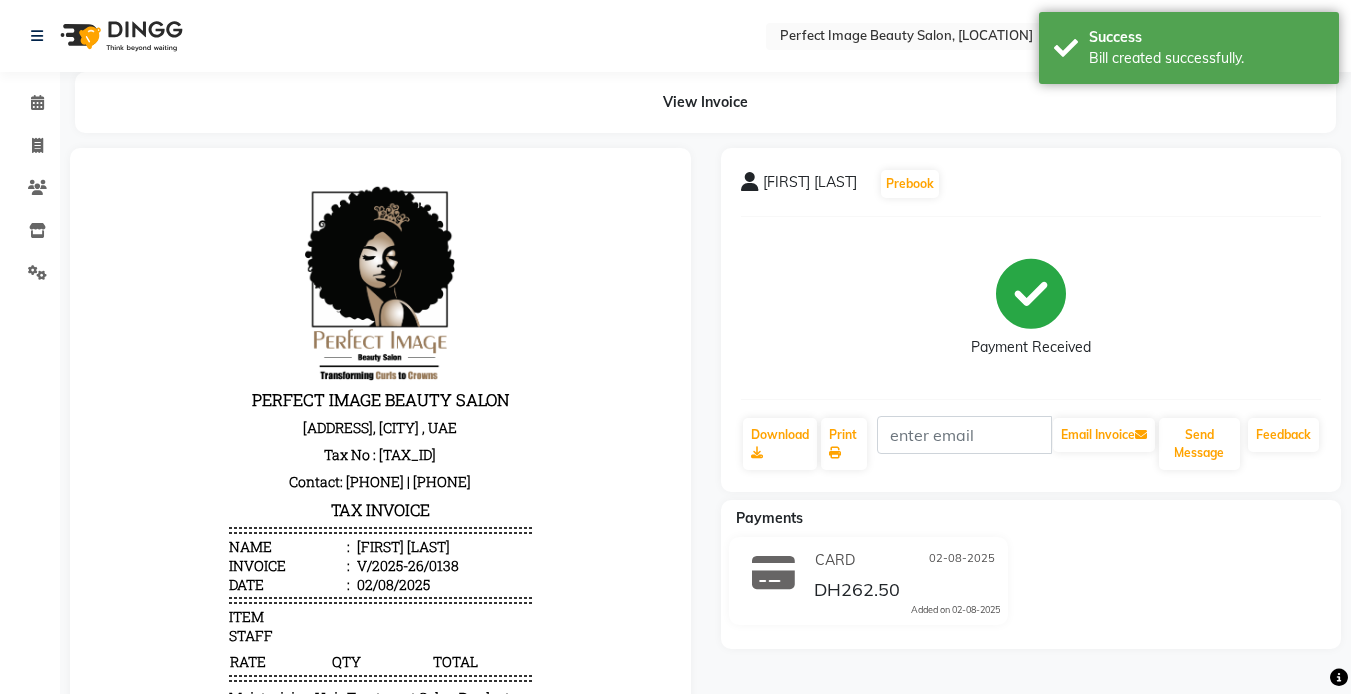 scroll, scrollTop: 0, scrollLeft: 0, axis: both 